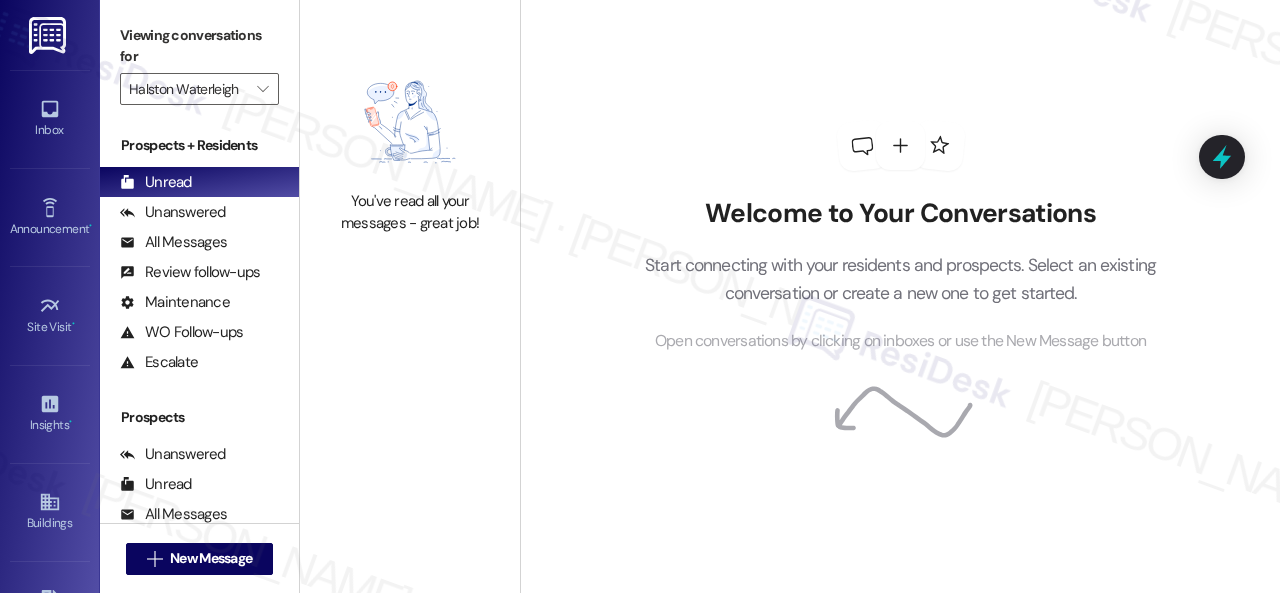 scroll, scrollTop: 0, scrollLeft: 0, axis: both 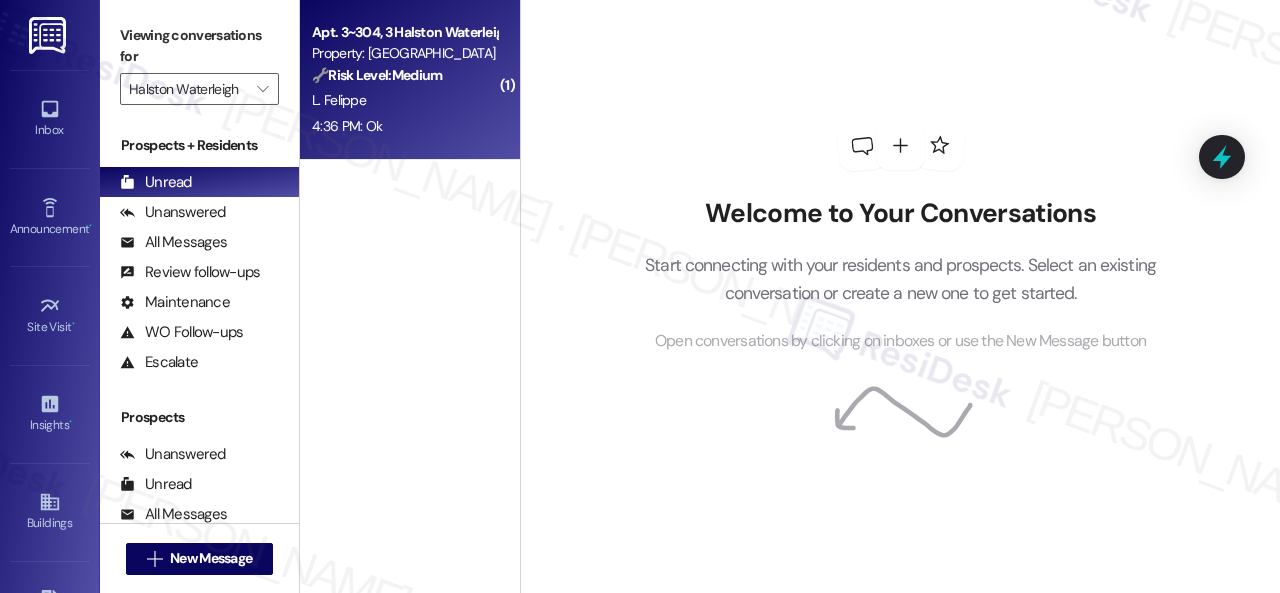 click on "L. Felippe" at bounding box center (404, 100) 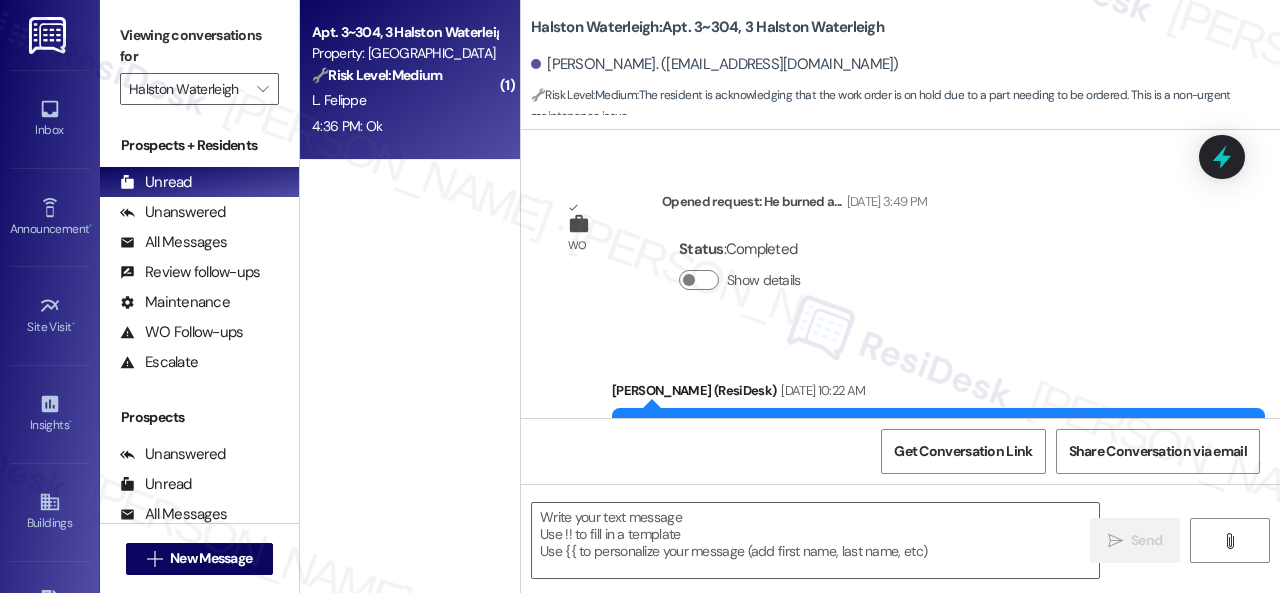 scroll, scrollTop: 38030, scrollLeft: 0, axis: vertical 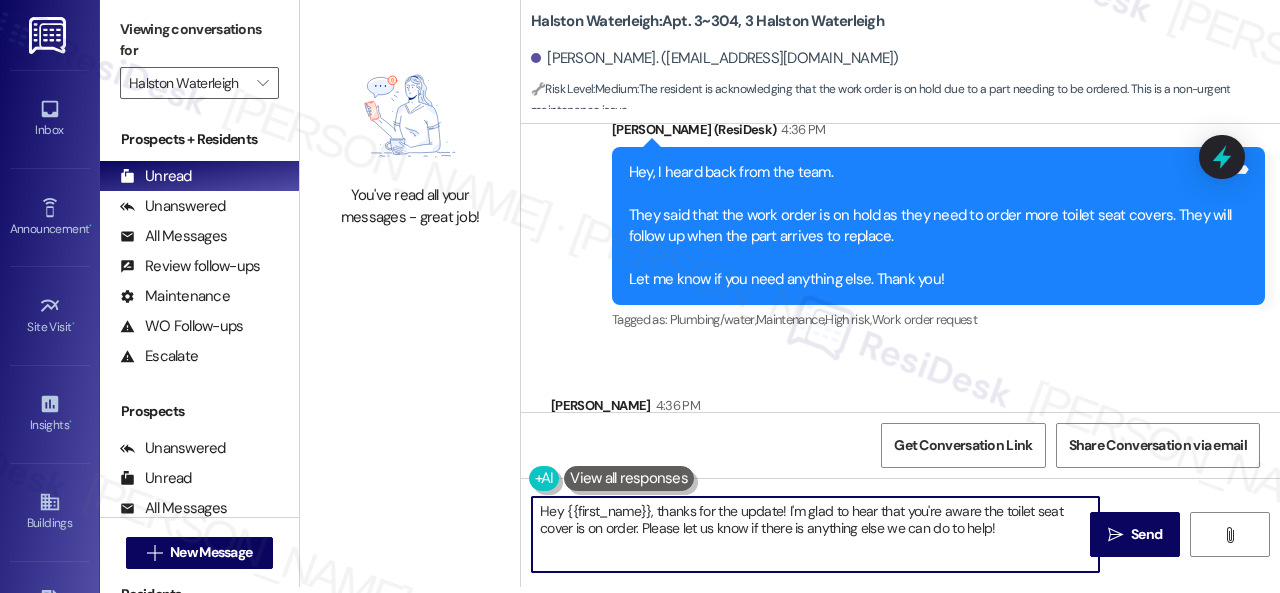 drag, startPoint x: 1014, startPoint y: 527, endPoint x: 280, endPoint y: 379, distance: 748.77234 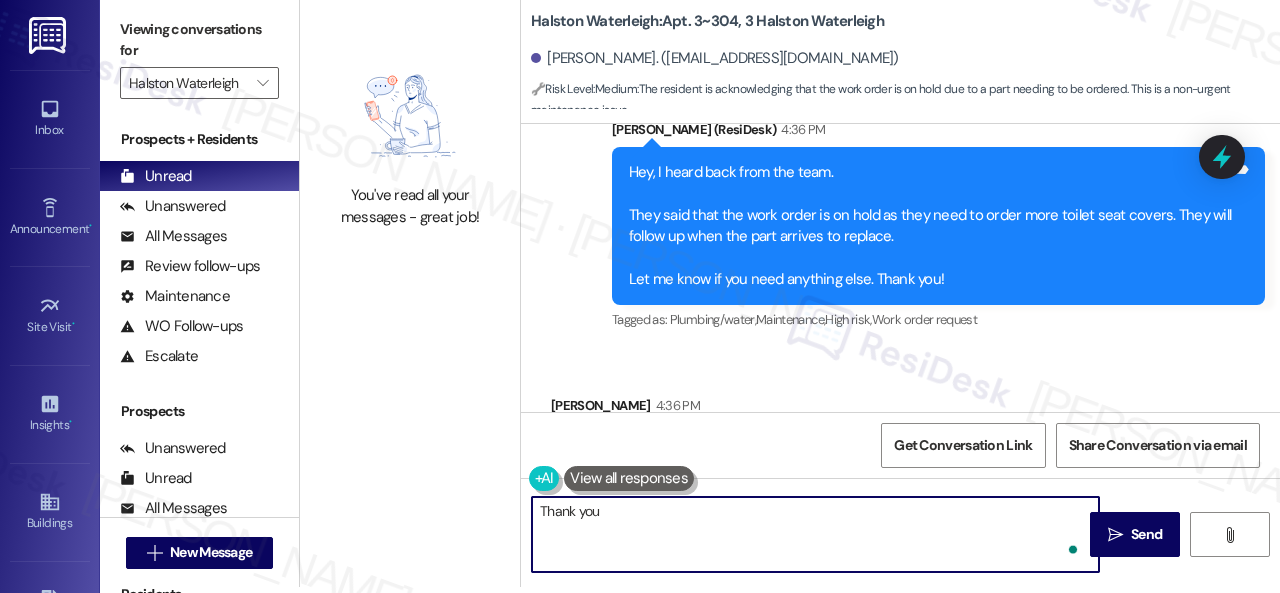 type on "Thank you." 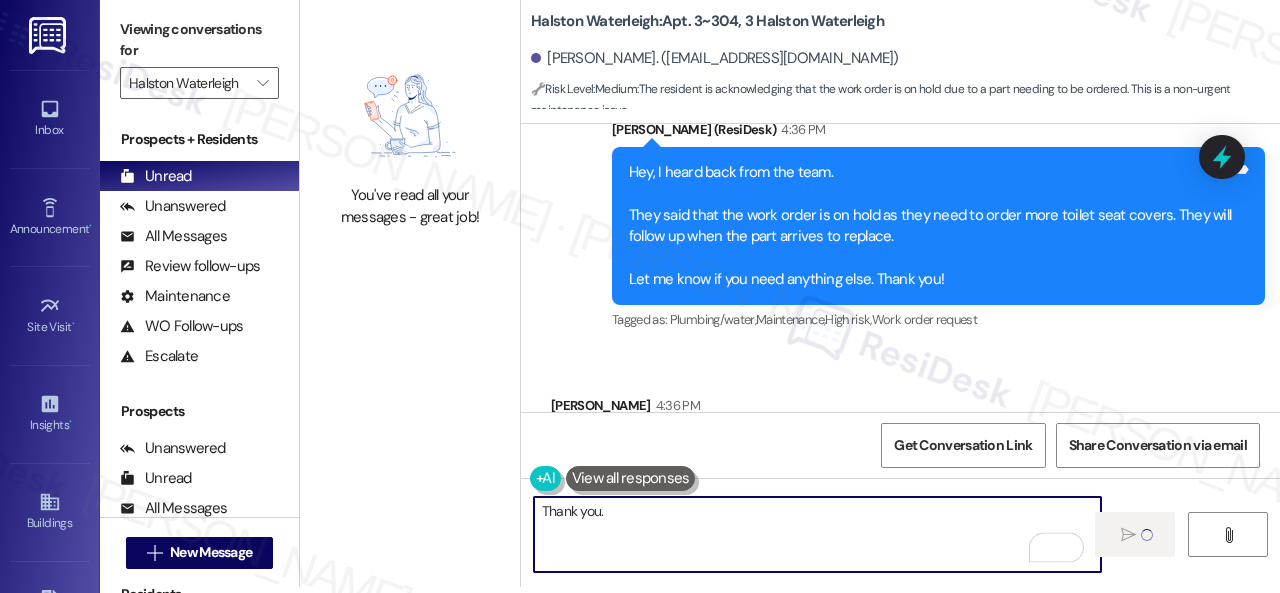 type 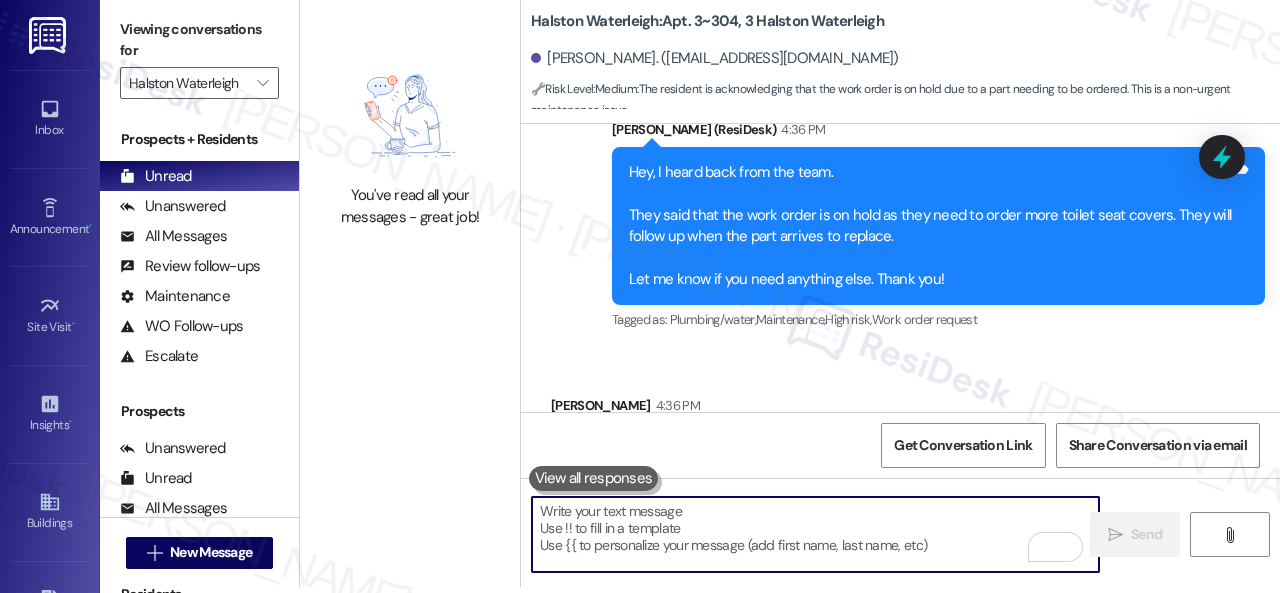 scroll, scrollTop: 0, scrollLeft: 0, axis: both 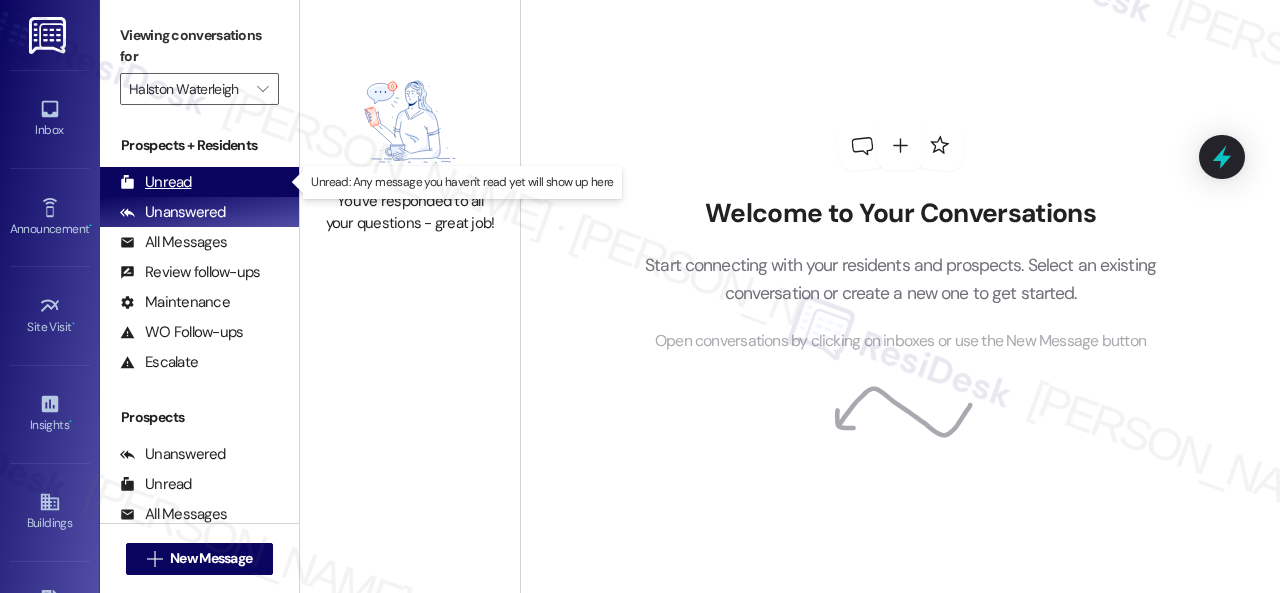 click on "Unread" at bounding box center (156, 182) 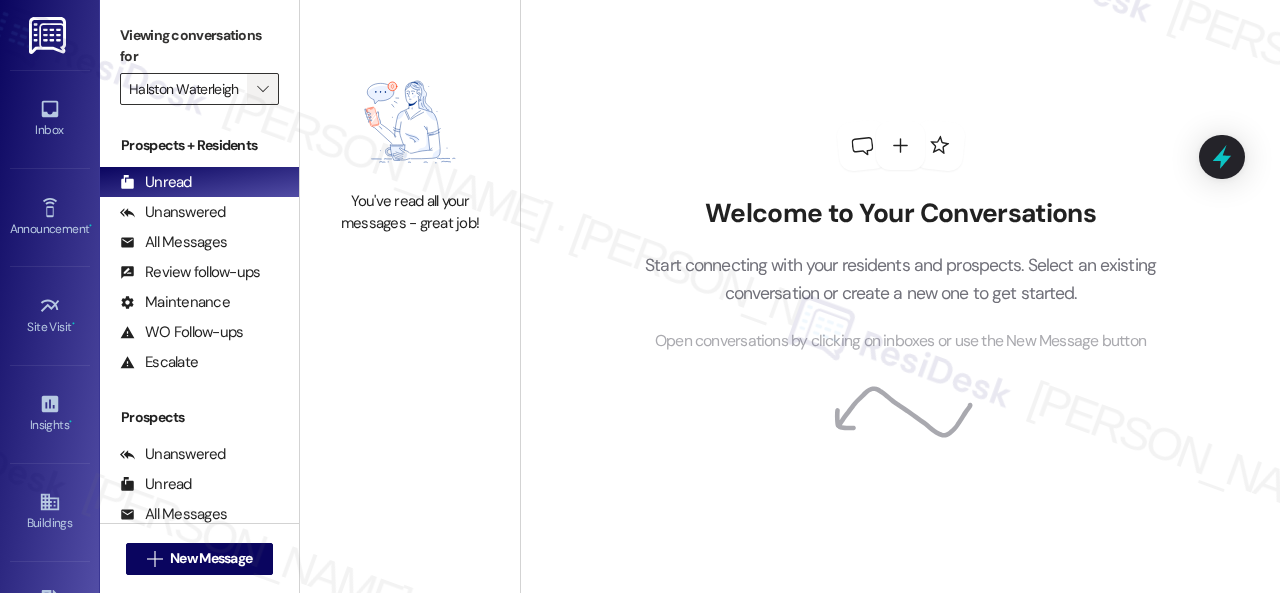 click on "" at bounding box center (262, 89) 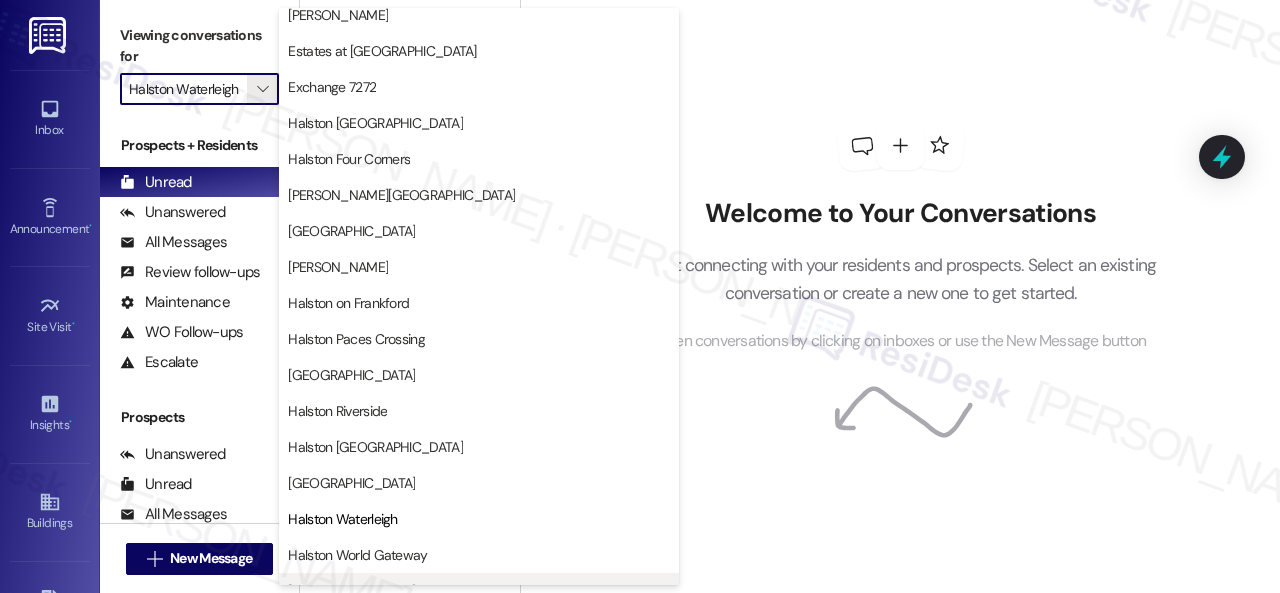 scroll, scrollTop: 864, scrollLeft: 0, axis: vertical 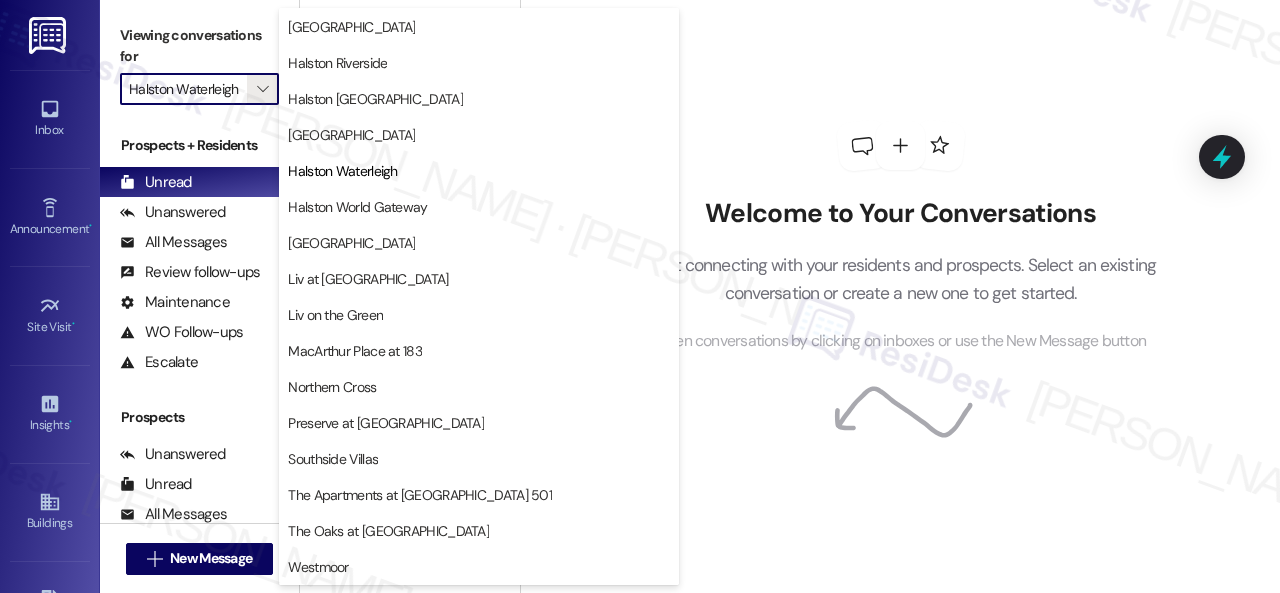 click on "The Oaks at Valley Ranch" at bounding box center [388, 531] 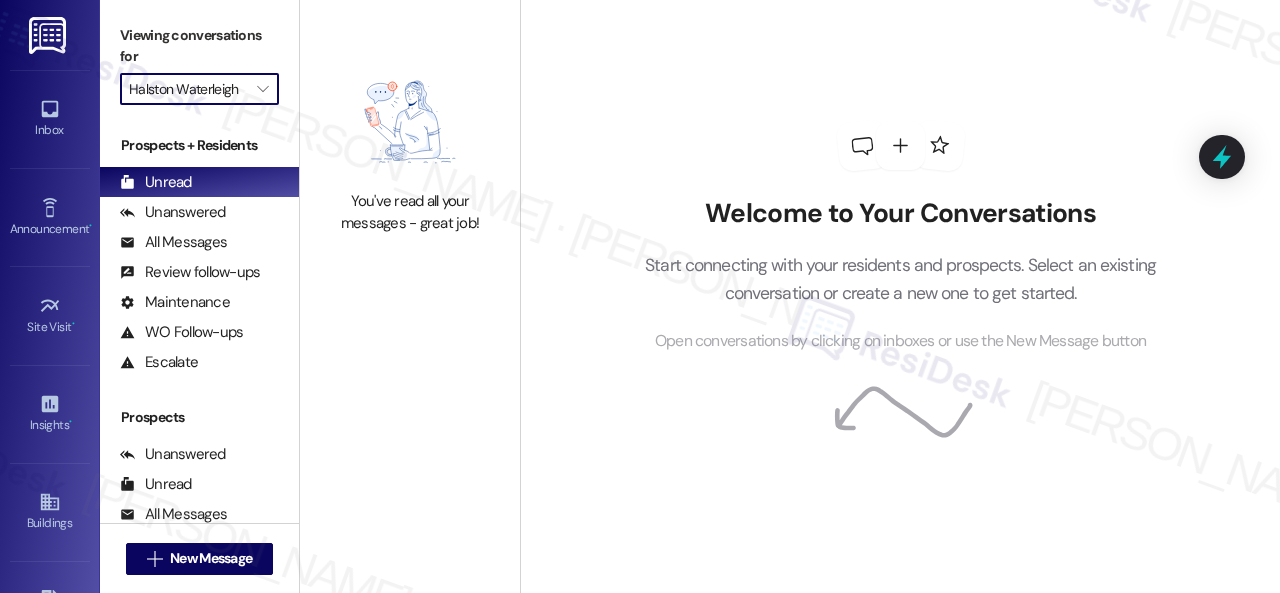 type on "The Oaks at Valley Ranch" 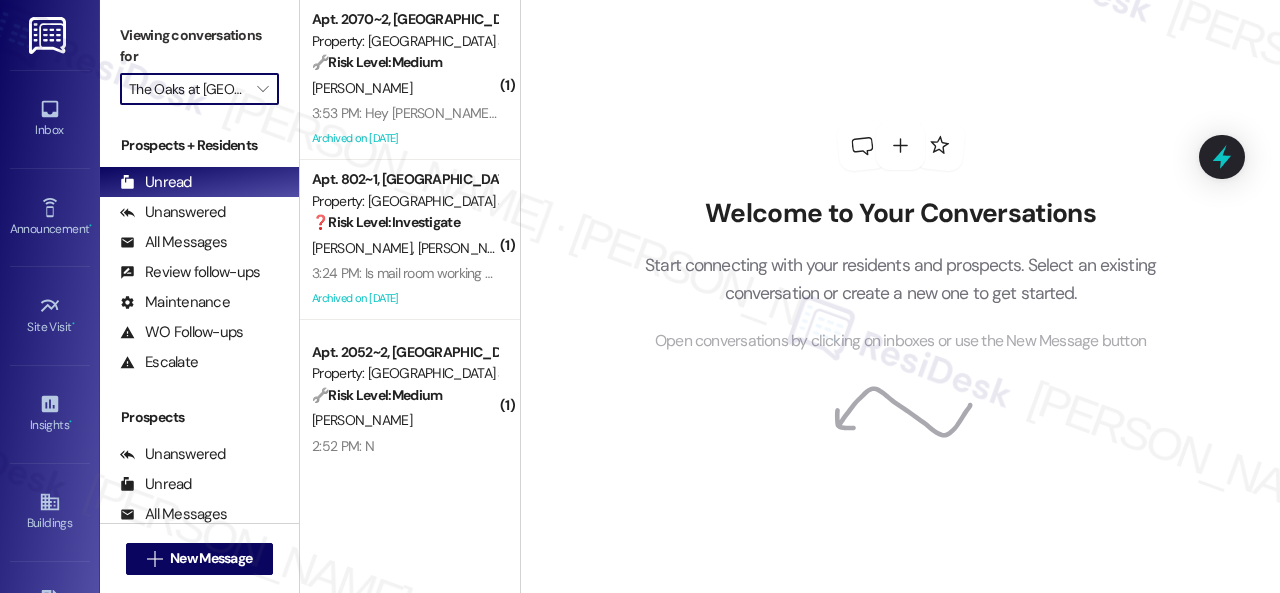 scroll, scrollTop: 668, scrollLeft: 0, axis: vertical 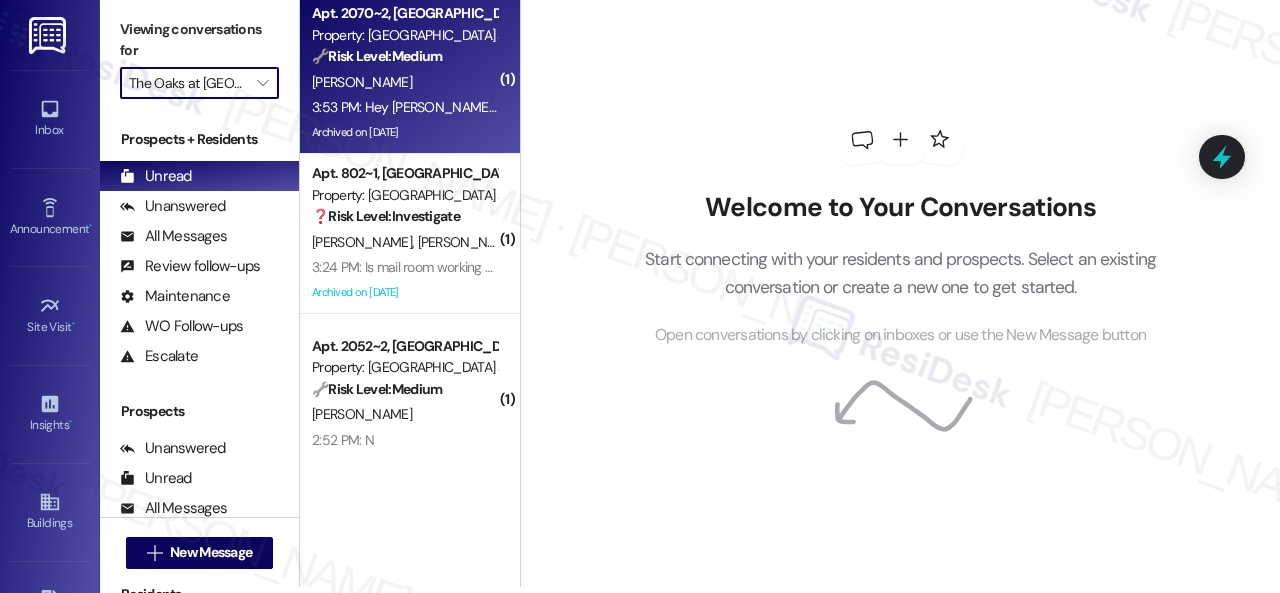 click on "K. Kuykendall" at bounding box center (404, 82) 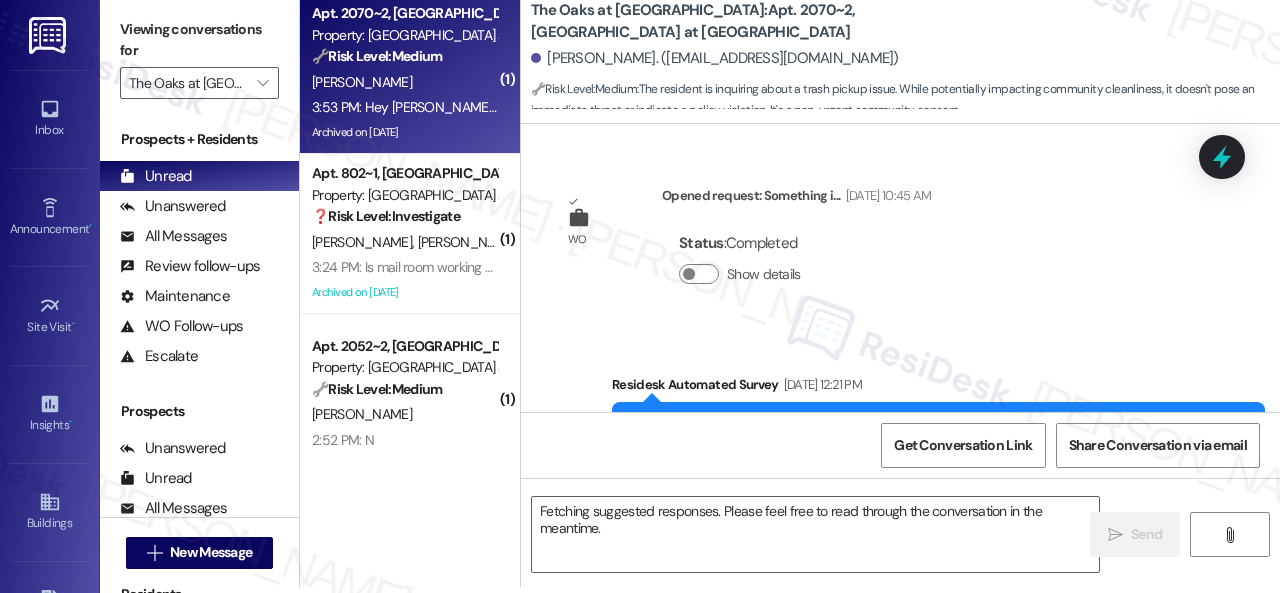 scroll, scrollTop: 45502, scrollLeft: 0, axis: vertical 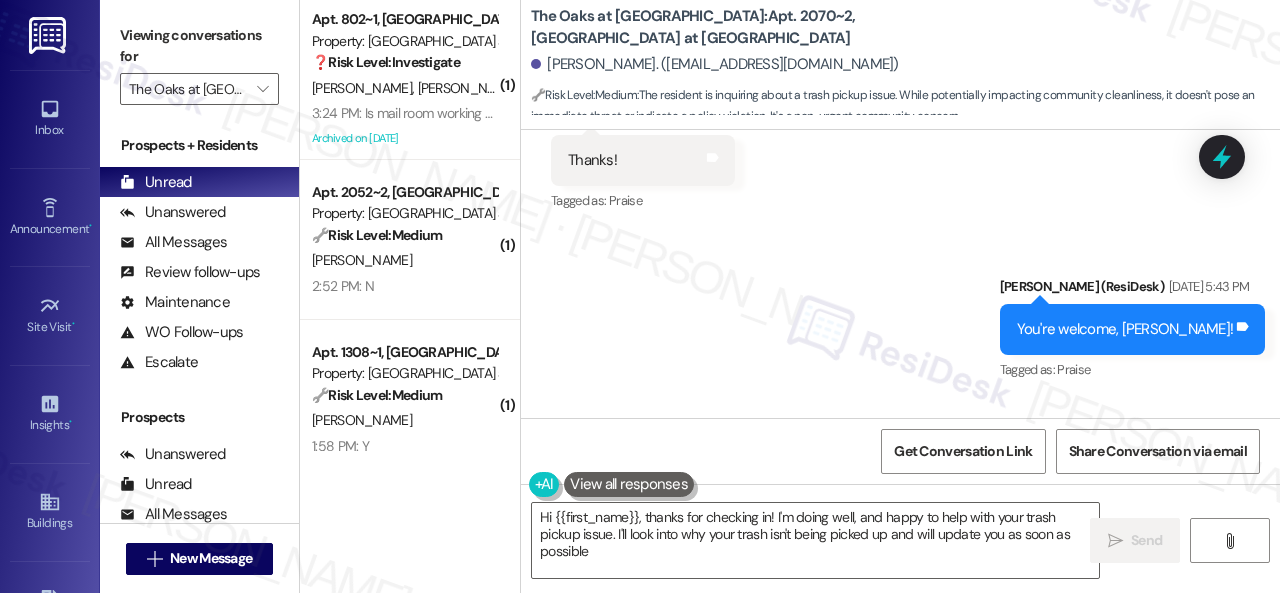 type on "Hi {{first_name}}, thanks for checking in! I'm doing well, and happy to help with your trash pickup issue. I'll look into why your trash isn't being picked up and will update you as soon as possible!" 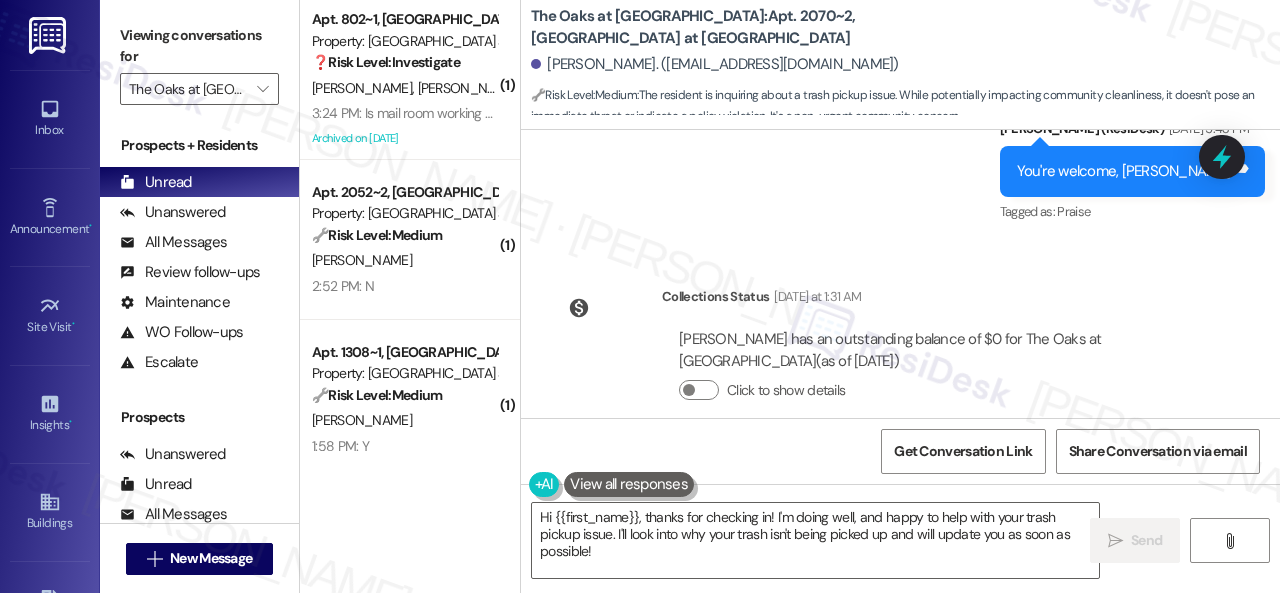 scroll, scrollTop: 45302, scrollLeft: 0, axis: vertical 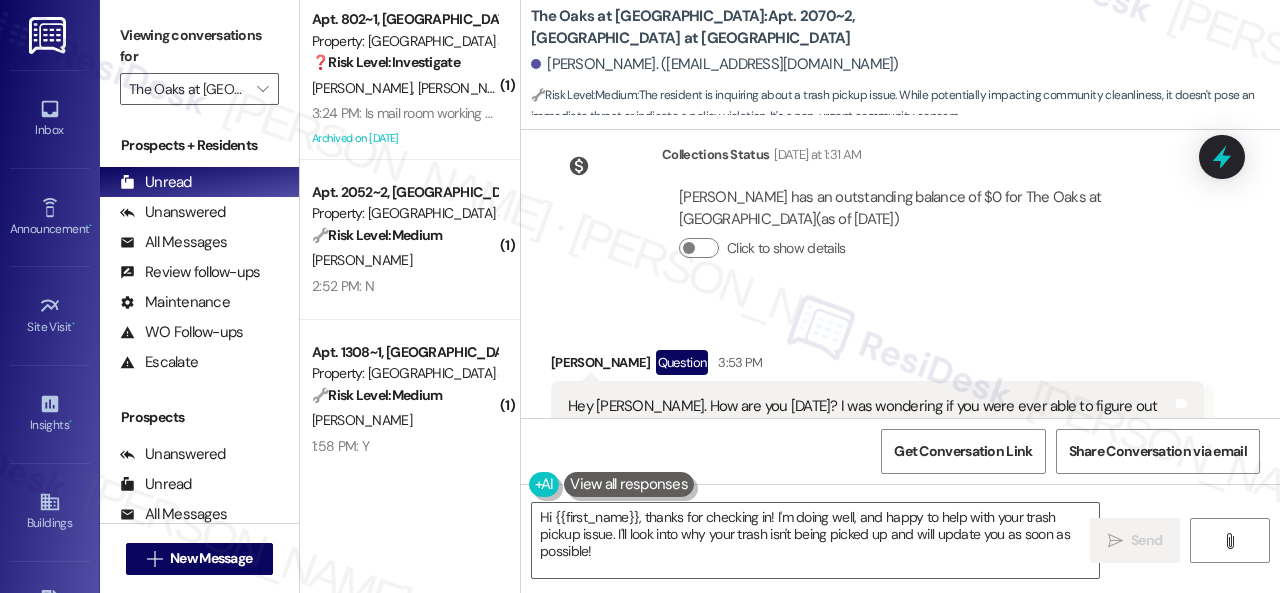 click on "Received via SMS Ken Kuykendall Question 3:53 PM Hey Sarah. How are you today? I was wondering if you were ever able to figure out why they aren't picking up the trash anymore. Tags and notes Tagged as:   Trash ,  Click to highlight conversations about Trash Garbage disposal Click to highlight conversations about Garbage disposal  Related guidelines Hide Suggestions Birchstone Residential - All properties: Concern regarding the use of the term "security" in resident responses Created  2 years ago Account level guideline  ( 69 % match) FAQs generated by ResiDesk AI Can we have Sarah remove the phrase from her responses? Yes, we can have Sarah remove that phrase from her responses. Why do we need to remove the 'security' word from our responses? We need to remove the 'security' word from our responses because we do not guarantee anyone's security. Original Guideline View original document here  http://res.cl… Created  a year ago Account level guideline  ( 65 % match) FAQs generated by ResiDesk AI" at bounding box center [877, 565] 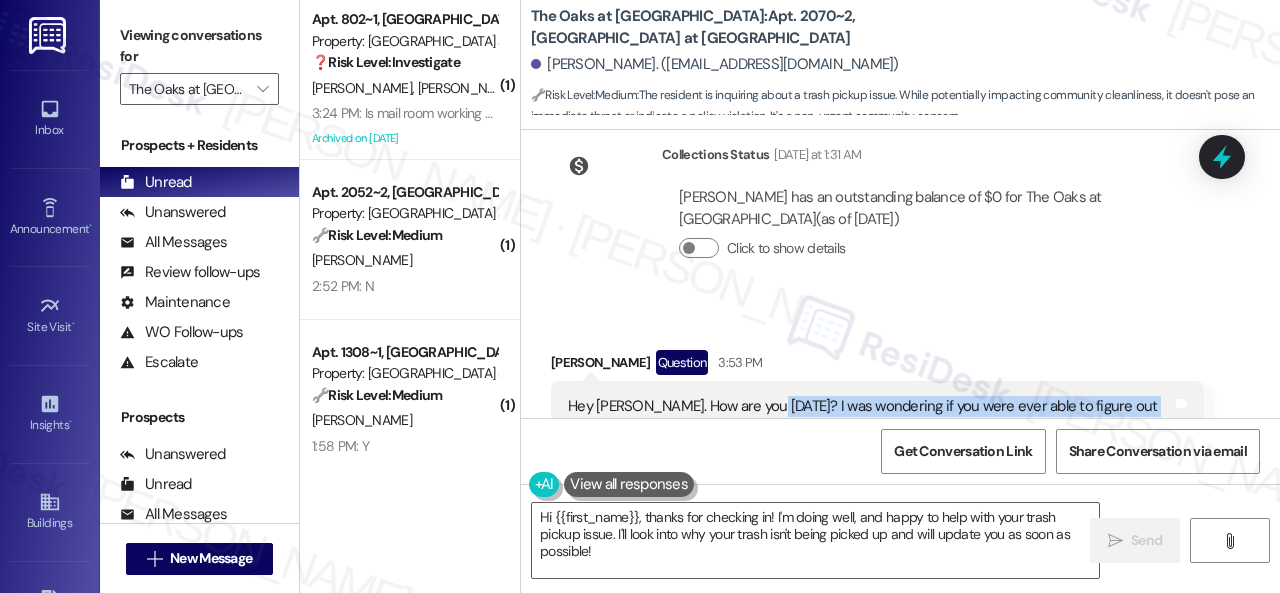 drag, startPoint x: 762, startPoint y: 230, endPoint x: 797, endPoint y: 244, distance: 37.696156 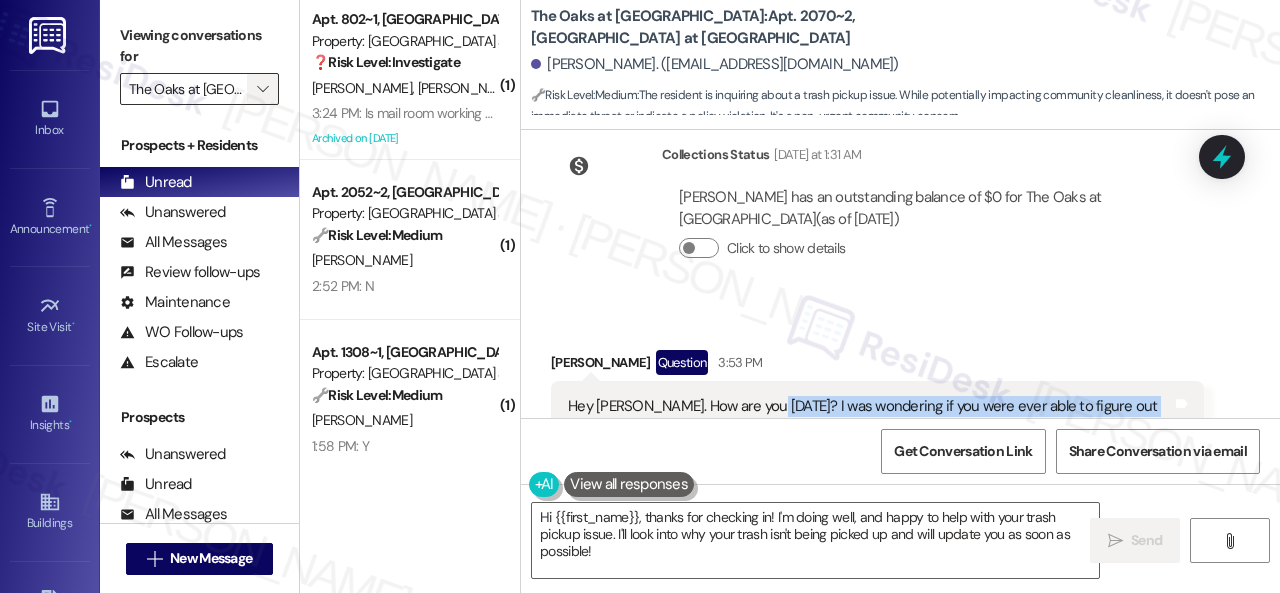 click on "" at bounding box center (262, 89) 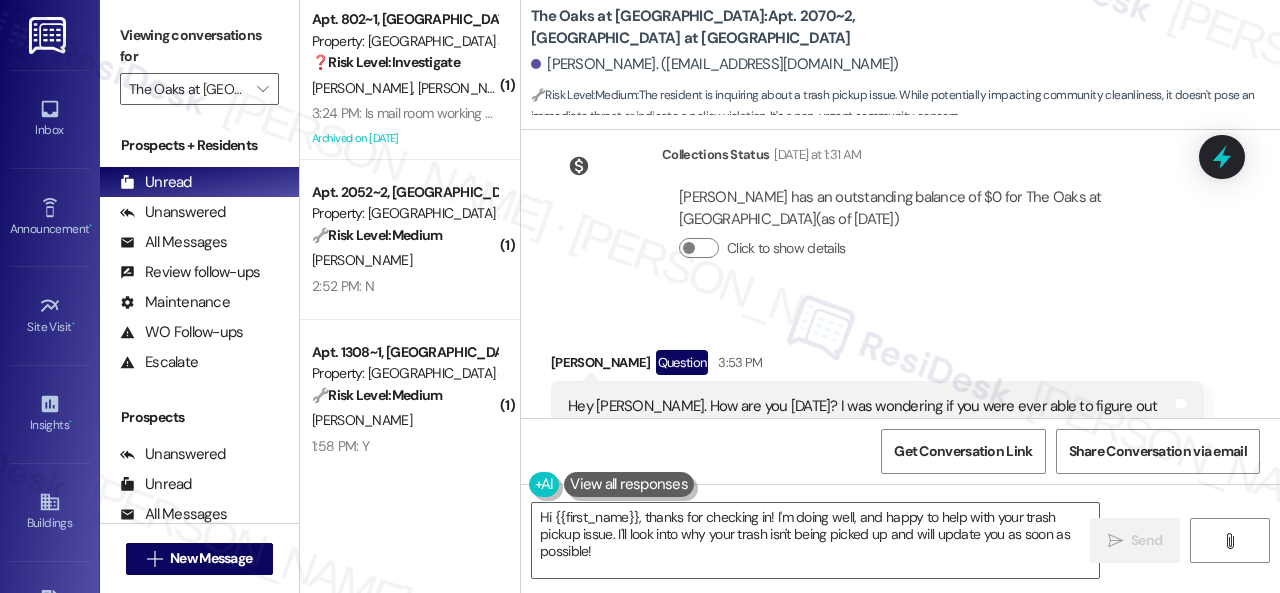 scroll, scrollTop: 0, scrollLeft: 26, axis: horizontal 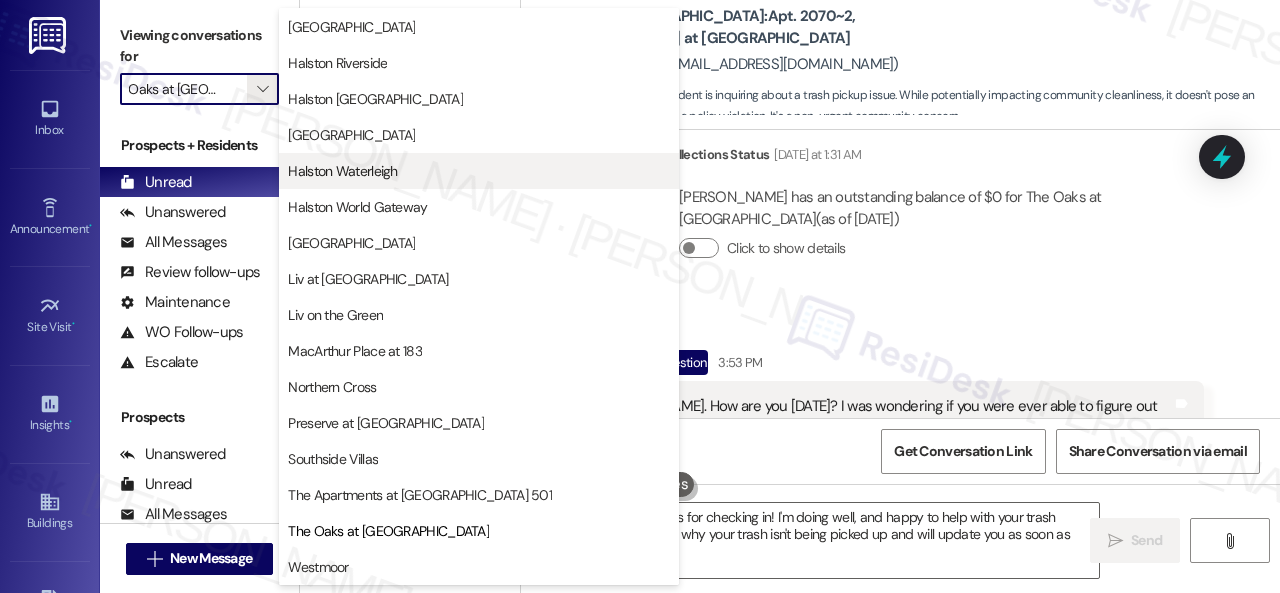 click on "Halston Waterleigh" at bounding box center (479, 171) 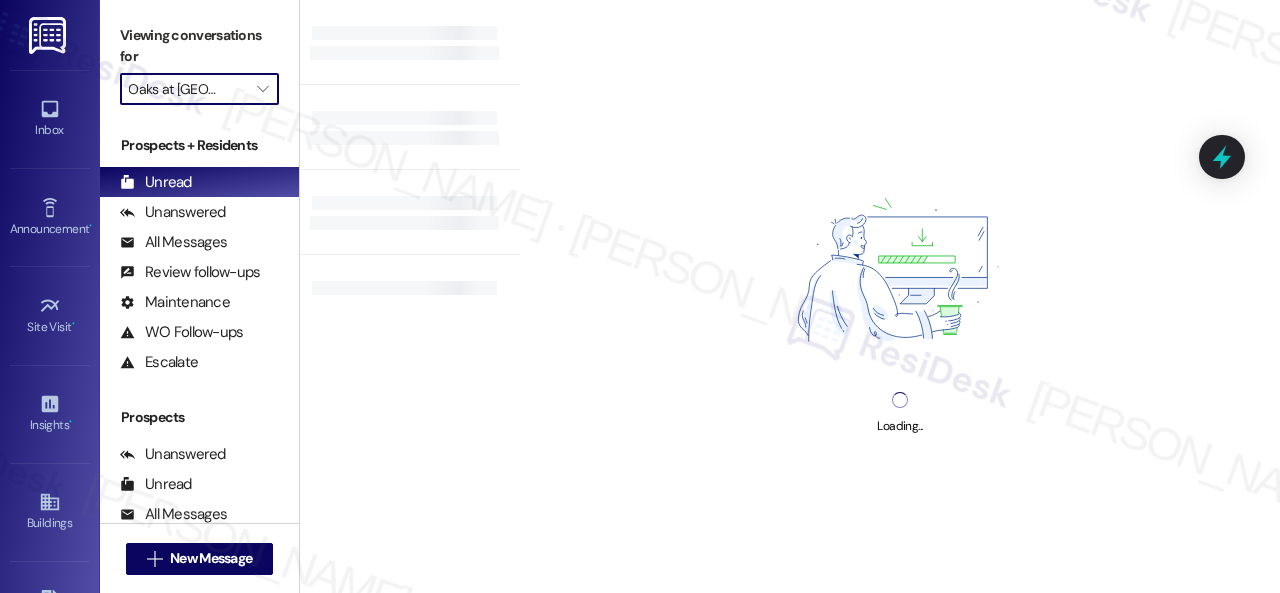 type on "Halston Waterleigh" 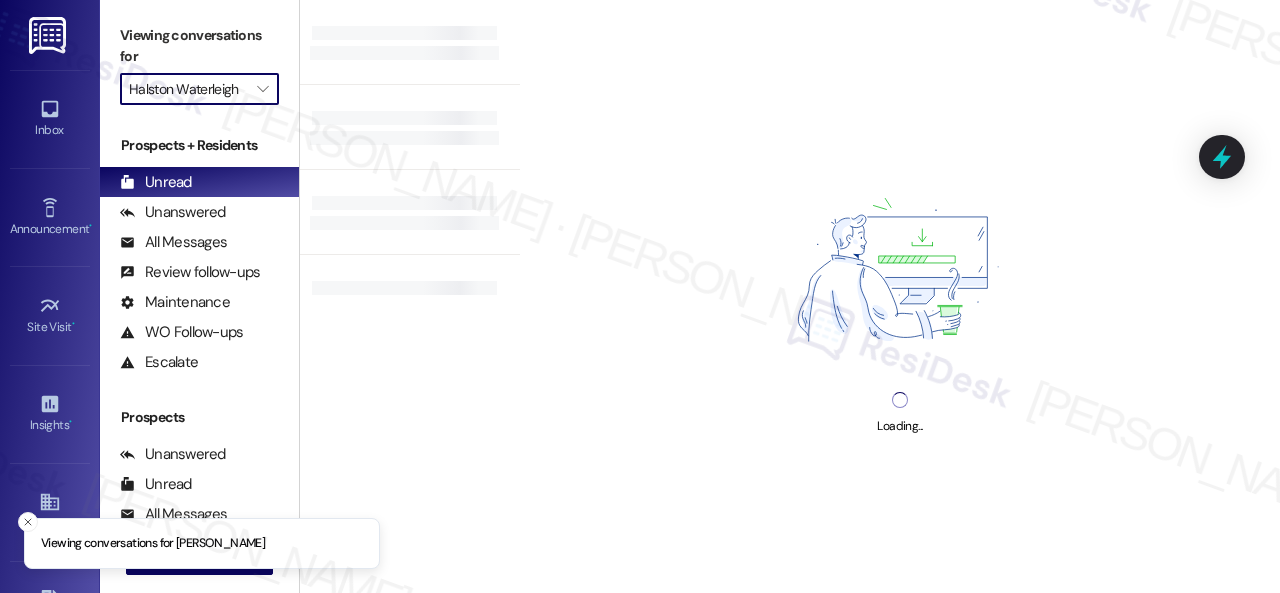 scroll, scrollTop: 0, scrollLeft: 0, axis: both 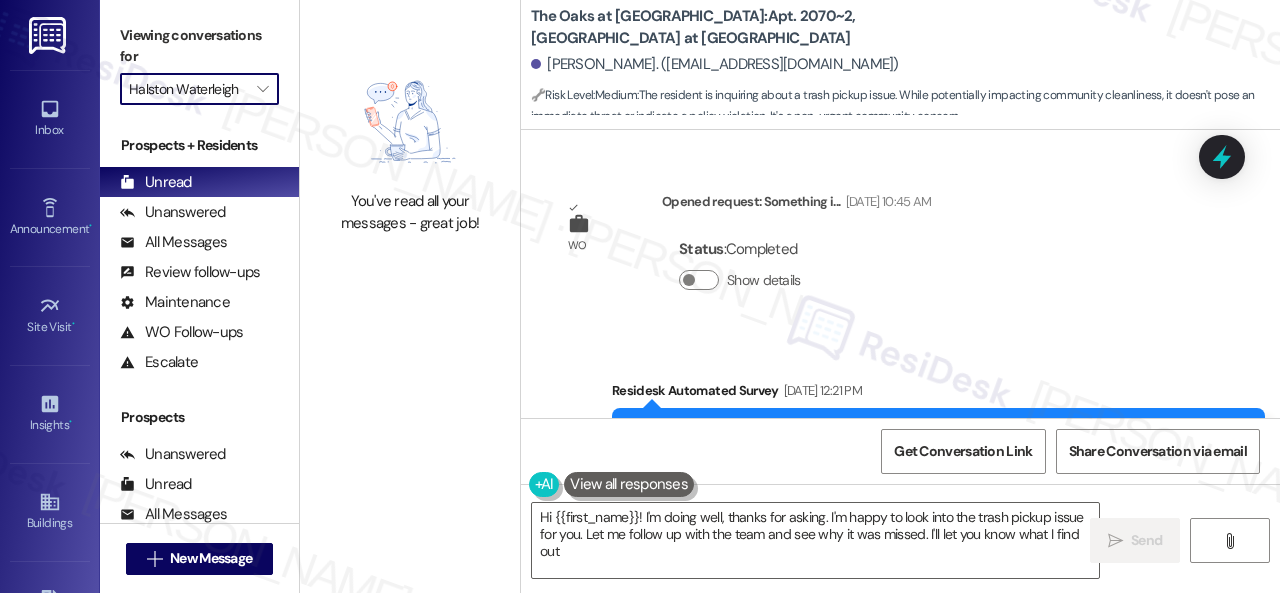 type on "Hi {{first_name}}! I'm doing well, thanks for asking. I'm happy to look into the trash pickup issue for you. Let me follow up with the team and see why it was missed. I'll let you know what I find out!" 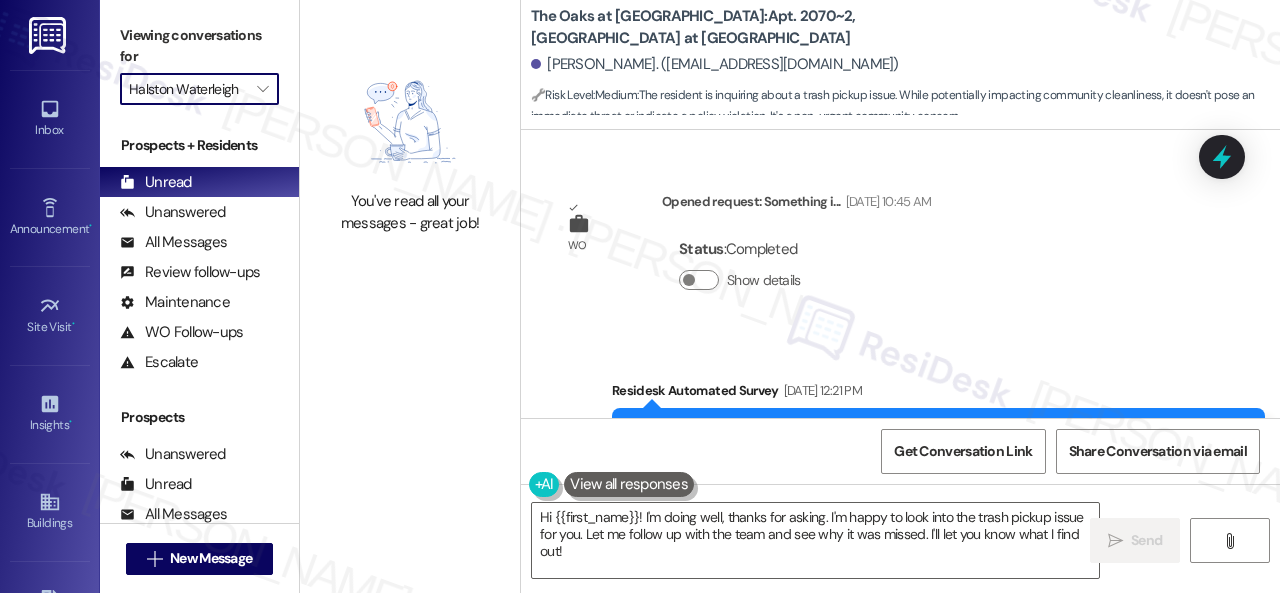 scroll, scrollTop: 45500, scrollLeft: 0, axis: vertical 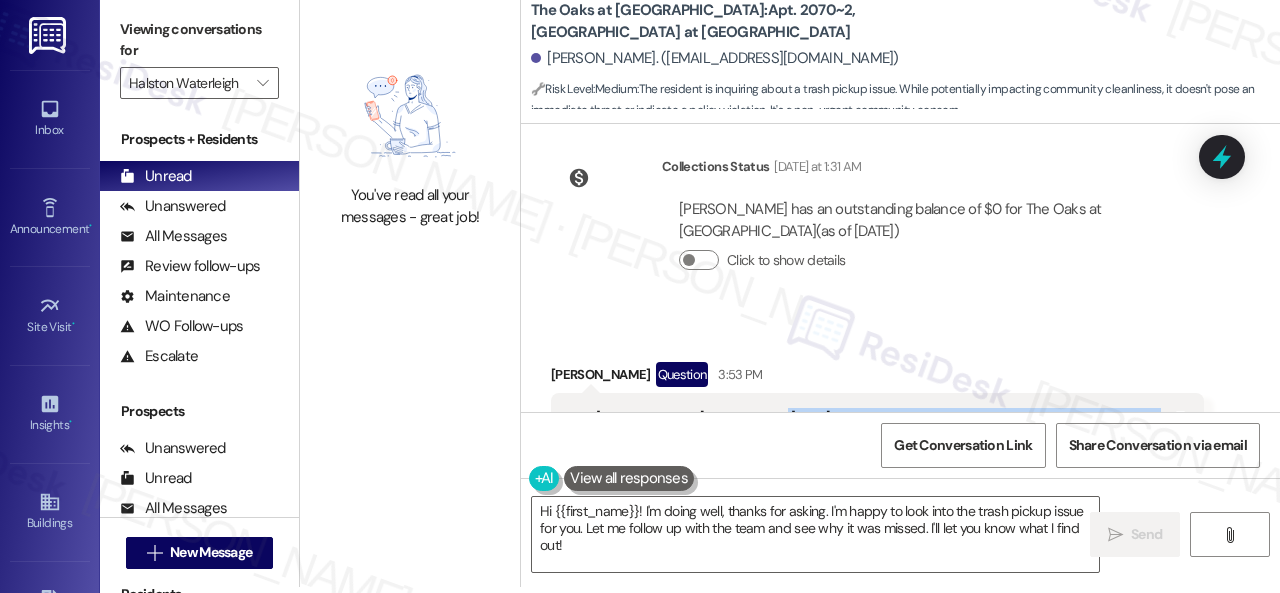 drag, startPoint x: 763, startPoint y: 241, endPoint x: 779, endPoint y: 258, distance: 23.345236 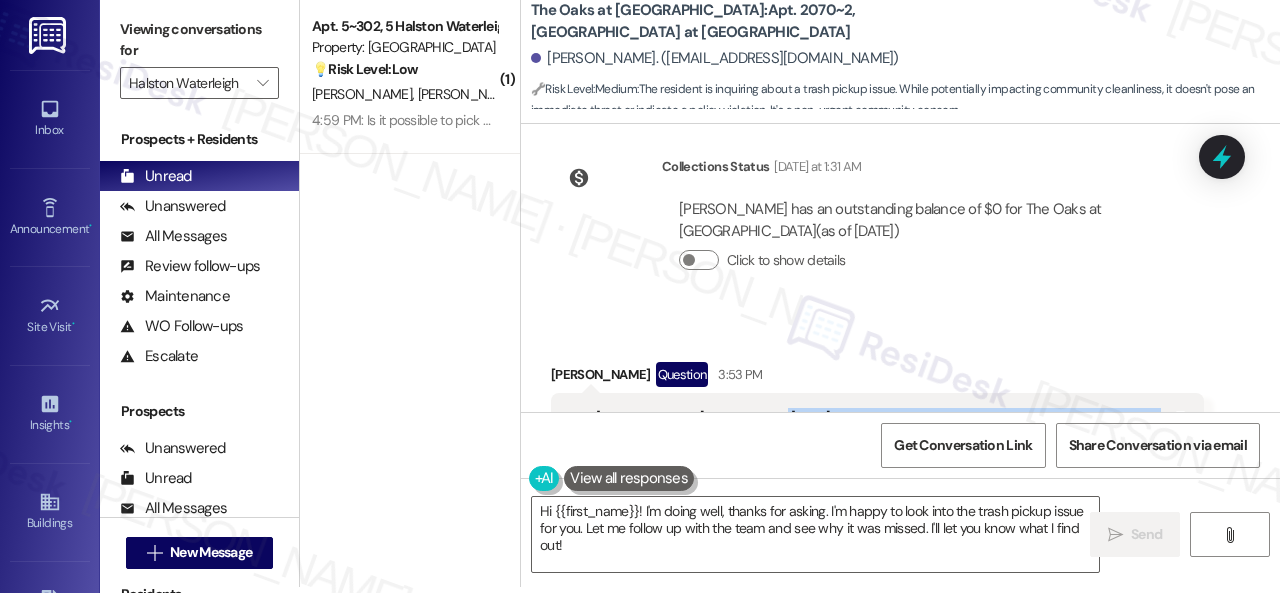drag, startPoint x: 764, startPoint y: 239, endPoint x: 790, endPoint y: 270, distance: 40.459858 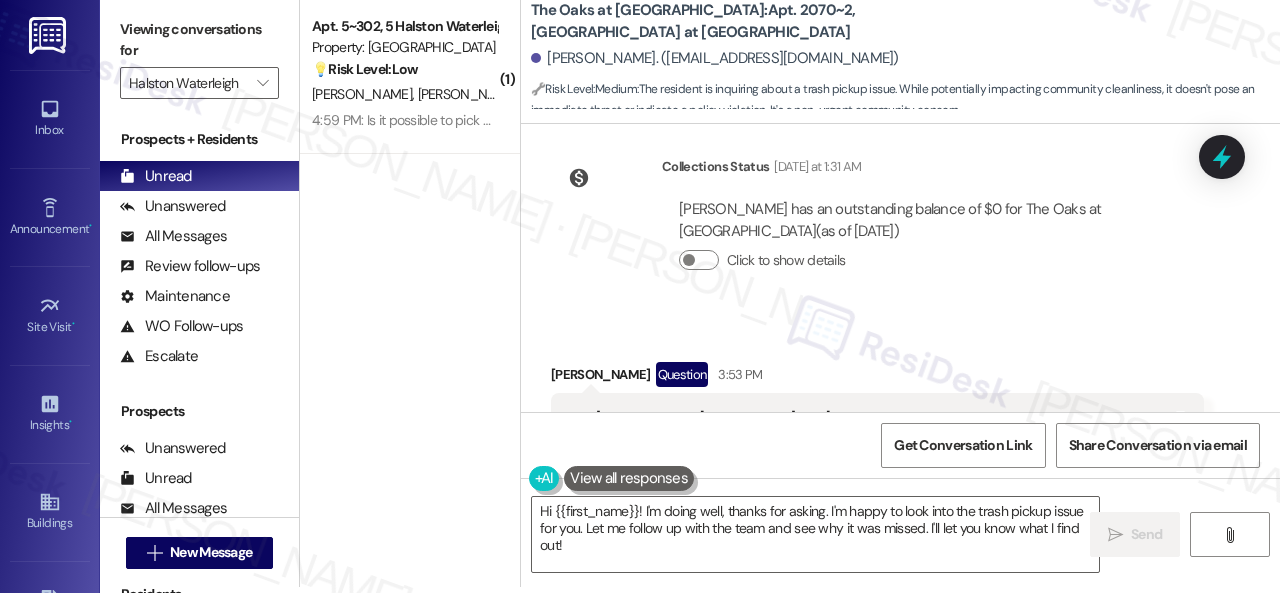 click on "Received via SMS Ken Kuykendall Question 3:53 PM Hey Sarah. How are you today? I was wondering if you were ever able to figure out why they aren't picking up the trash anymore. Tags and notes Tagged as:   Trash ,  Click to highlight conversations about Trash Garbage disposal Click to highlight conversations about Garbage disposal  Related guidelines Hide Suggestions Birchstone Residential - All properties: Concern regarding the use of the term "security" in resident responses Created  2 years ago Account level guideline  ( 69 % match) FAQs generated by ResiDesk AI Can we have Sarah remove the phrase from her responses? Yes, we can have Sarah remove that phrase from her responses. Why do we need to remove the 'security' word from our responses? We need to remove the 'security' word from our responses because we do not guarantee anyone's security. Original Guideline View original document here  http://res.cl… Created  a year ago Account level guideline  ( 65 % match) FAQs generated by ResiDesk AI" at bounding box center [900, 562] 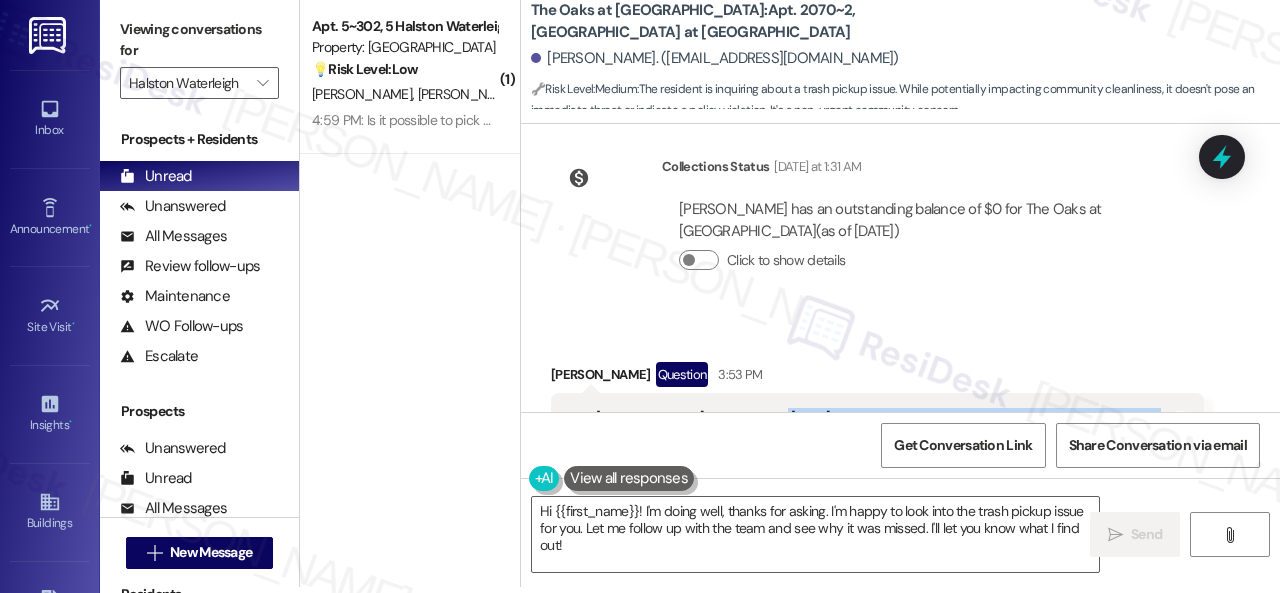 drag, startPoint x: 762, startPoint y: 236, endPoint x: 790, endPoint y: 262, distance: 38.209946 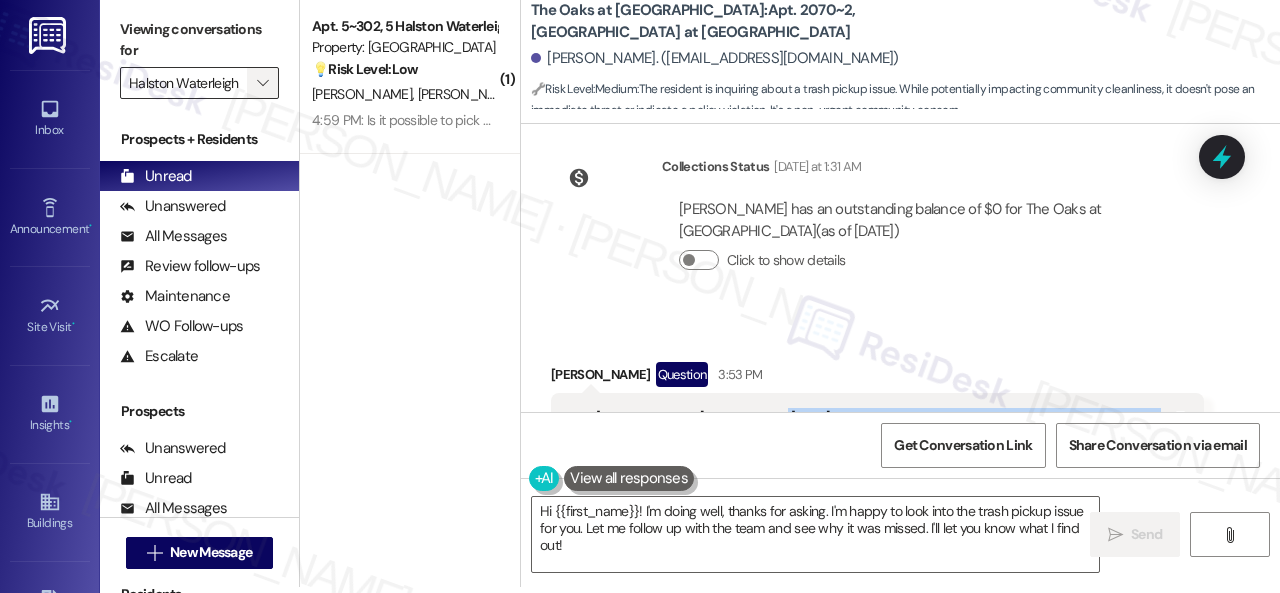 click on "" at bounding box center (263, 83) 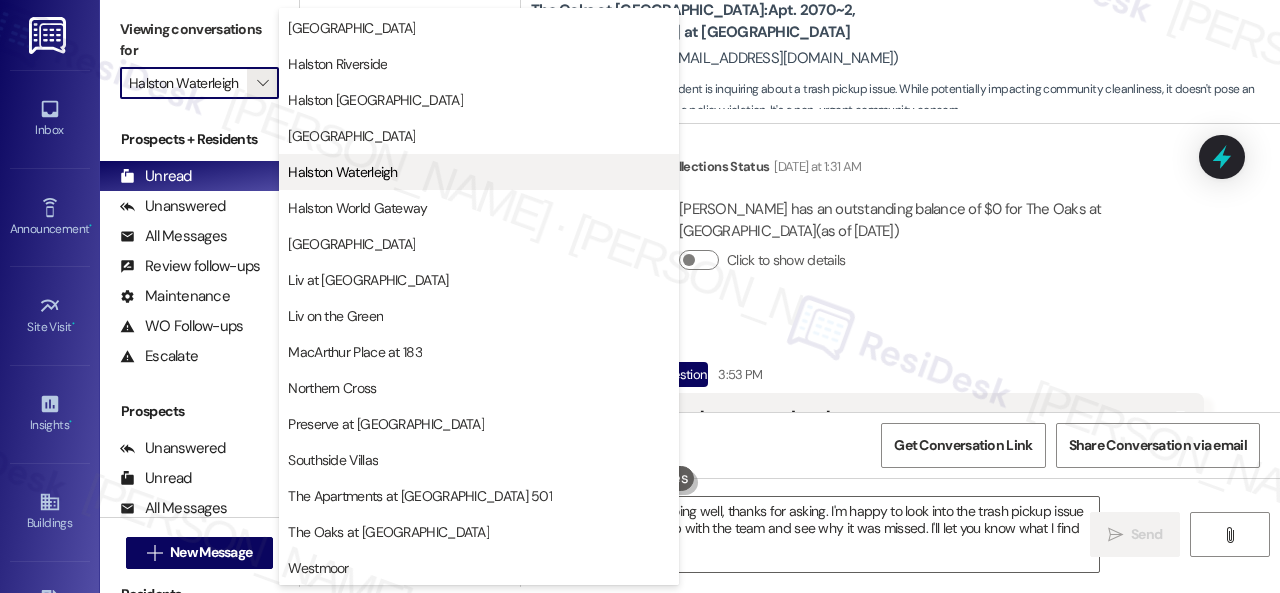 scroll, scrollTop: 864, scrollLeft: 0, axis: vertical 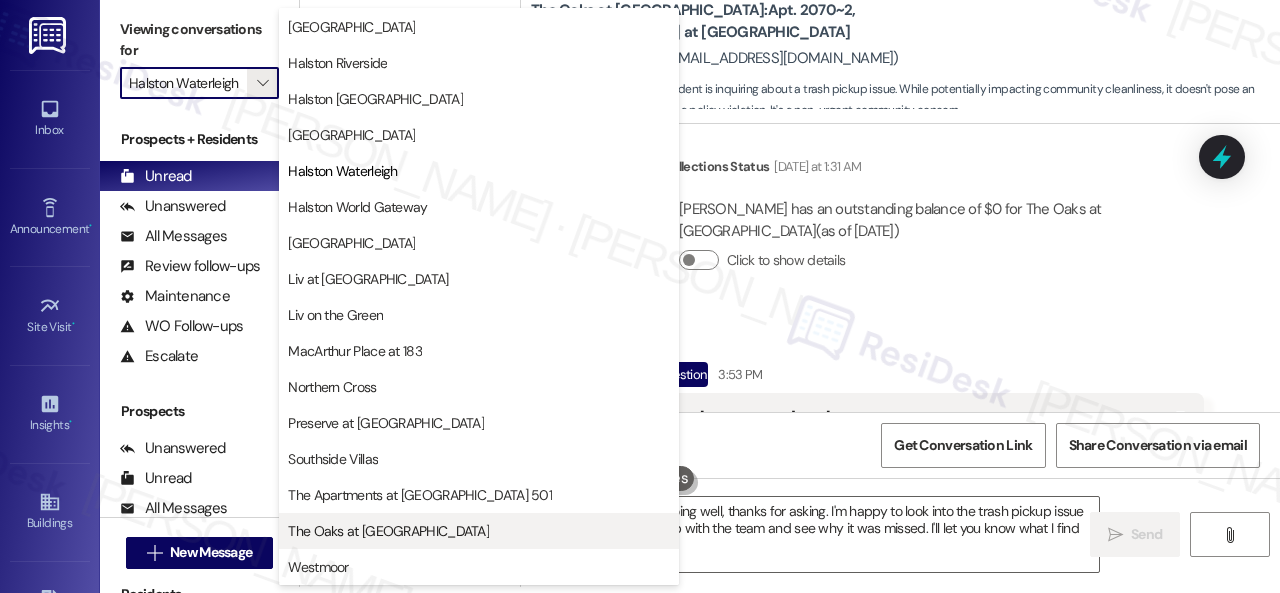 click on "The Oaks at Valley Ranch" at bounding box center (388, 531) 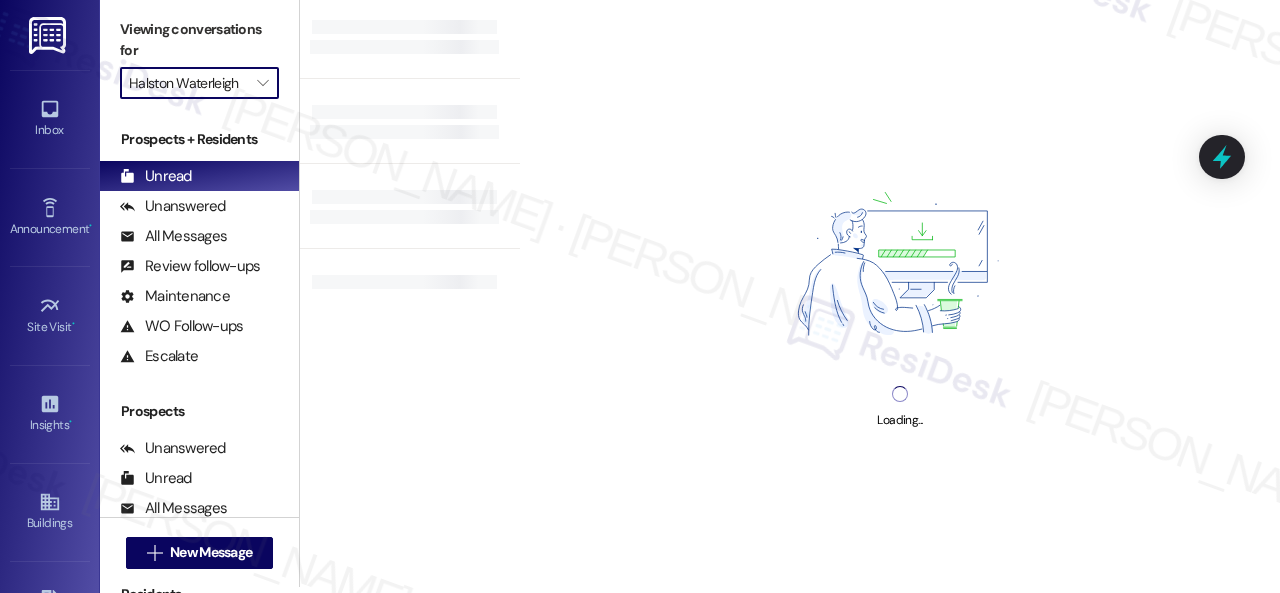 type on "The Oaks at Valley Ranch" 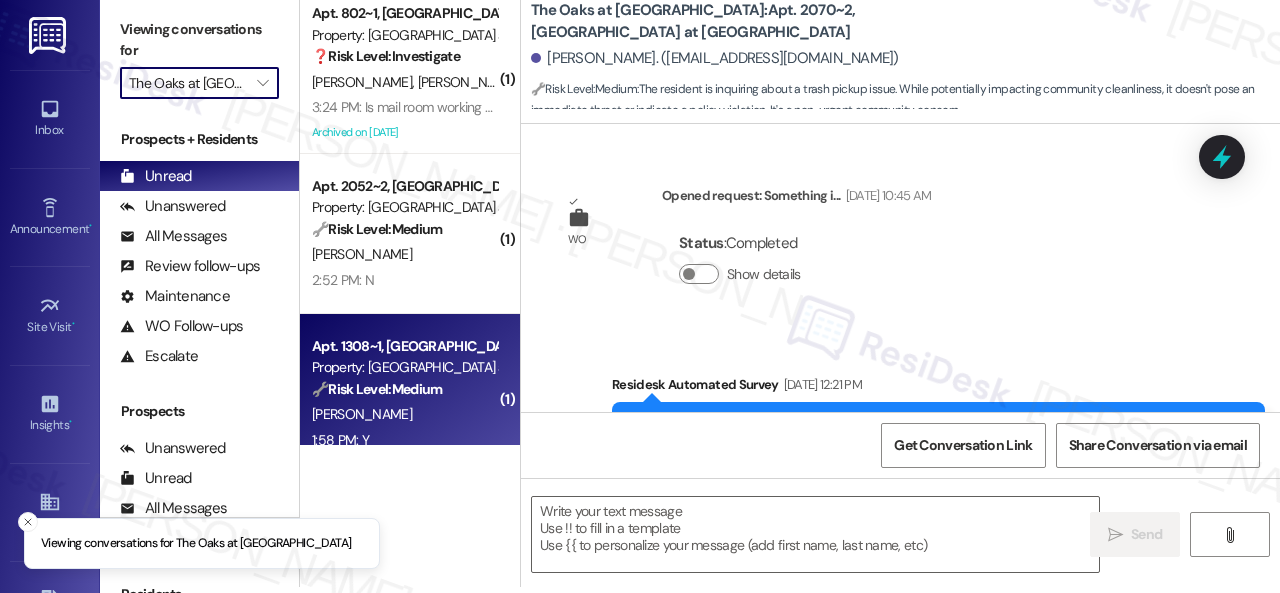 click on "( 1 ) Apt. 802~1, 9816 The Oaks at Valley Ranch Property: The Oaks at Valley Ranch ❓  Risk Level:  Investigate S. Shah P. Parikh 3:24 PM: Is mail room working now ? 3:24 PM: Is mail room working now ? Archived on 07/22/2025 ( 1 ) Apt. 2052~2, 9515 The Oaks at Valley Ranch Property: The Oaks at Valley Ranch 🔧  Risk Level:  Medium The resident responded 'N' to a satisfaction check on a completed work order for a water leak. This indicates the issue was not resolved to their satisfaction, but does not suggest an immediate emergency or risk. It requires follow-up to understand the remaining issue. N. Roychowdhury 2:52 PM: N 2:52 PM: N ( 1 ) Apt. 1308~1, 9824 The Oaks at Valley Ranch Property: The Oaks at Valley Ranch 🔧  Risk Level:  Medium The resident responded 'Y' to confirm that the roof leak work order was completed to their satisfaction. This indicates the issue has been resolved and no further action is needed. C. Dickerson 1:58 PM: Y 1:58 PM: Y ( 1 ) Apt. 1604~1, 9834 The Oaks at Valley Ranch 🌟" at bounding box center (410, 290) 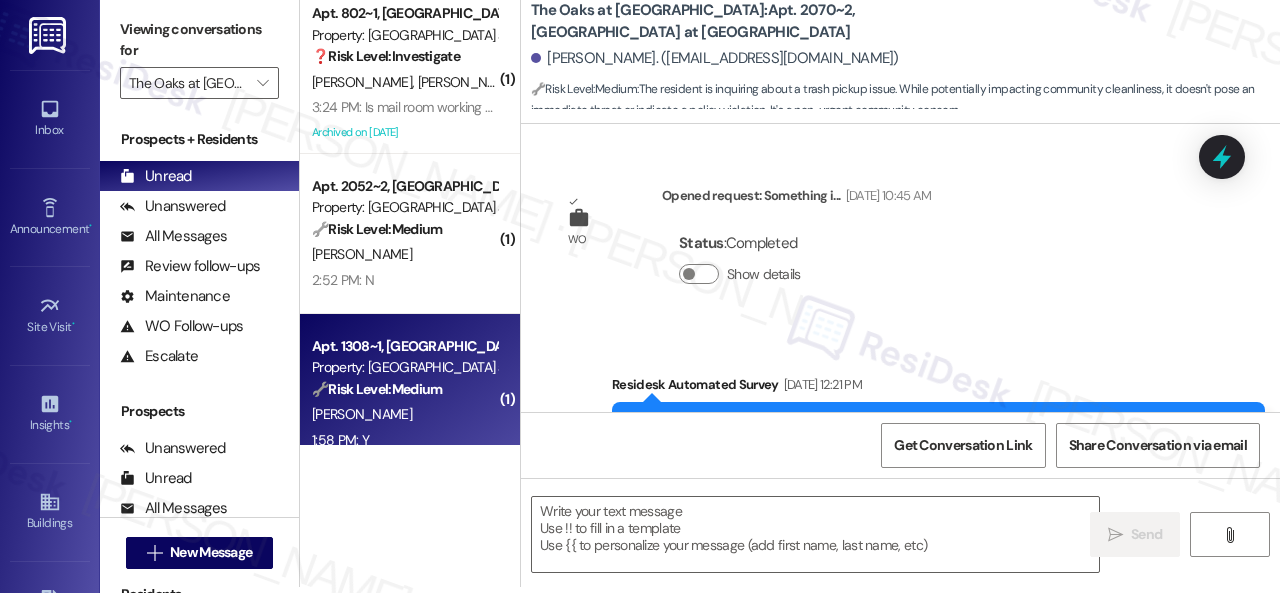 scroll, scrollTop: 45608, scrollLeft: 0, axis: vertical 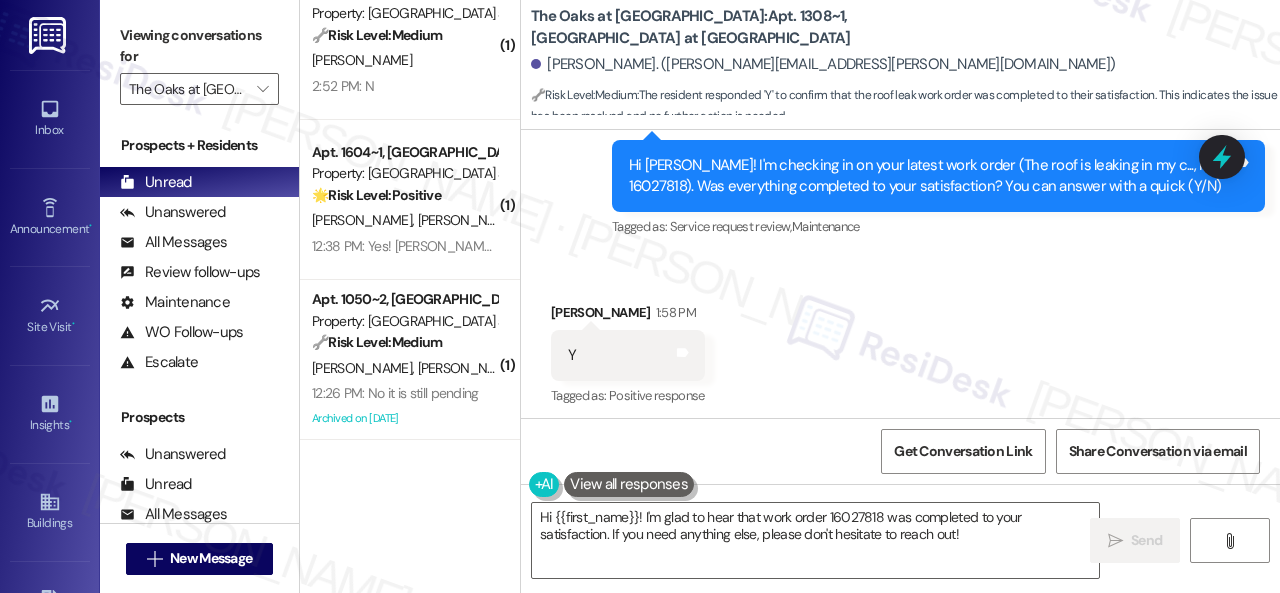 click on "Survey, sent via SMS Residesk Automated Survey 12:26 PM Hi Chase! I'm checking in on your latest work order (The roof is leaking in my c..., ID: 16027818). Was everything completed to your satisfaction? You can answer with a quick (Y/N) Tags and notes Tagged as:   Service request review ,  Click to highlight conversations about Service request review Maintenance Click to highlight conversations about Maintenance" at bounding box center (900, 162) 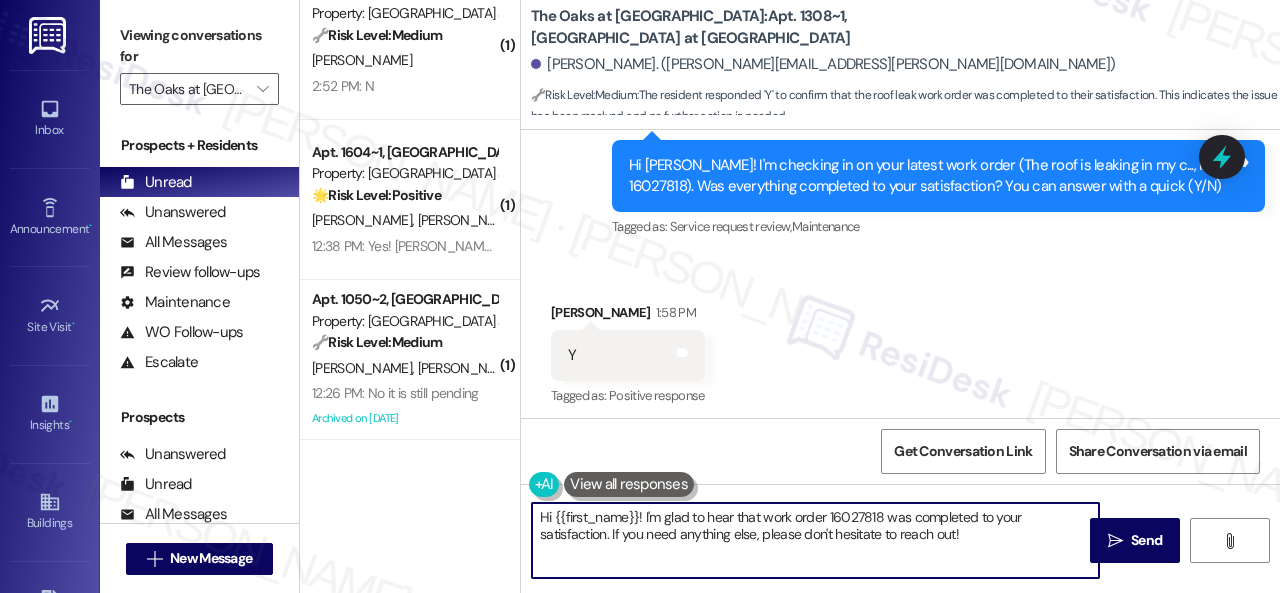drag, startPoint x: 968, startPoint y: 538, endPoint x: 414, endPoint y: 493, distance: 555.8246 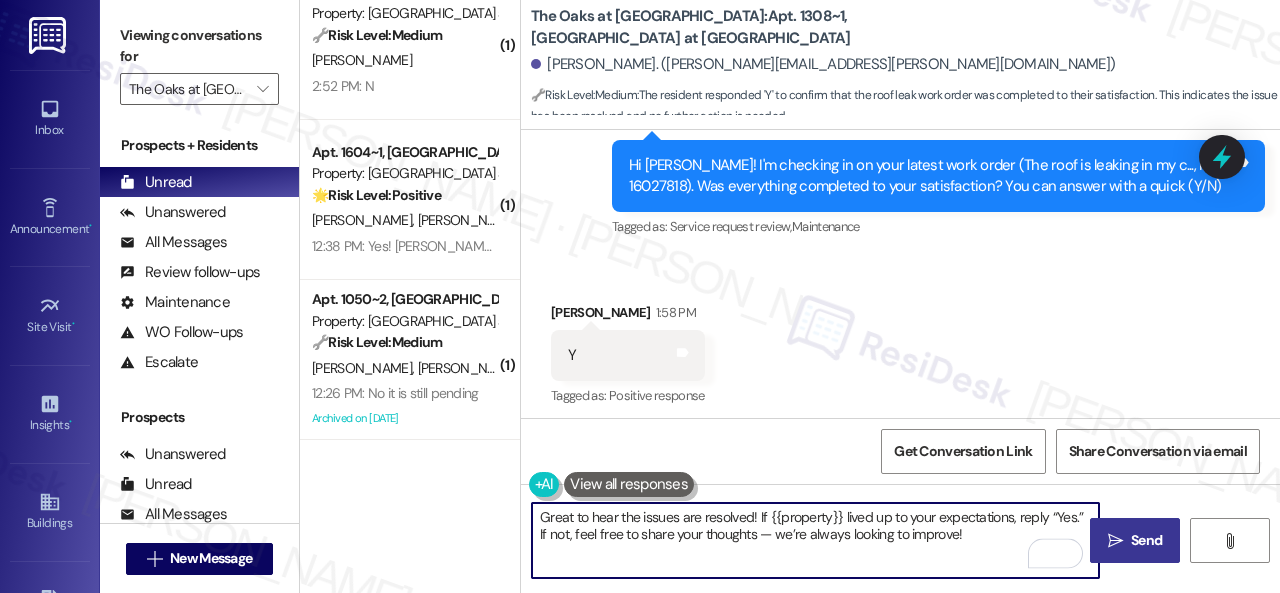 type on "Great to hear the issues are resolved! If {{property}} lived up to your expectations, reply “Yes.” If not, feel free to share your thoughts — we’re always looking to improve!" 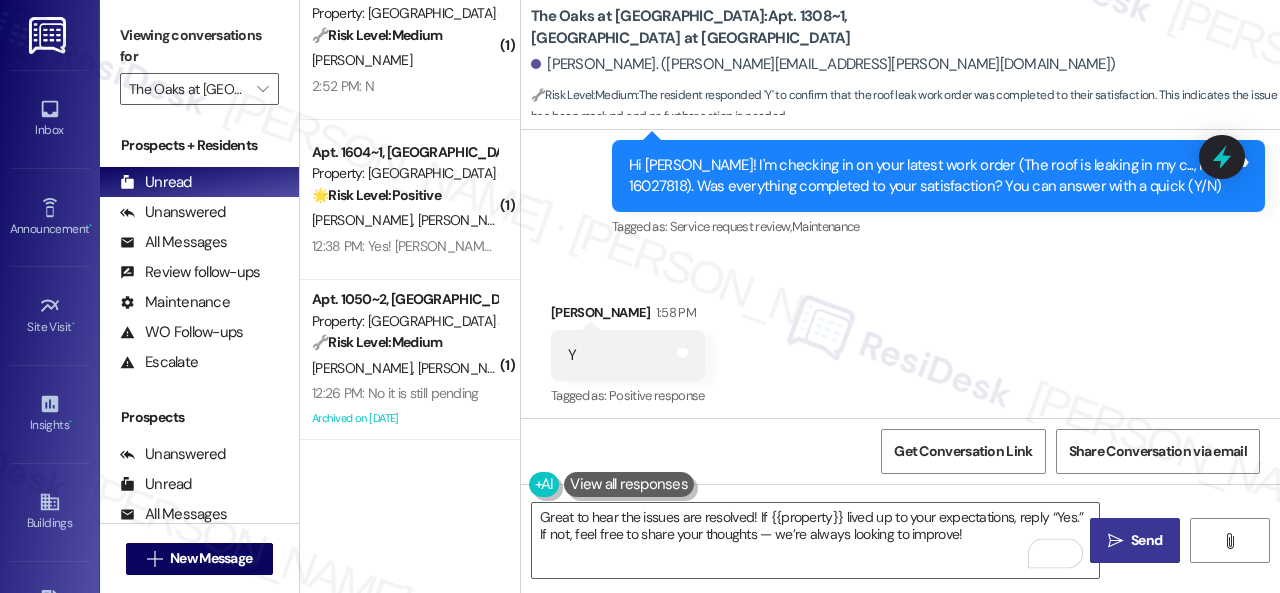 click on "Send" at bounding box center (1146, 540) 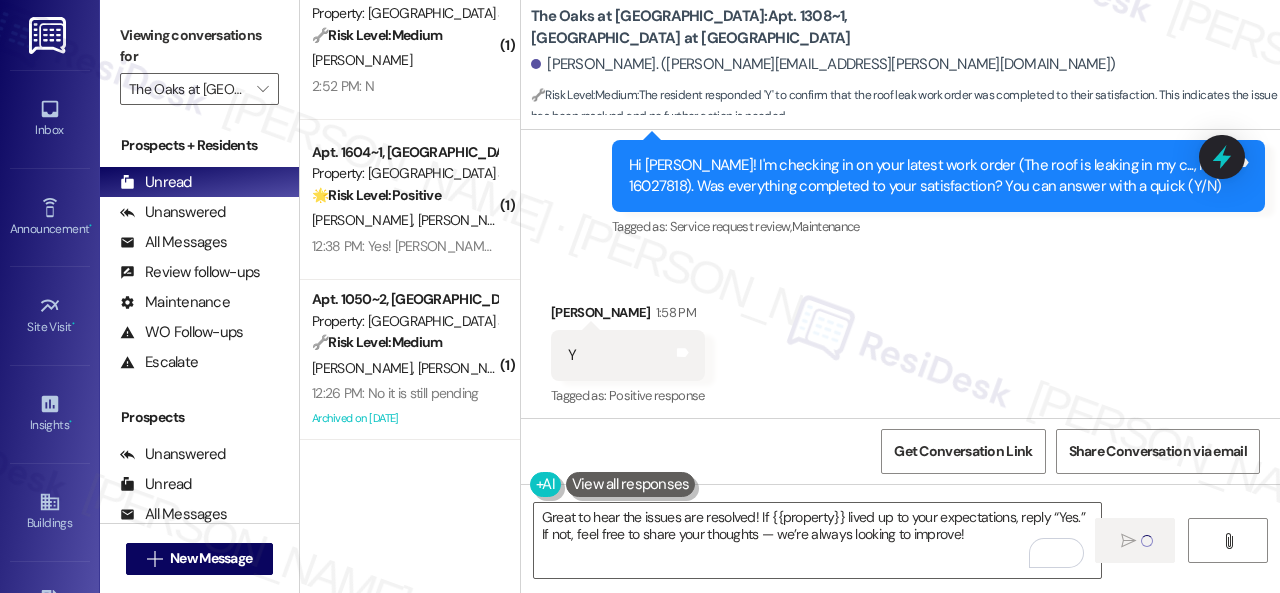 type 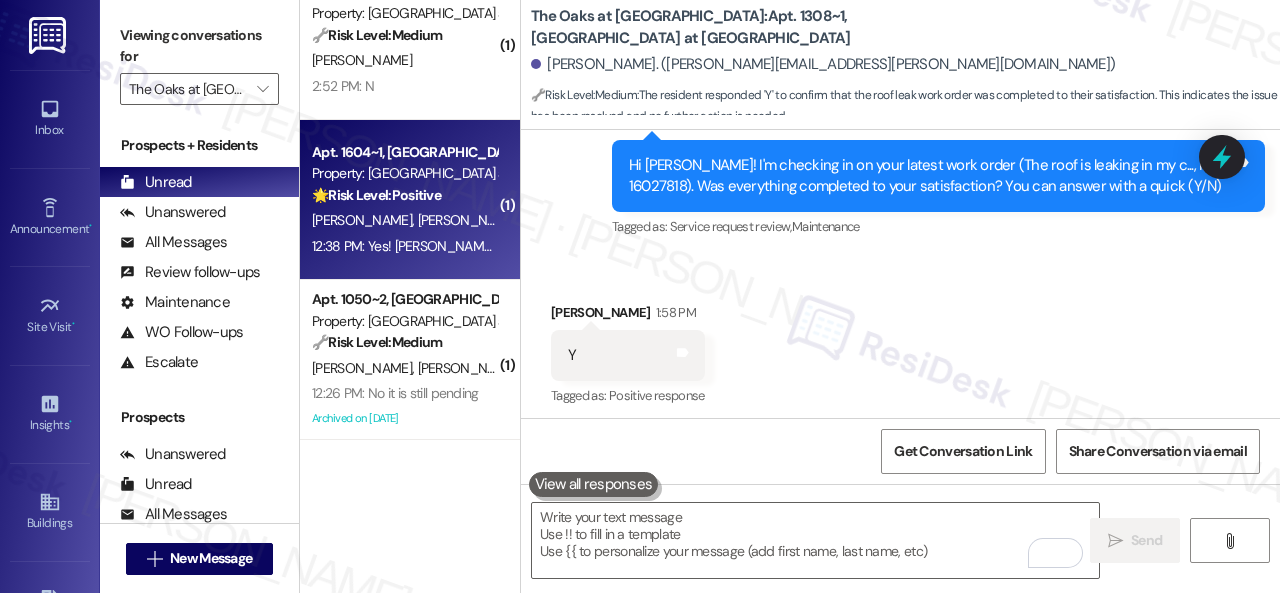 click on "A. Weldon E. Weldon" at bounding box center (404, 220) 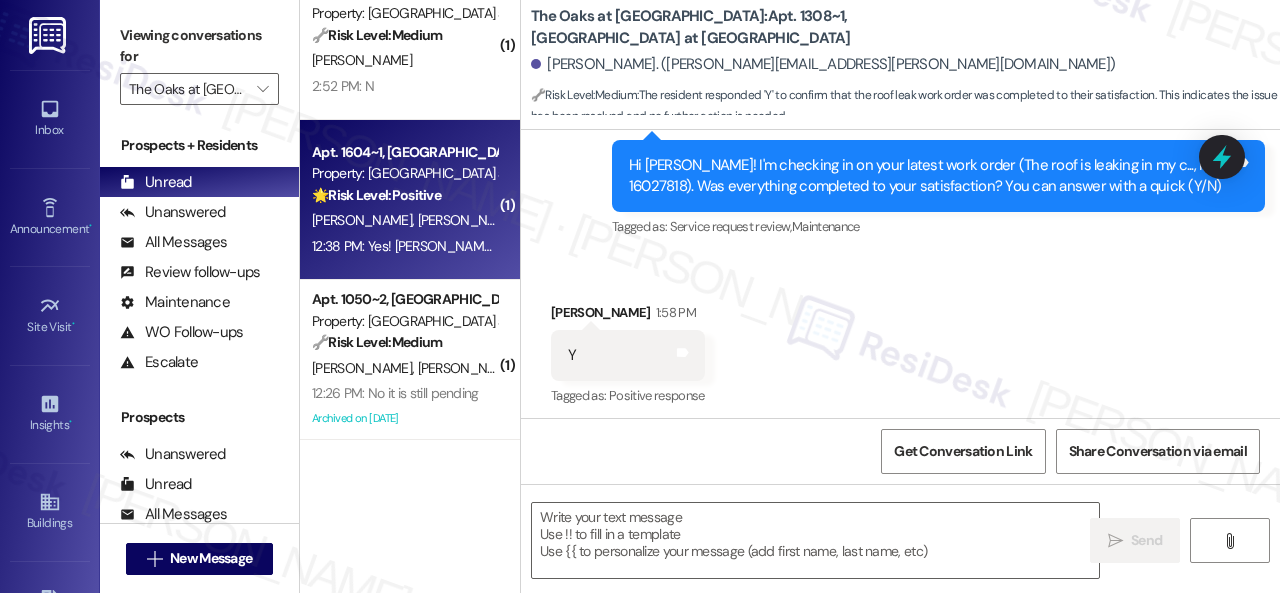 type on "Fetching suggested responses. Please feel free to read through the conversation in the meantime." 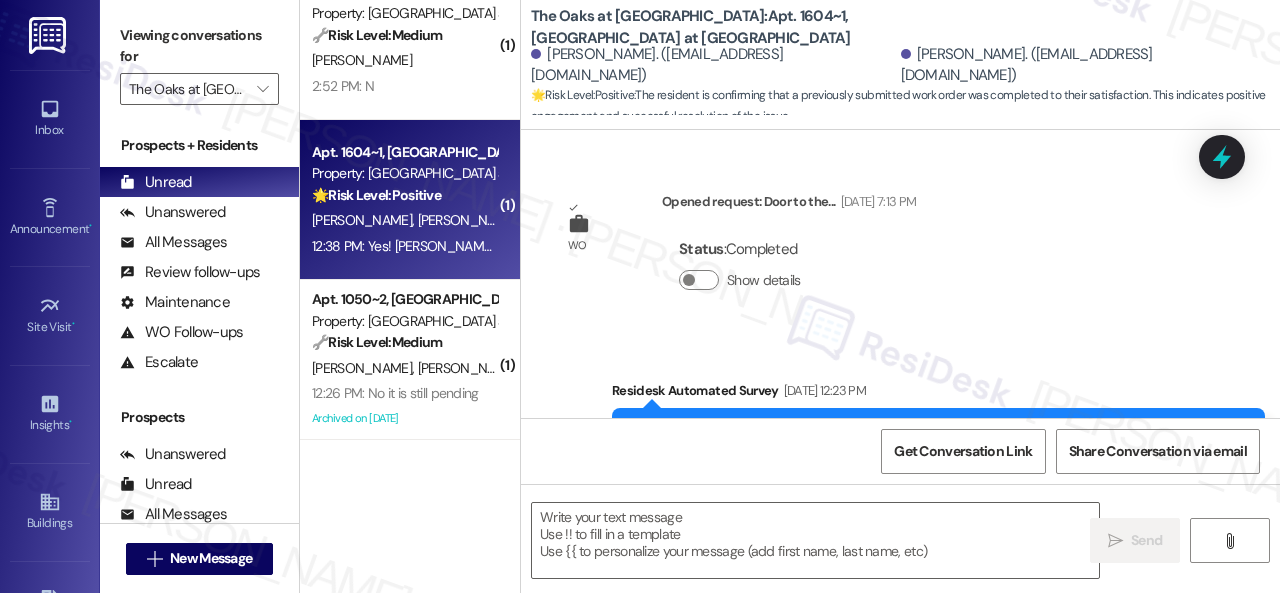 scroll, scrollTop: 7348, scrollLeft: 0, axis: vertical 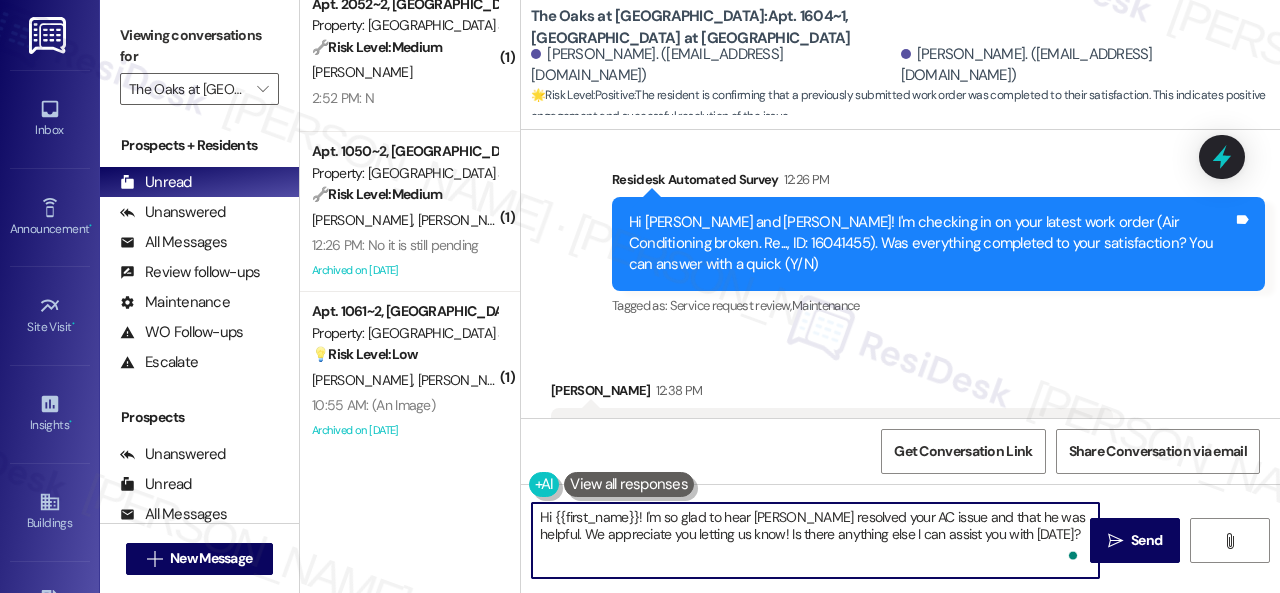 drag, startPoint x: 1074, startPoint y: 536, endPoint x: 745, endPoint y: 519, distance: 329.4389 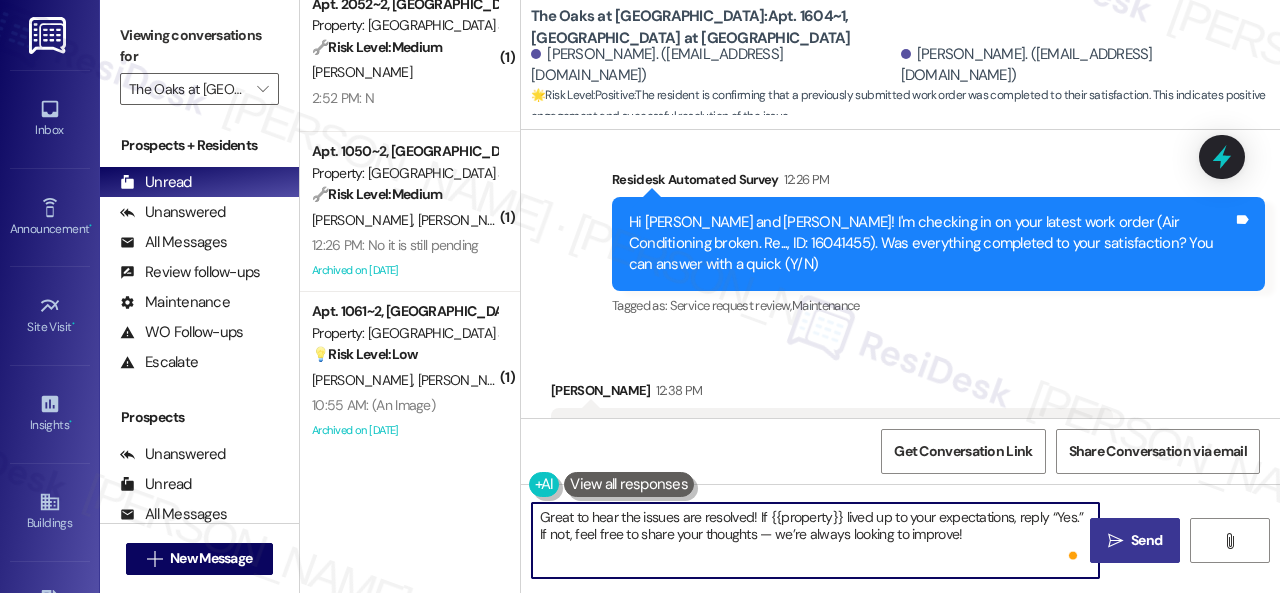 type on "Great to hear the issues are resolved! If {{property}} lived up to your expectations, reply “Yes.” If not, feel free to share your thoughts — we’re always looking to improve!" 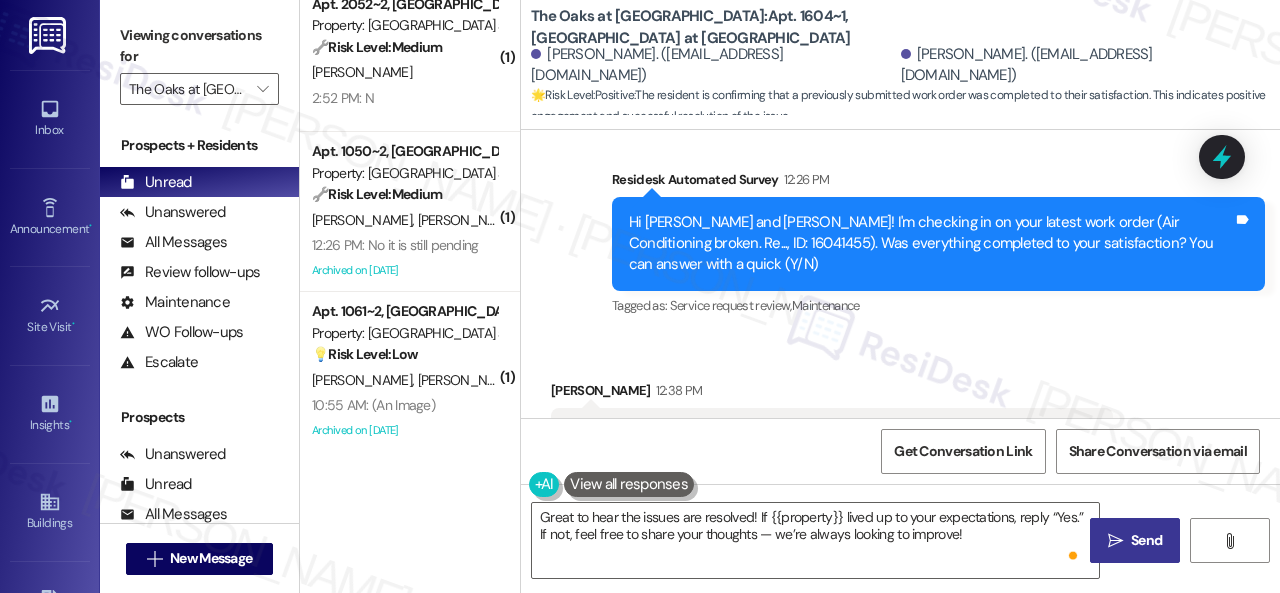 drag, startPoint x: 1132, startPoint y: 547, endPoint x: 1128, endPoint y: 523, distance: 24.33105 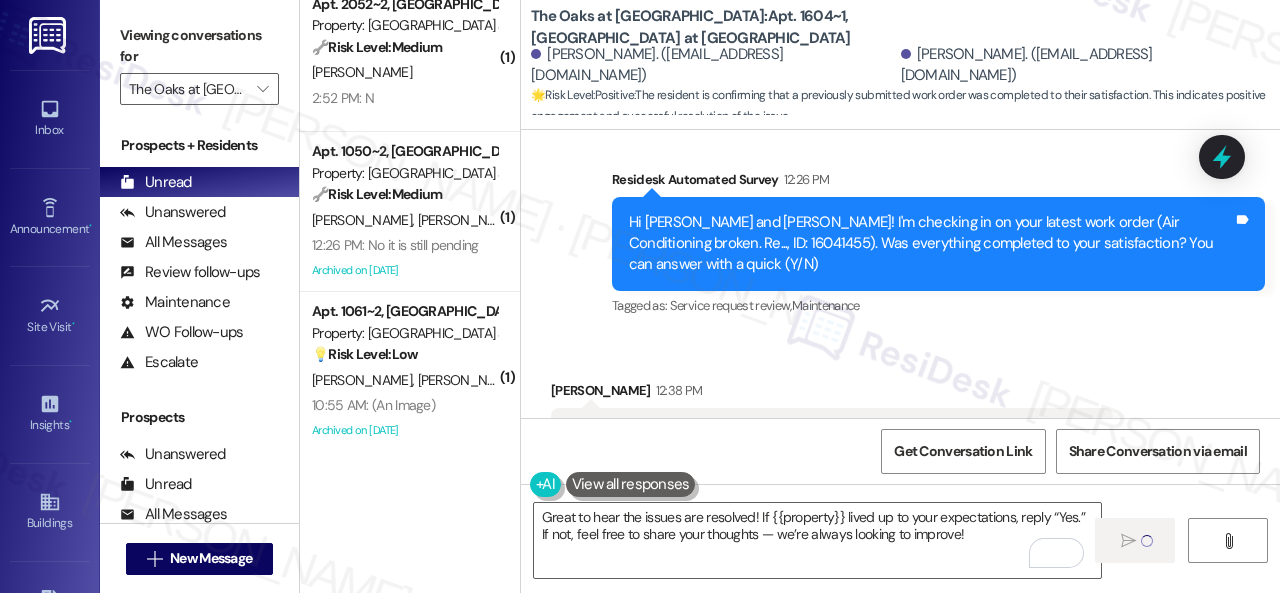 type 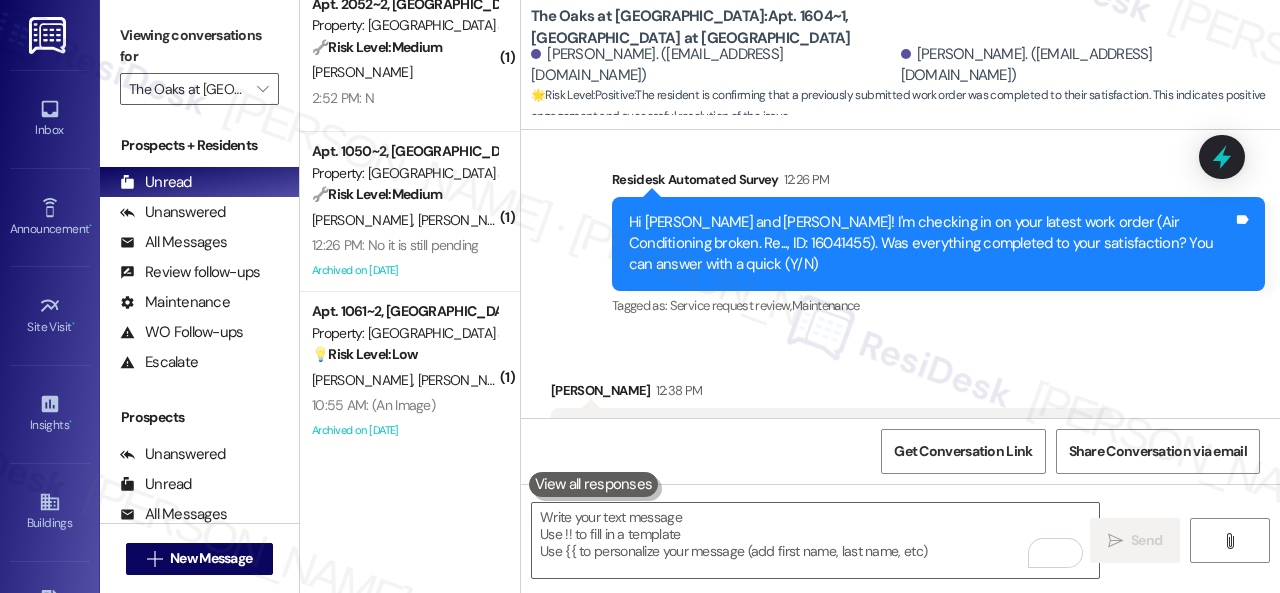 scroll, scrollTop: 7346, scrollLeft: 0, axis: vertical 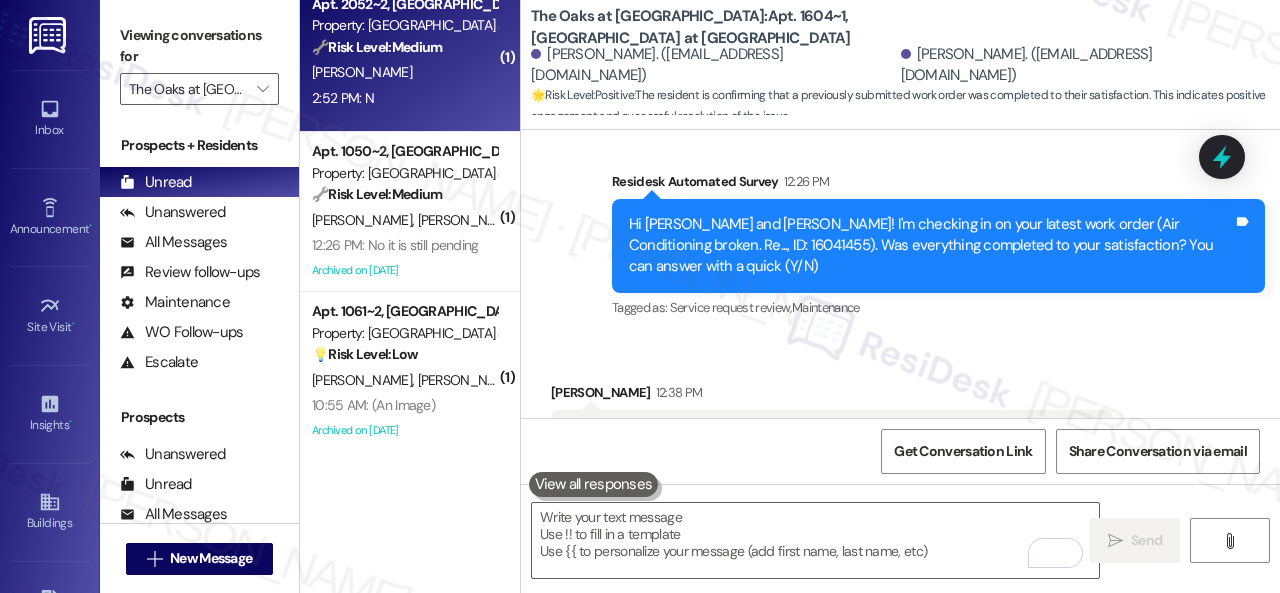 click on "2:52 PM: N 2:52 PM: N" at bounding box center (404, 98) 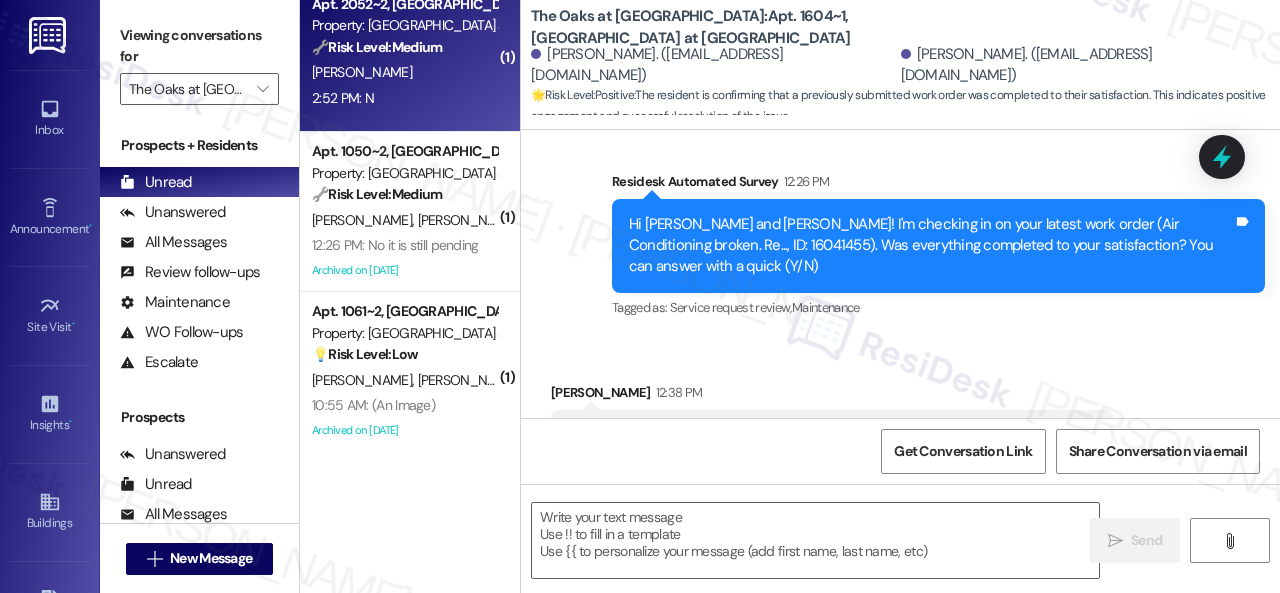 type on "Fetching suggested responses. Please feel free to read through the conversation in the meantime." 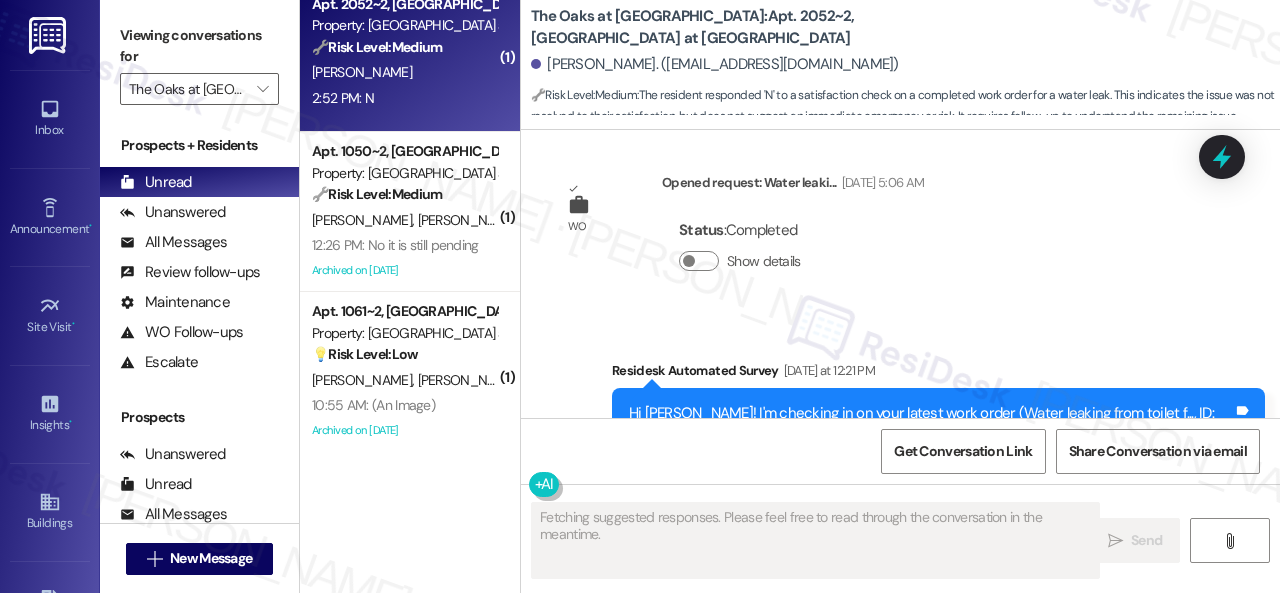 scroll, scrollTop: 7444, scrollLeft: 0, axis: vertical 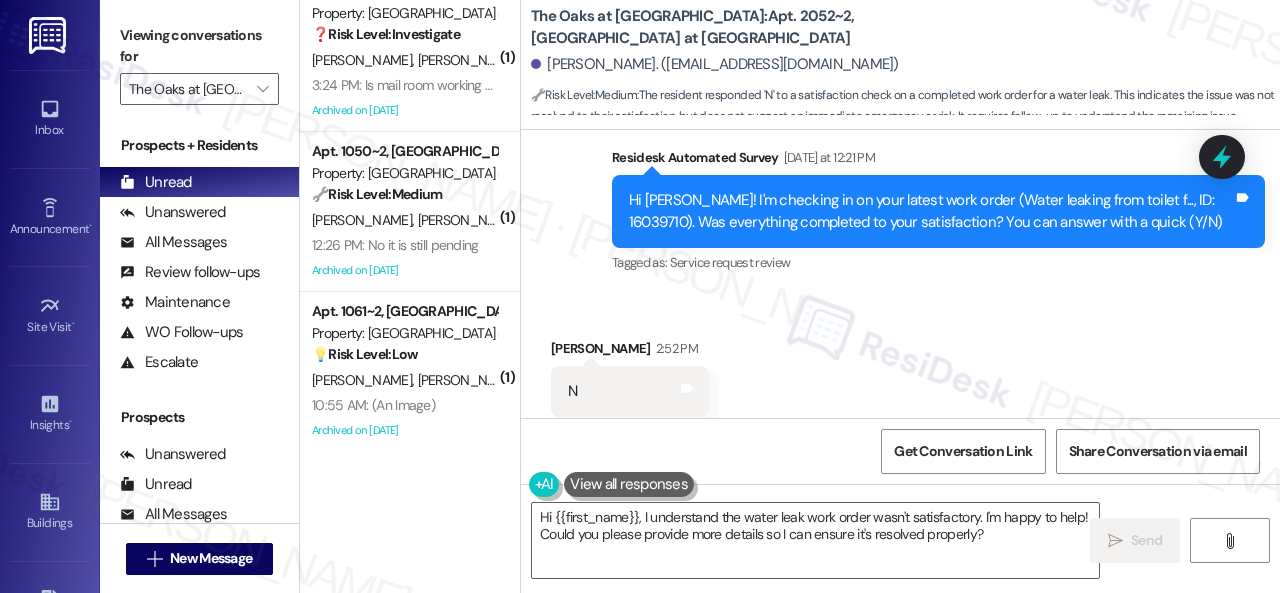 click on "Received via SMS Nupur Roychowdhury 2:52 PM N Tags and notes Tagged as:   Negative response Click to highlight conversations about Negative response" at bounding box center (900, 377) 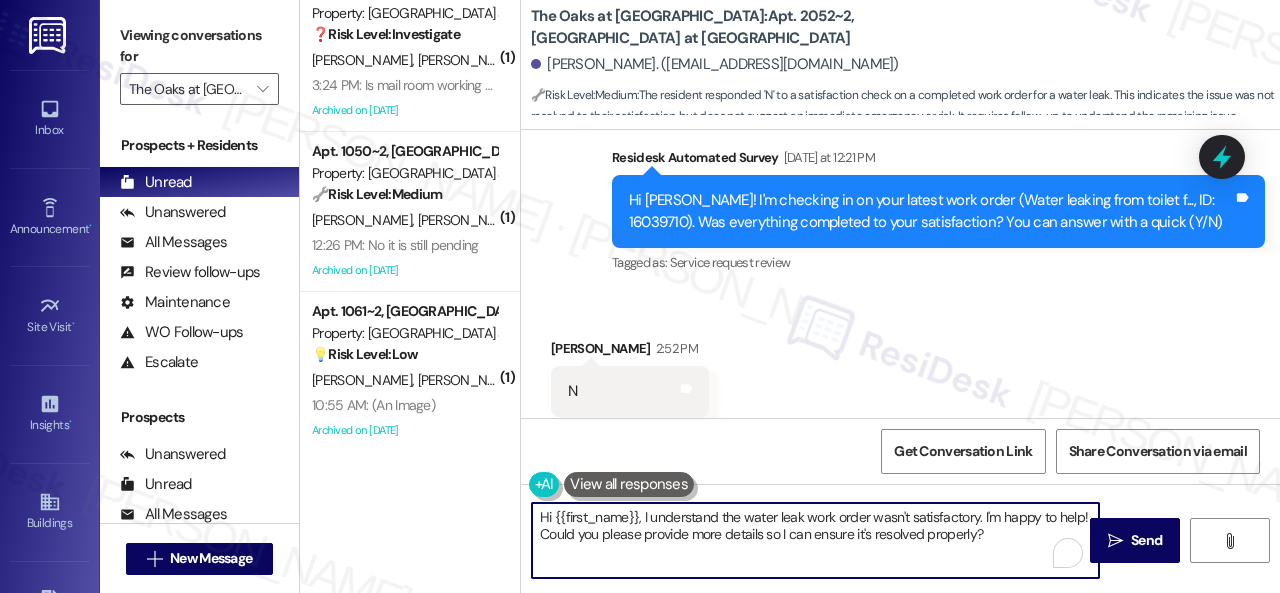 drag, startPoint x: 1010, startPoint y: 533, endPoint x: 747, endPoint y: 497, distance: 265.45245 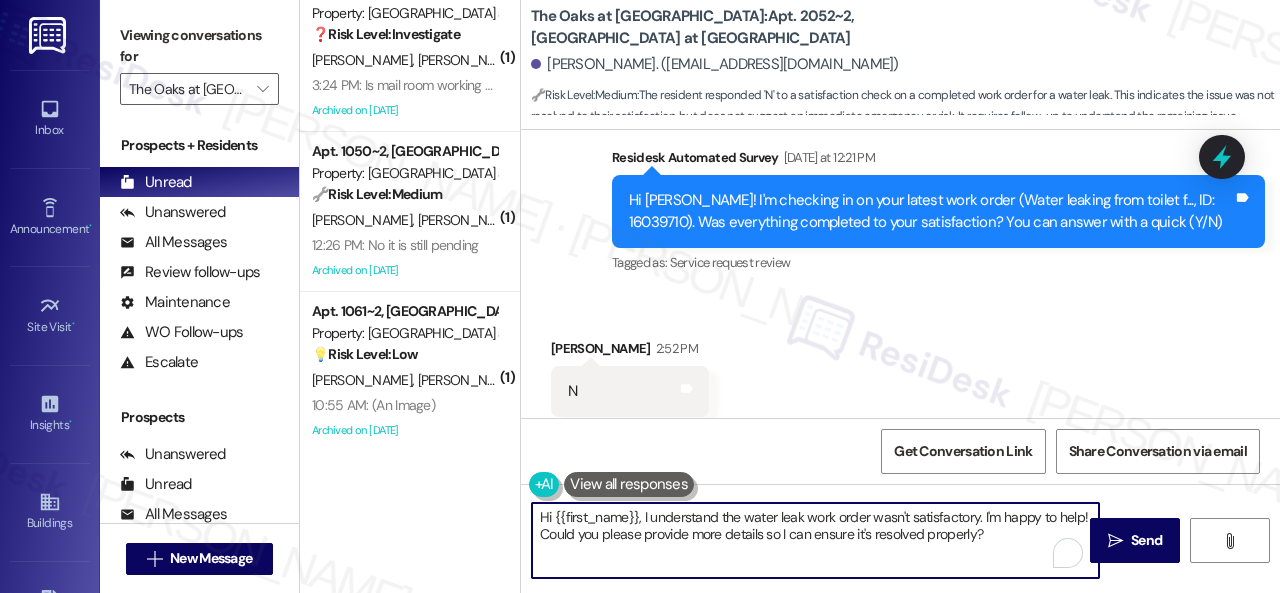 click on "( 1 ) Apt. 802~1, 9816 The Oaks at Valley Ranch Property: The Oaks at Valley Ranch ❓  Risk Level:  Investigate S. Shah P. Parikh 3:24 PM: Is mail room working now ? 3:24 PM: Is mail room working now ? Archived on 07/22/2025 ( 1 ) Apt. 1050~2, 9515 The Oaks at Valley Ranch Property: The Oaks at Valley Ranch 🔧  Risk Level:  Medium The resident indicates that a work order is still pending. This suggests a non-urgent maintenance issue that has not been resolved. While the initial check-in was positive, the negative response indicates a need for follow-up, but does not rise to the level of an emergency or urgent issue. S. Sisodia T. Ainala 12:26 PM: No it is still pending  12:26 PM: No it is still pending  Archived on 07/21/2025 ( 1 ) Apt. 1061~2, 9517 The Oaks at Valley Ranch Property: The Oaks at Valley Ranch 💡  Risk Level:  Low S. Balasubramaniam N. Baskaran 10:55 AM: (An Image) 10:55 AM: (An Image) Archived on 07/16/2025 The Oaks at Valley Ranch:  Apt. 2052~2, 9515 The Oaks at Valley Ranch         🔧" at bounding box center [790, 296] 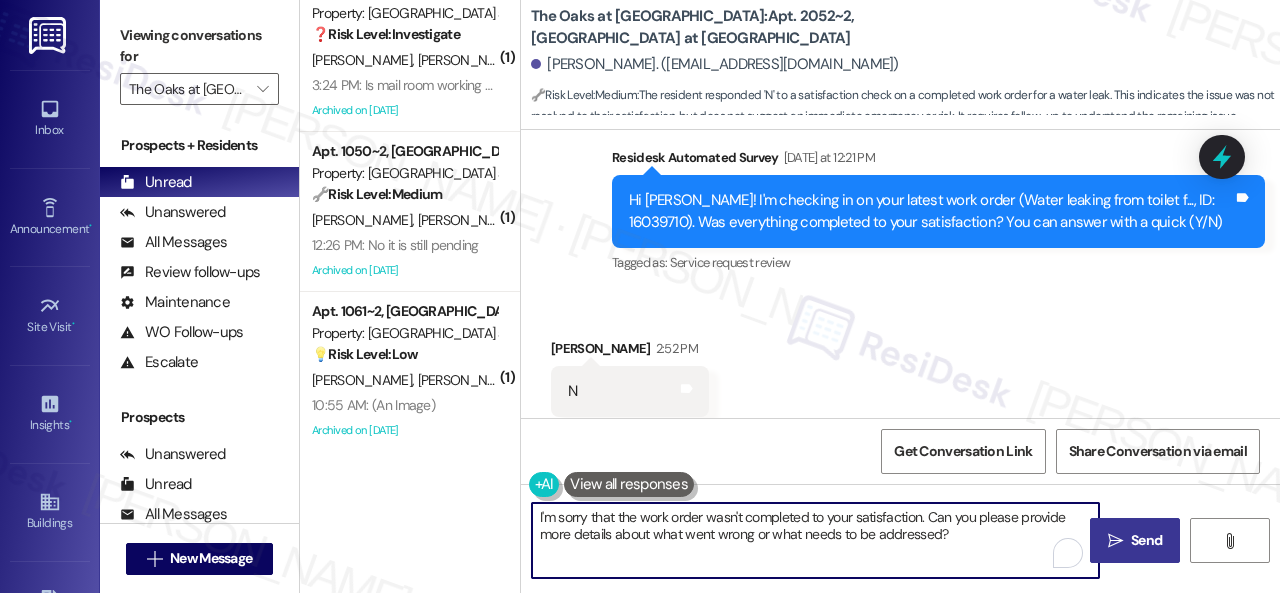 type on "I'm sorry that the work order wasn't completed to your satisfaction. Can you please provide more details about what went wrong or what needs to be addressed?" 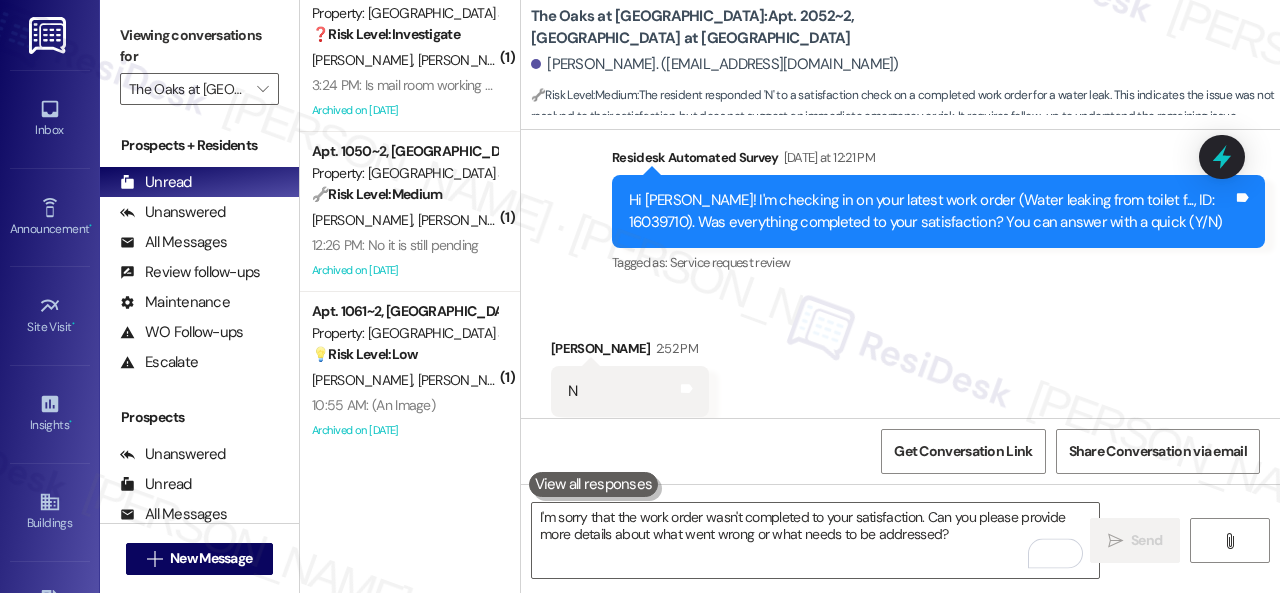 type 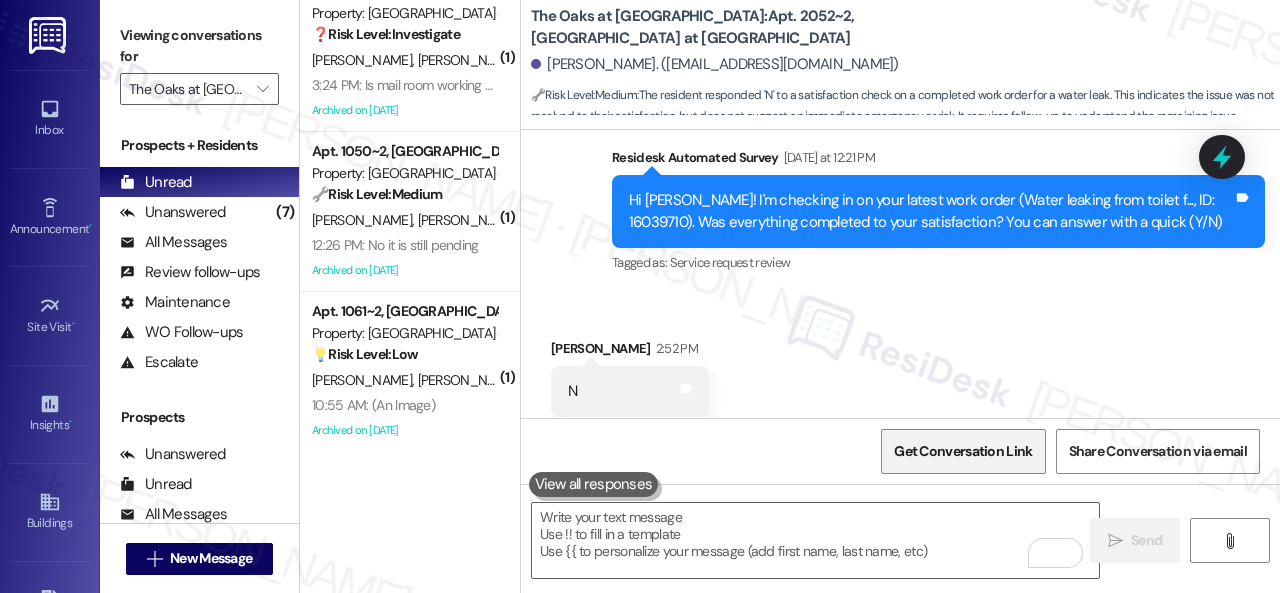 click on "Get Conversation Link" at bounding box center (963, 451) 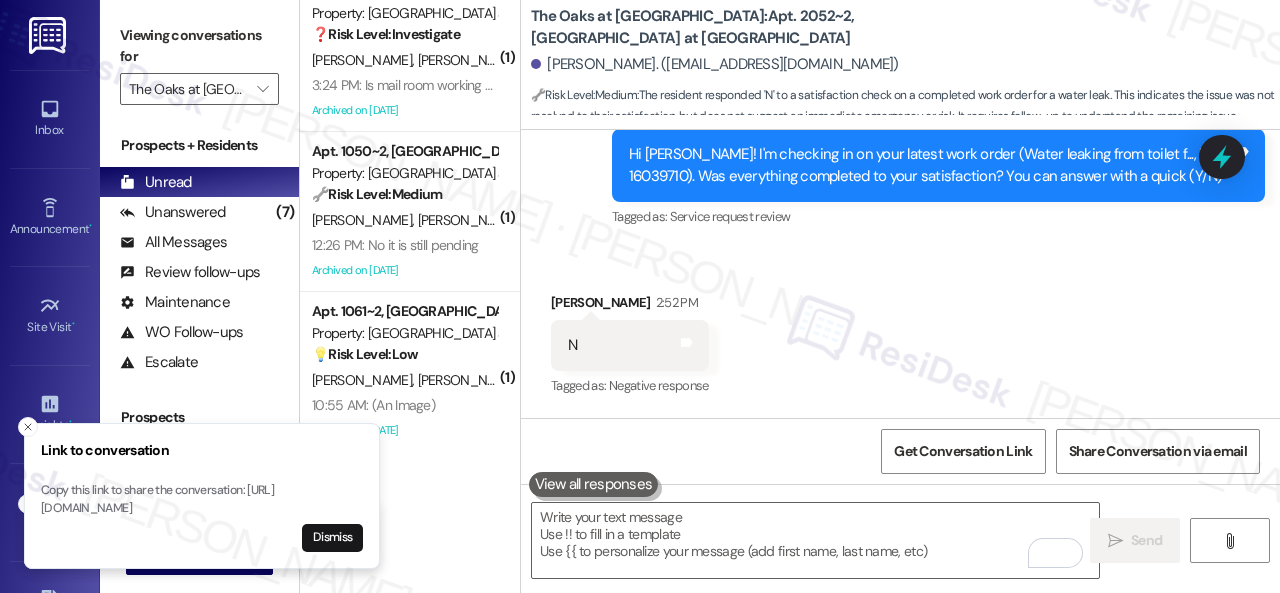 scroll, scrollTop: 7606, scrollLeft: 0, axis: vertical 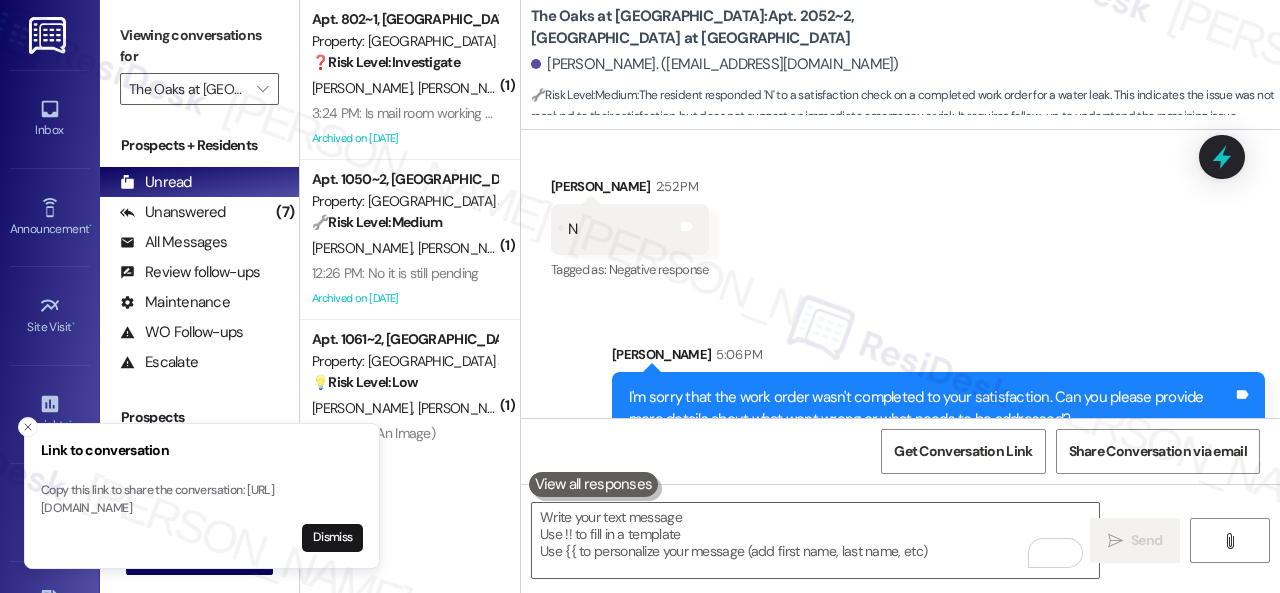 click on "S. Shah P. Parikh" at bounding box center [404, 88] 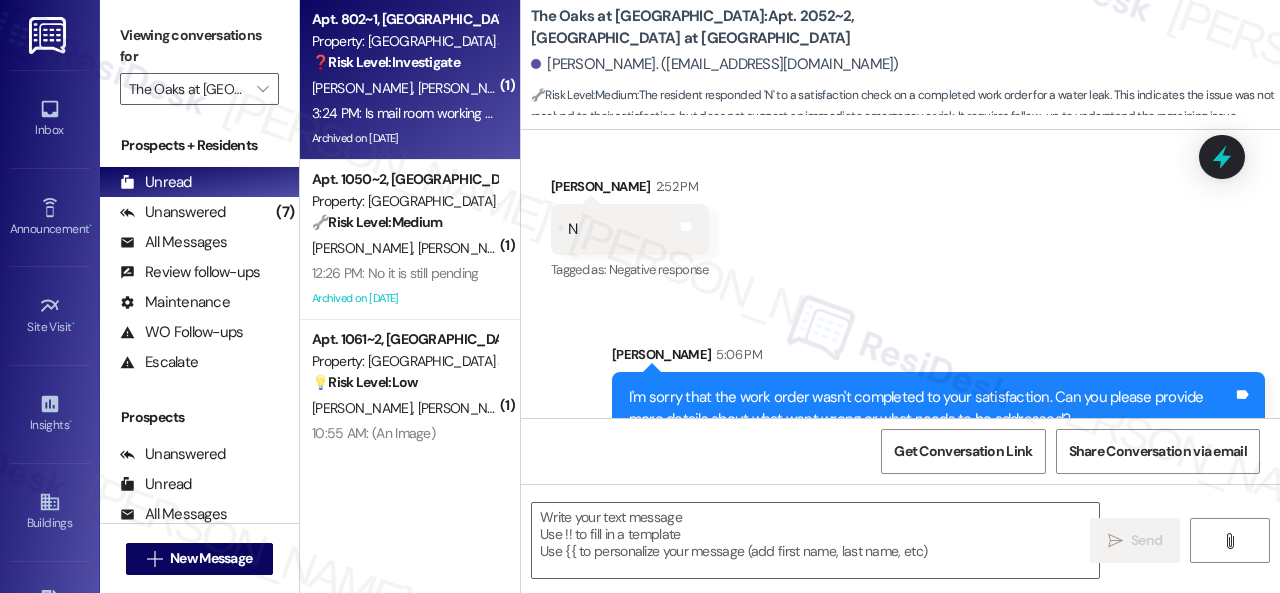 type on "Fetching suggested responses. Please feel free to read through the conversation in the meantime." 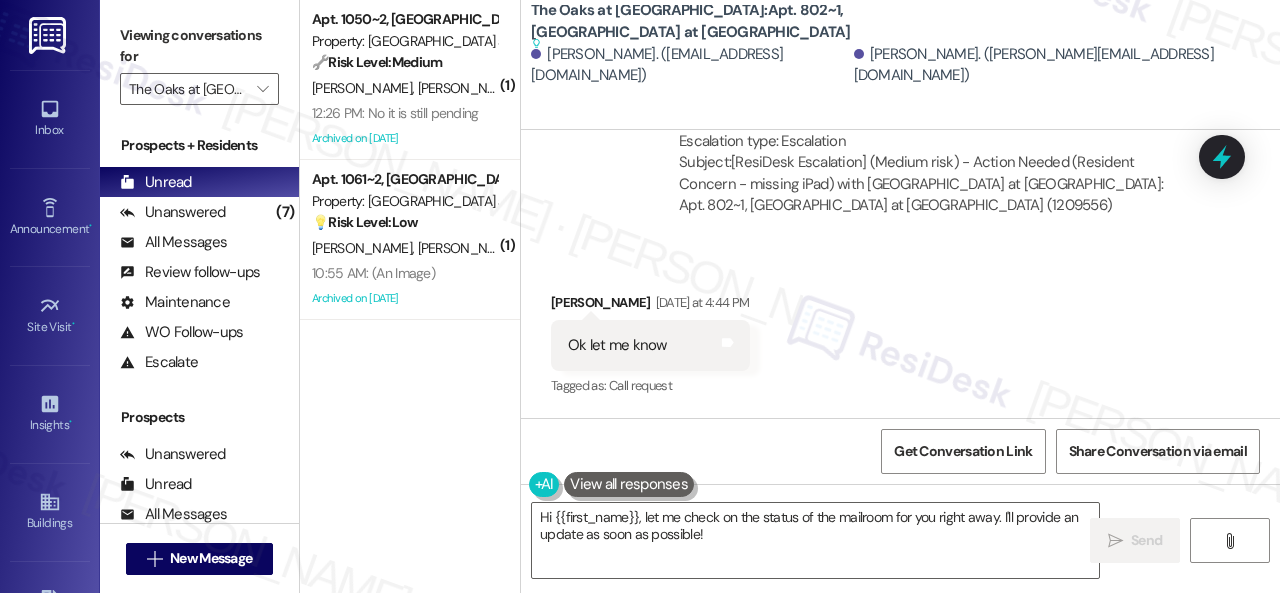 scroll, scrollTop: 29798, scrollLeft: 0, axis: vertical 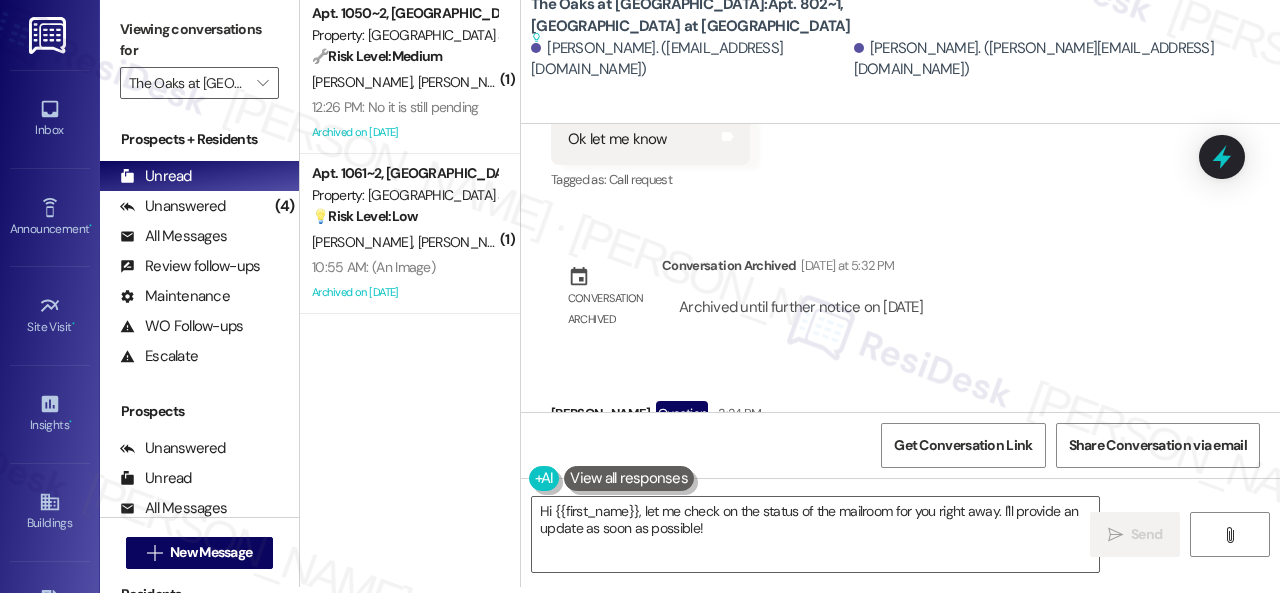 click on "Received via SMS Pooja Parikh Question 3:24 PM Is mail room working now ? Tags and notes Tagged as:   Maintenance request Click to highlight conversations about Maintenance request" at bounding box center (900, 442) 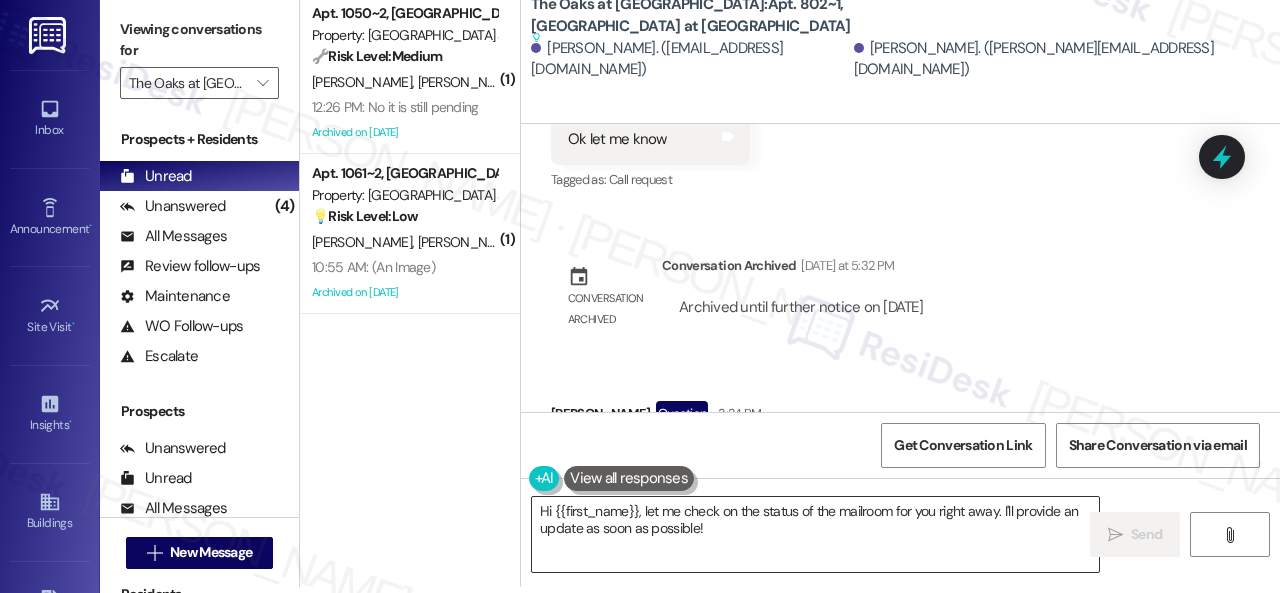 click on "Hi {{first_name}}, let me check on the status of the mailroom for you right away. I'll provide an update as soon as possible!" at bounding box center (815, 534) 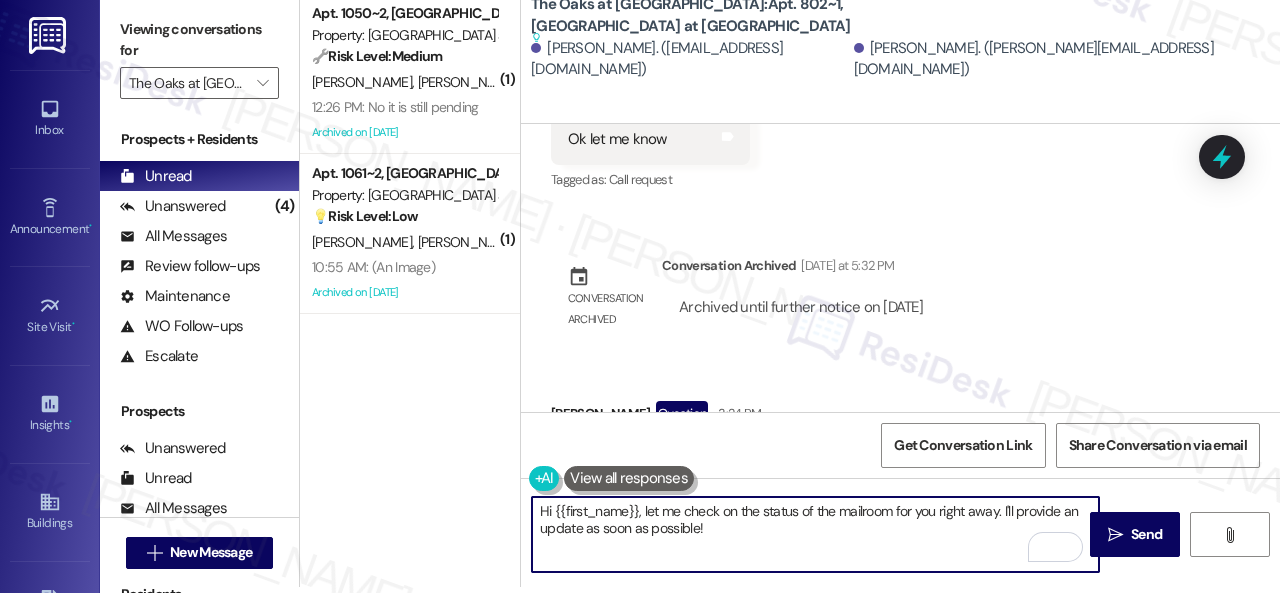 drag, startPoint x: 556, startPoint y: 511, endPoint x: 638, endPoint y: 514, distance: 82.05486 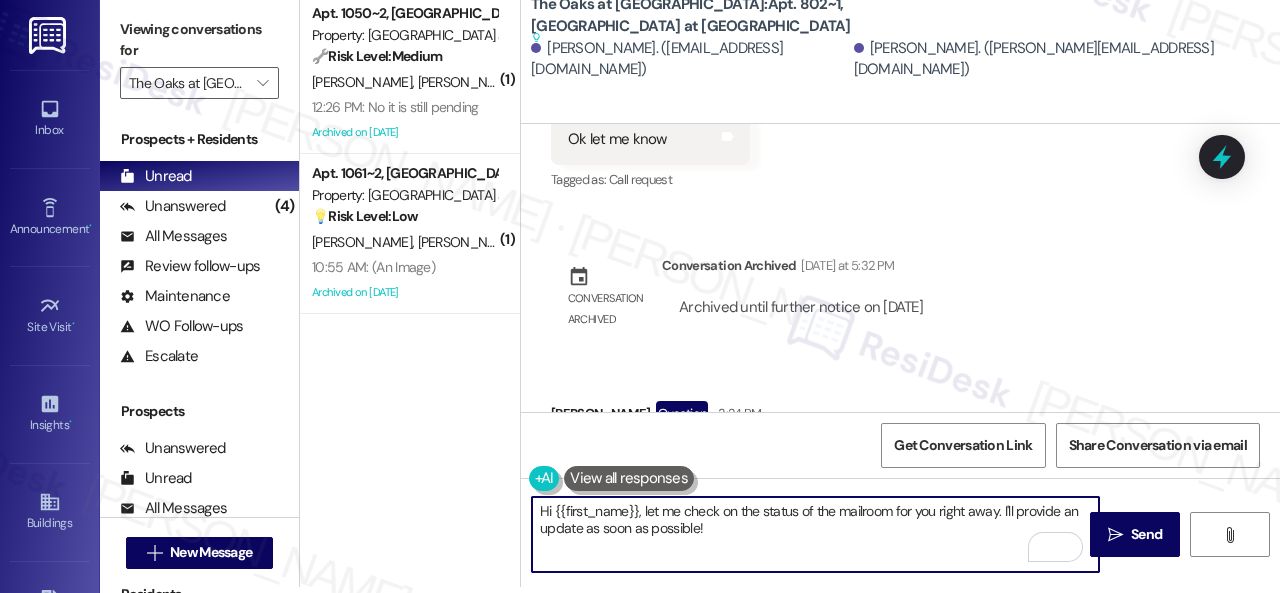 click on "Hi {{first_name}}, let me check on the status of the mailroom for you right away. I'll provide an update as soon as possible!" at bounding box center (815, 534) 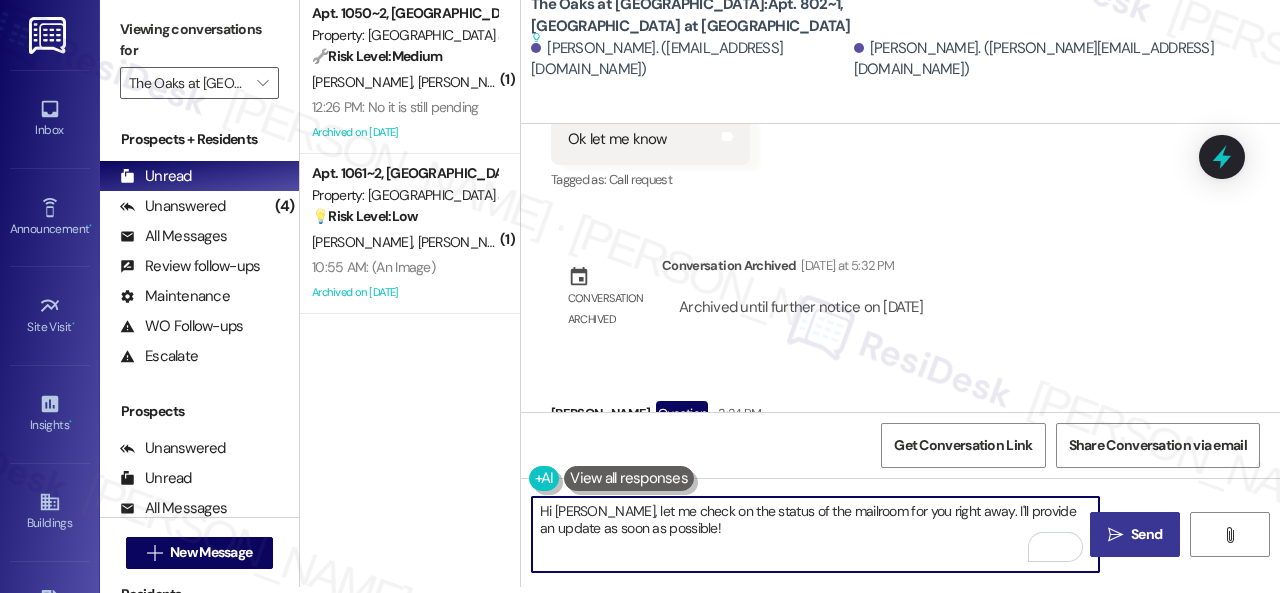 type on "Hi Pooja, let me check on the status of the mailroom for you right away. I'll provide an update as soon as possible!" 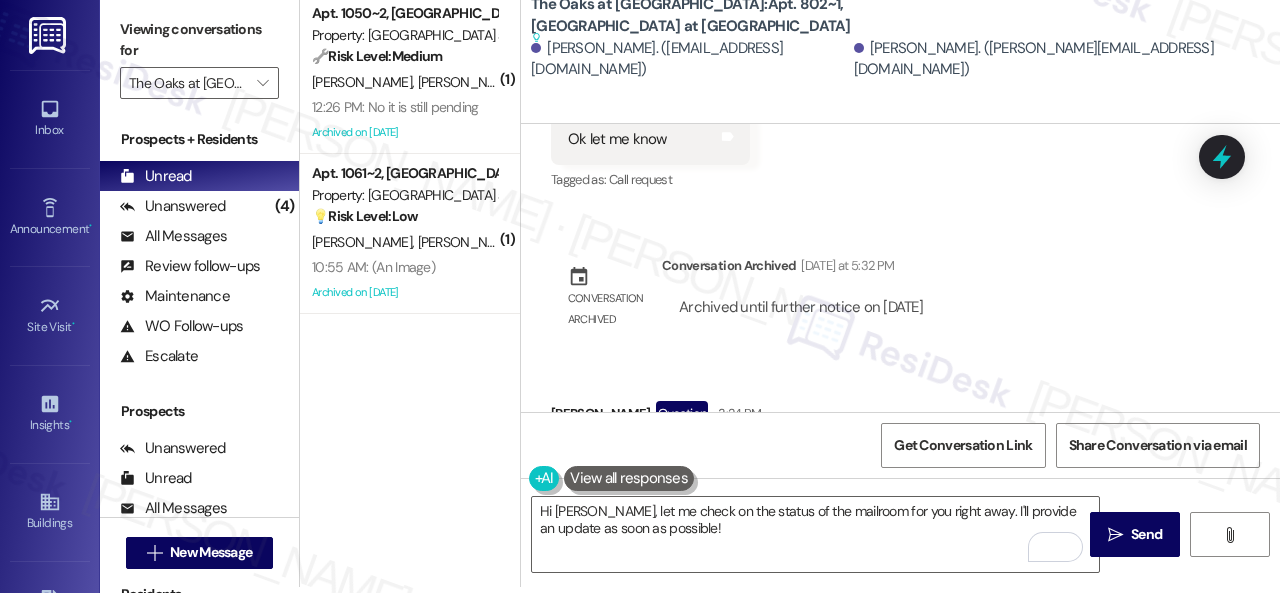 drag, startPoint x: 1129, startPoint y: 528, endPoint x: 1122, endPoint y: 508, distance: 21.189621 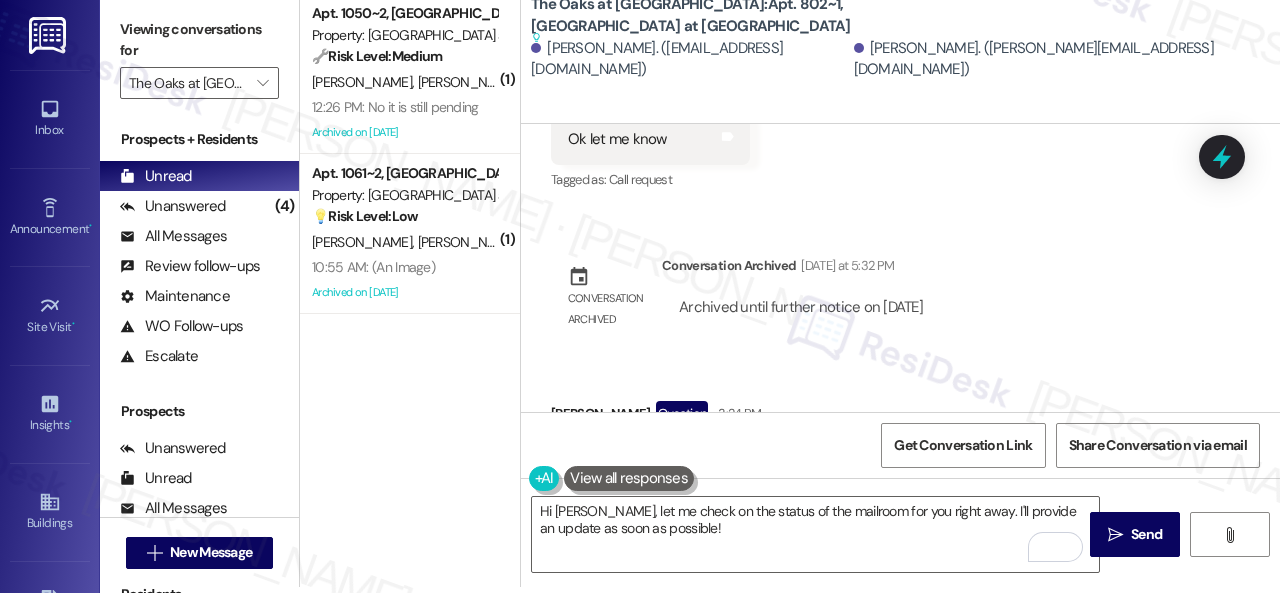 click on "Send" at bounding box center (1146, 534) 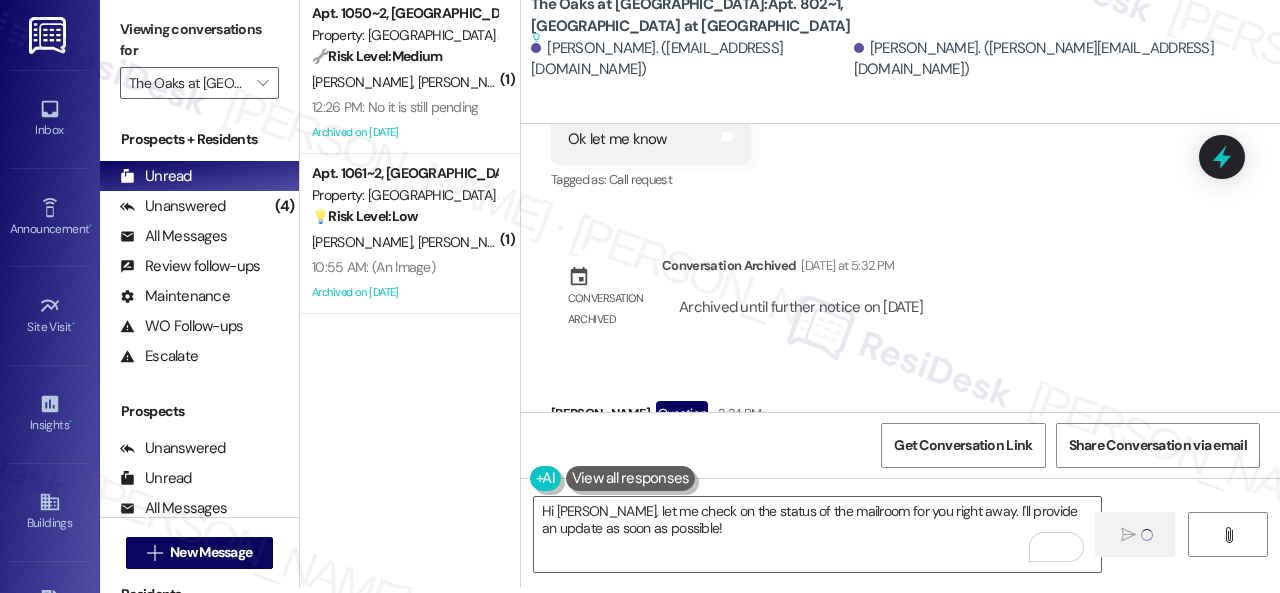 type 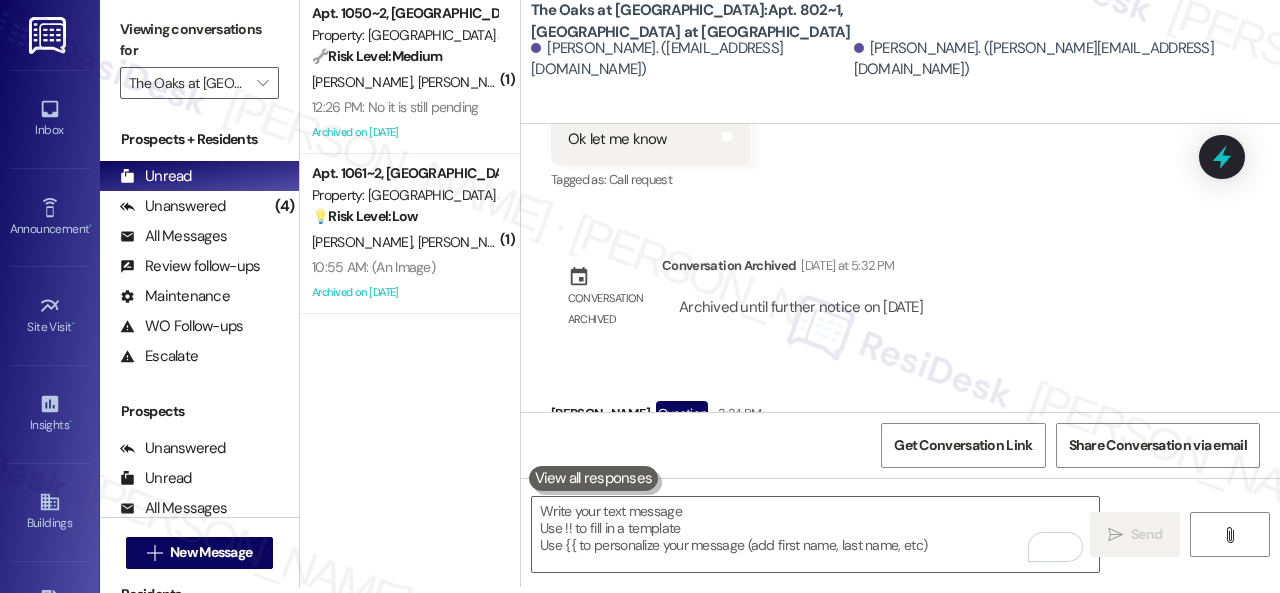 scroll, scrollTop: 0, scrollLeft: 0, axis: both 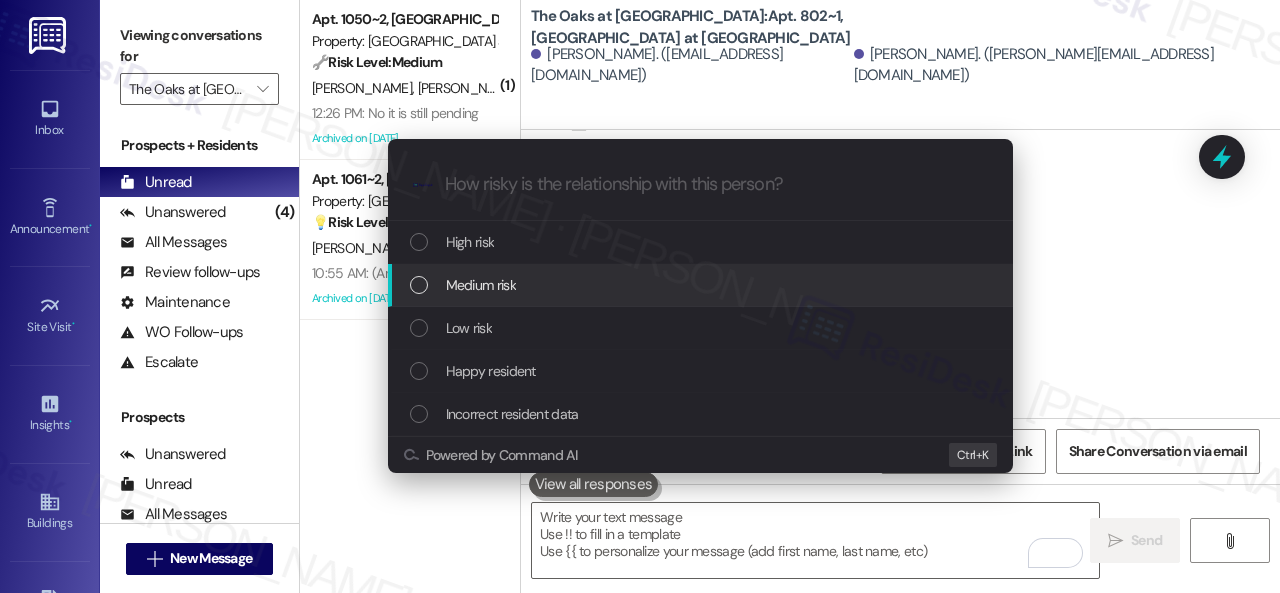 click on "Medium risk" at bounding box center (481, 285) 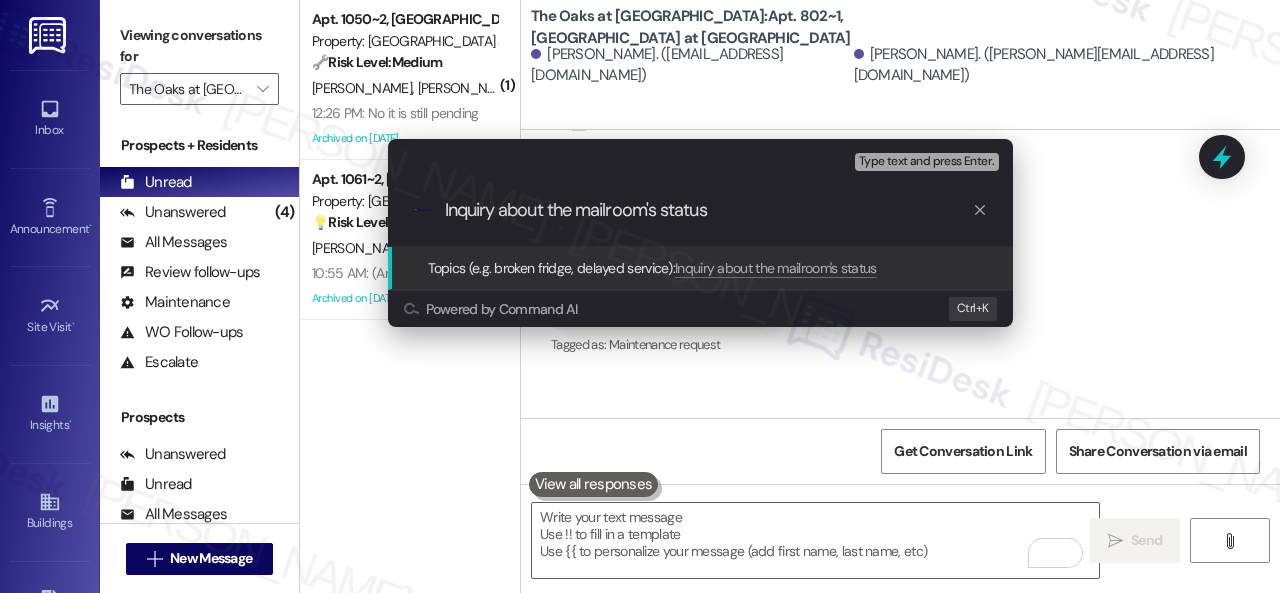 type on "Inquiry about the mailroom's status." 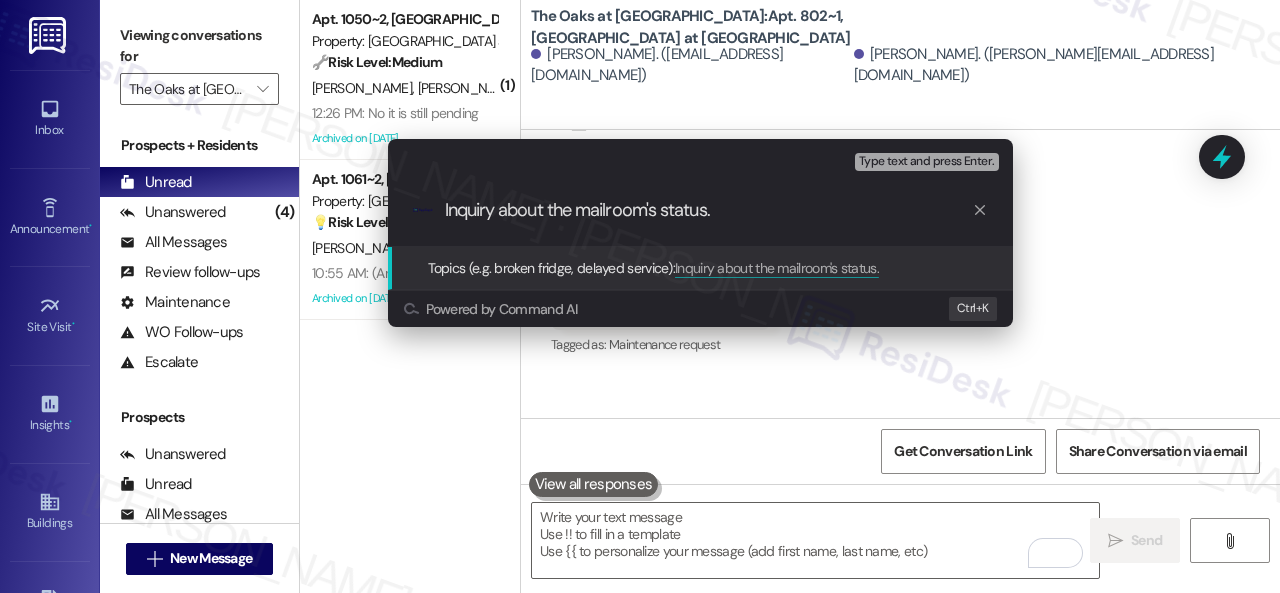 type 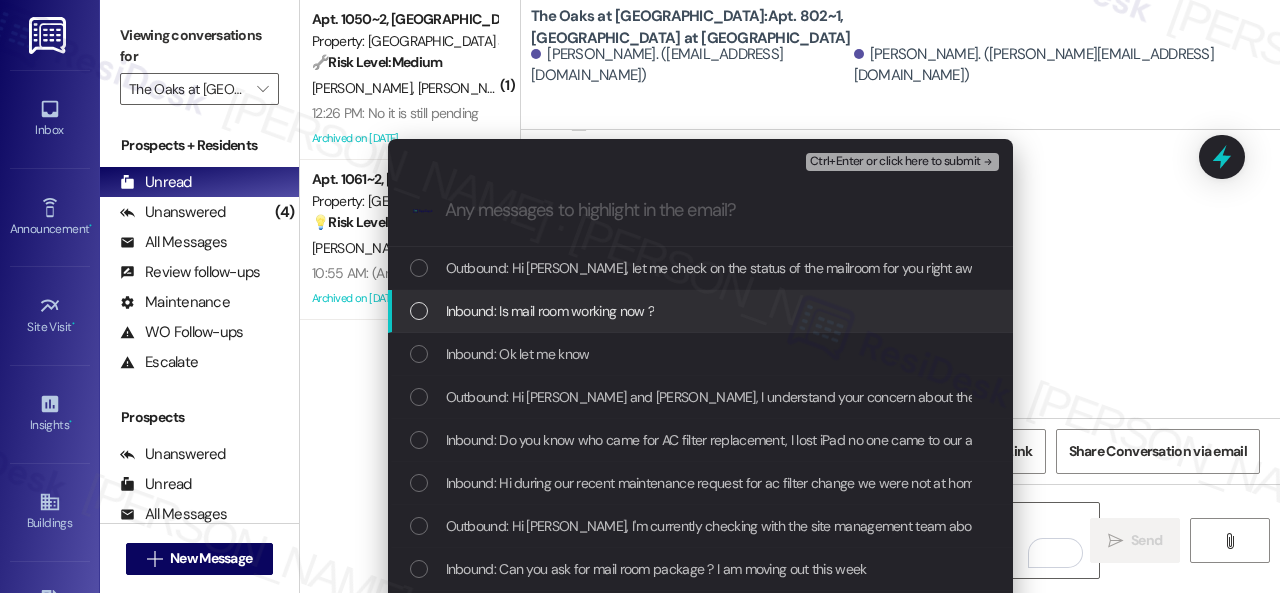 click on "Inbound: Is mail room working now ?" at bounding box center [550, 311] 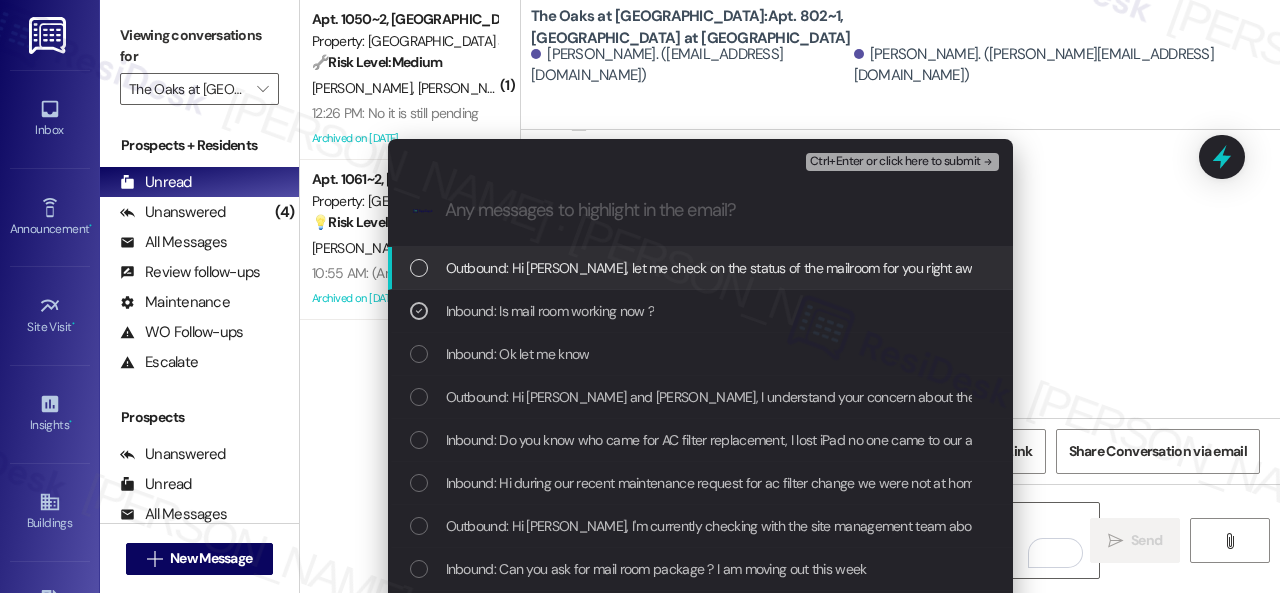click on "Ctrl+Enter or click here to submit" at bounding box center (895, 162) 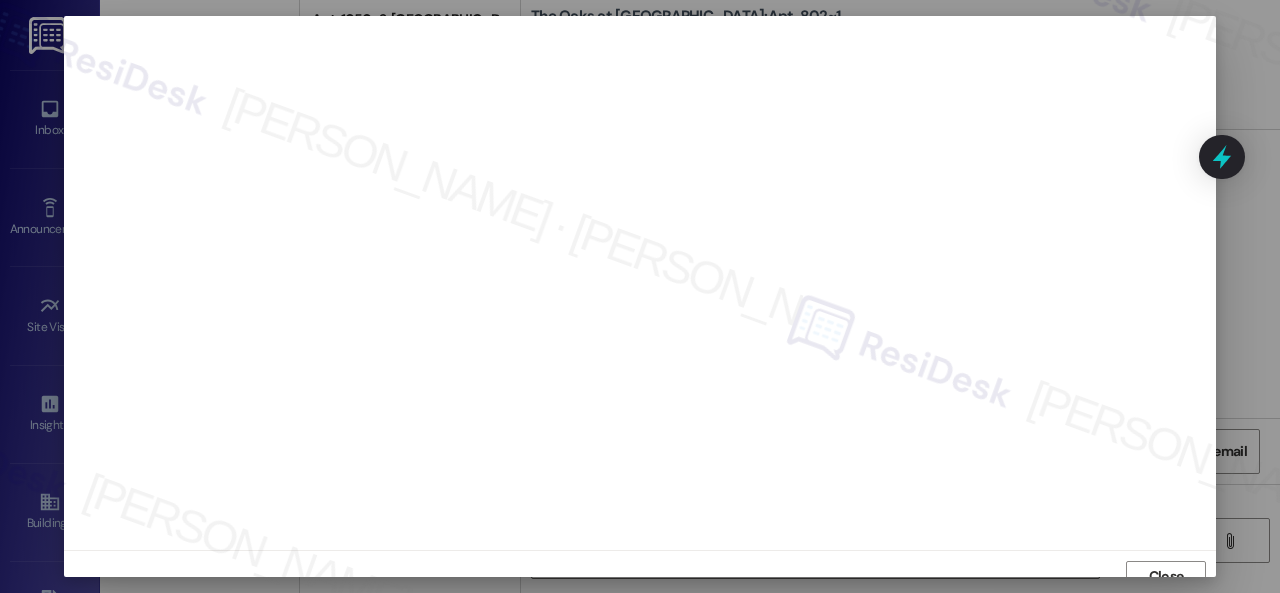 scroll, scrollTop: 15, scrollLeft: 0, axis: vertical 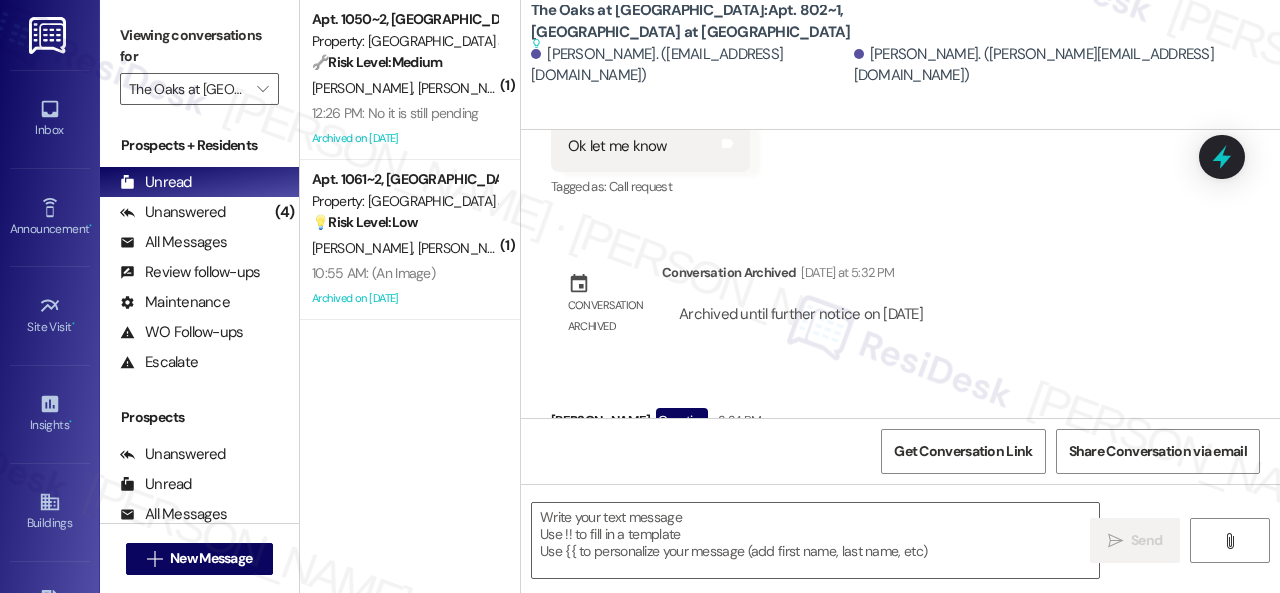 type on "Fetching suggested responses. Please feel free to read through the conversation in the meantime." 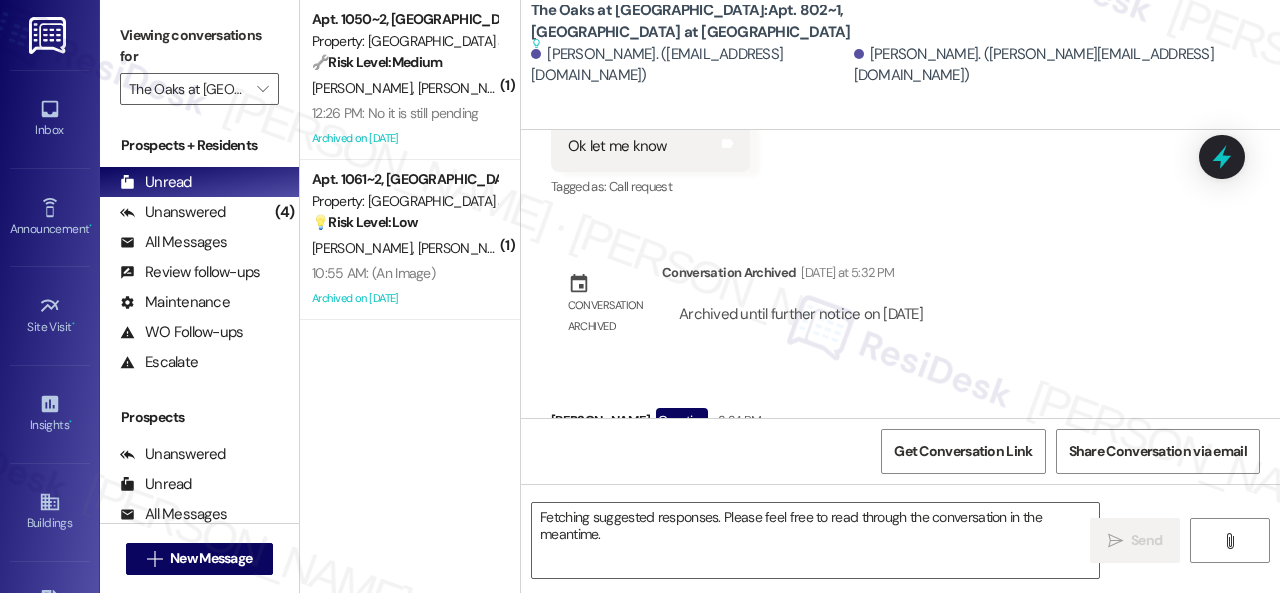 scroll, scrollTop: 29797, scrollLeft: 0, axis: vertical 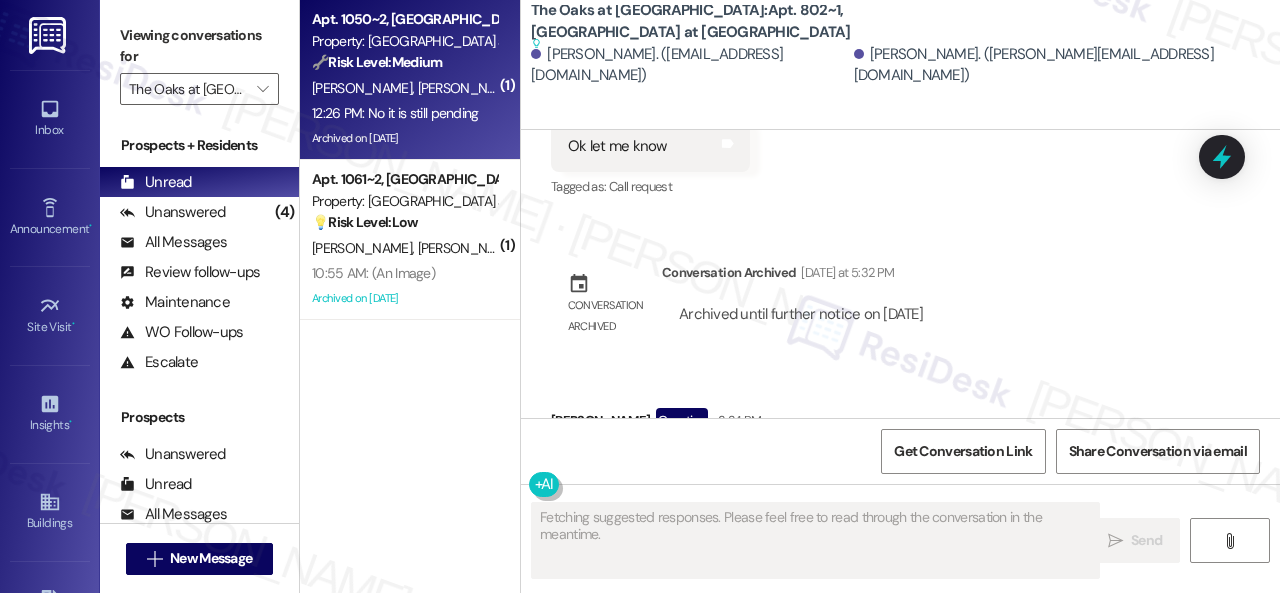 click on "S. Sisodia T. Ainala" at bounding box center [404, 88] 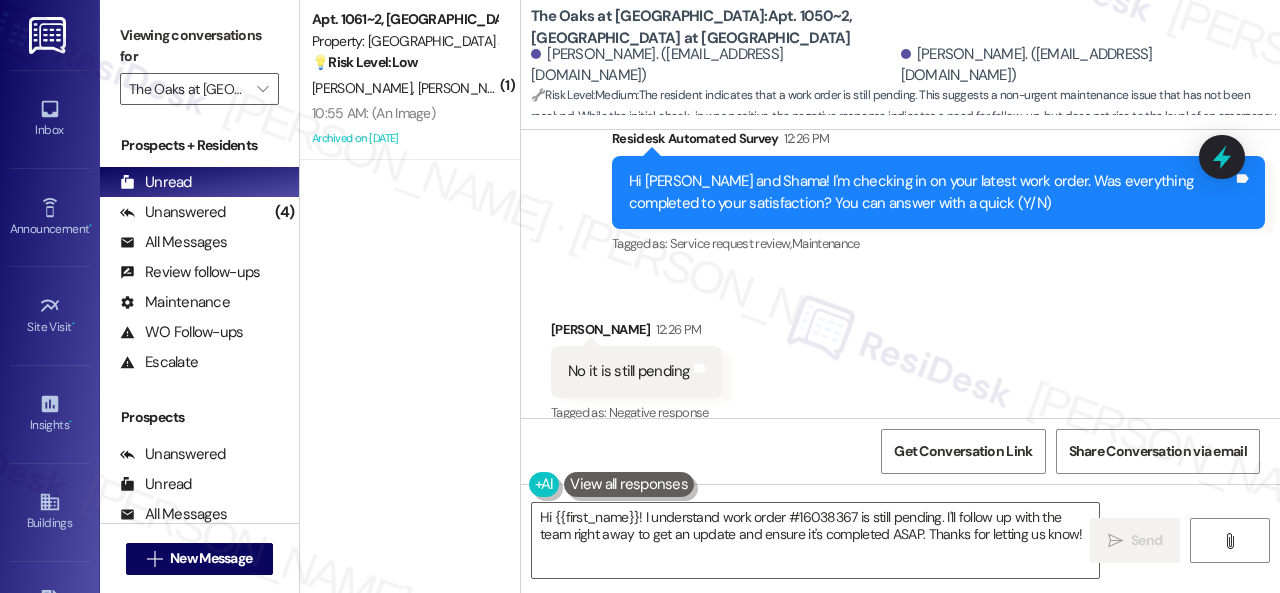 scroll, scrollTop: 7107, scrollLeft: 0, axis: vertical 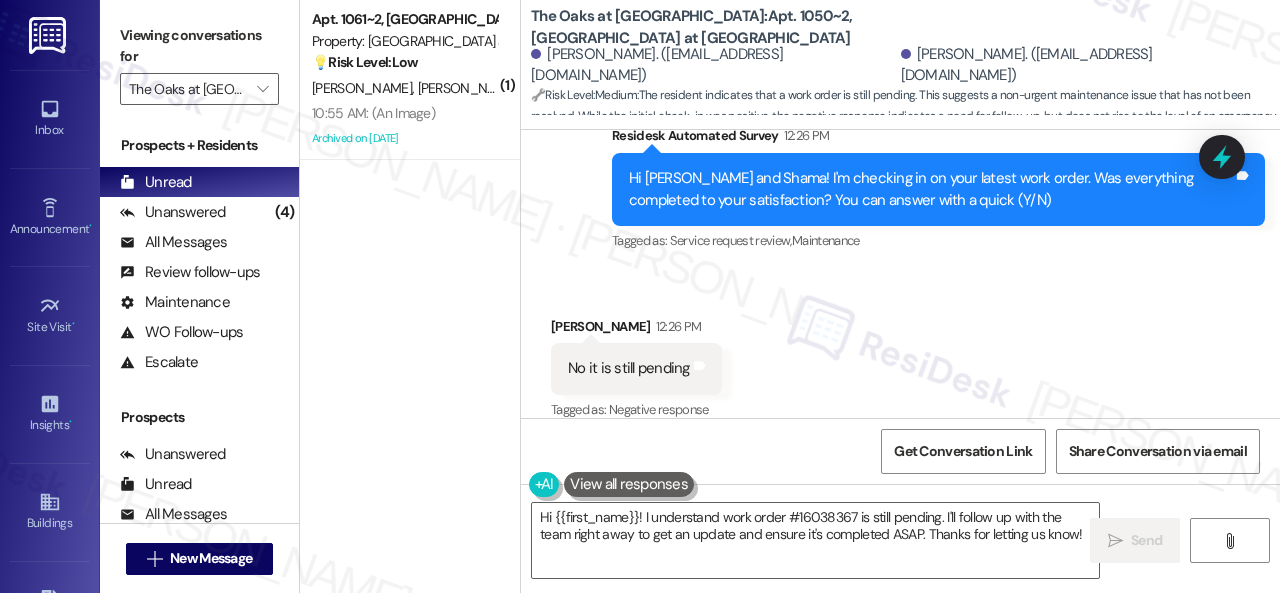 click on "Received via SMS Shama Sisodia 12:26 PM No it is still pending  Tags and notes Tagged as:   Negative response Click to highlight conversations about Negative response" at bounding box center [900, 355] 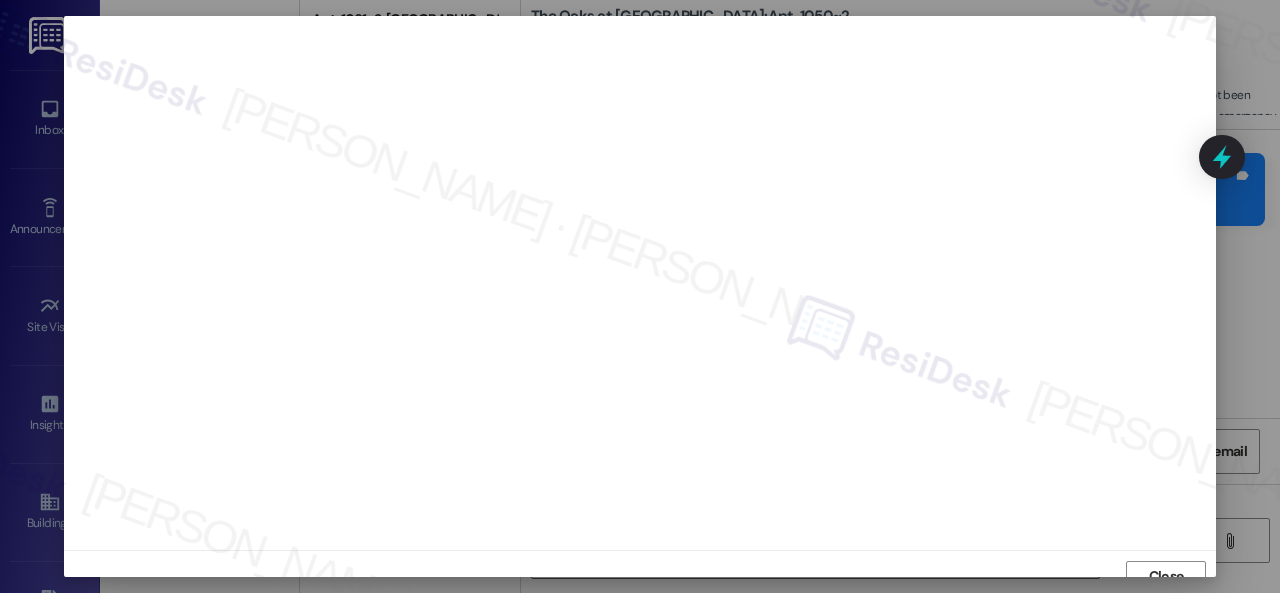 scroll, scrollTop: 15, scrollLeft: 0, axis: vertical 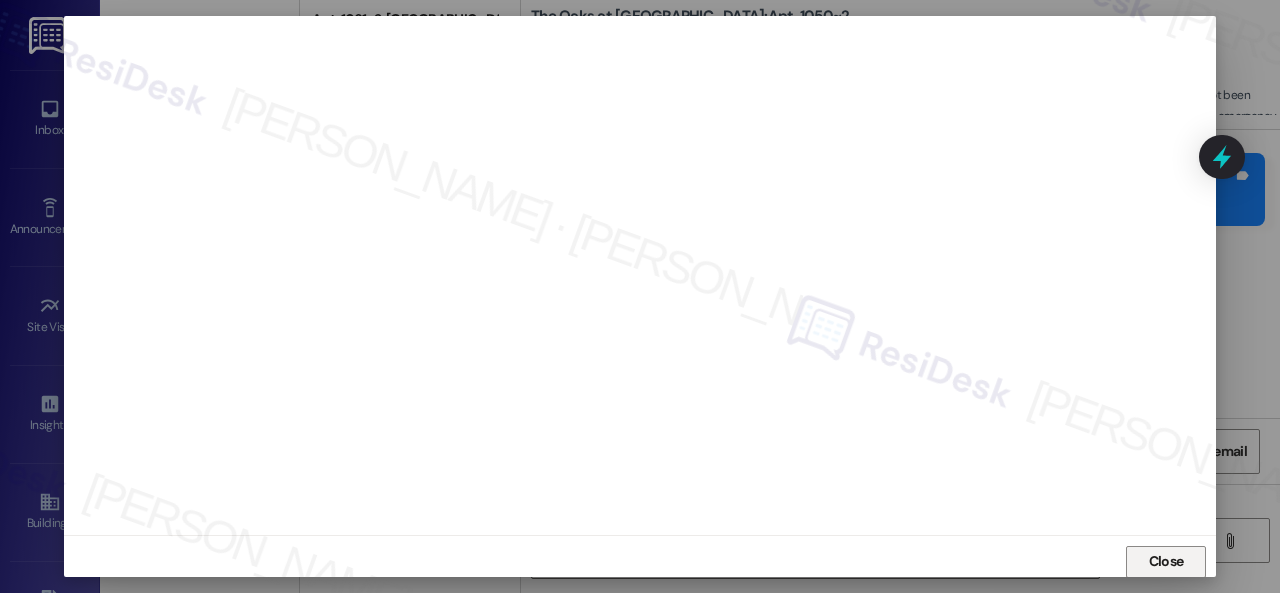 click on "Close" at bounding box center (1166, 562) 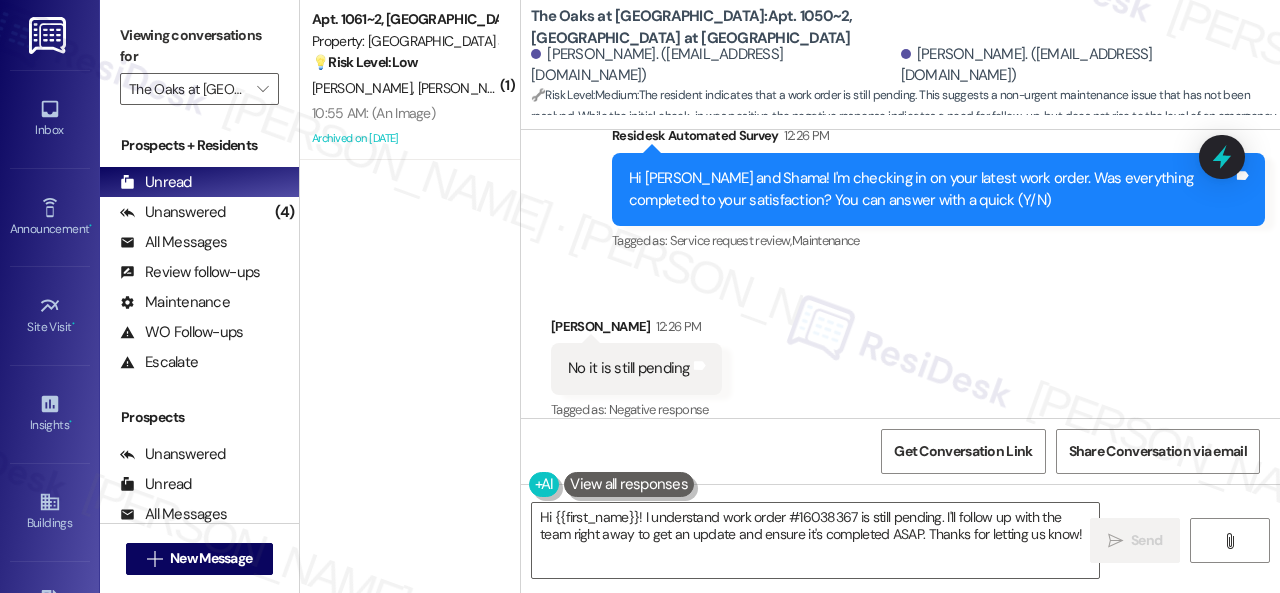 click on "Received via SMS Shama Sisodia 12:26 PM No it is still pending  Tags and notes Tagged as:   Negative response Click to highlight conversations about Negative response" at bounding box center [900, 355] 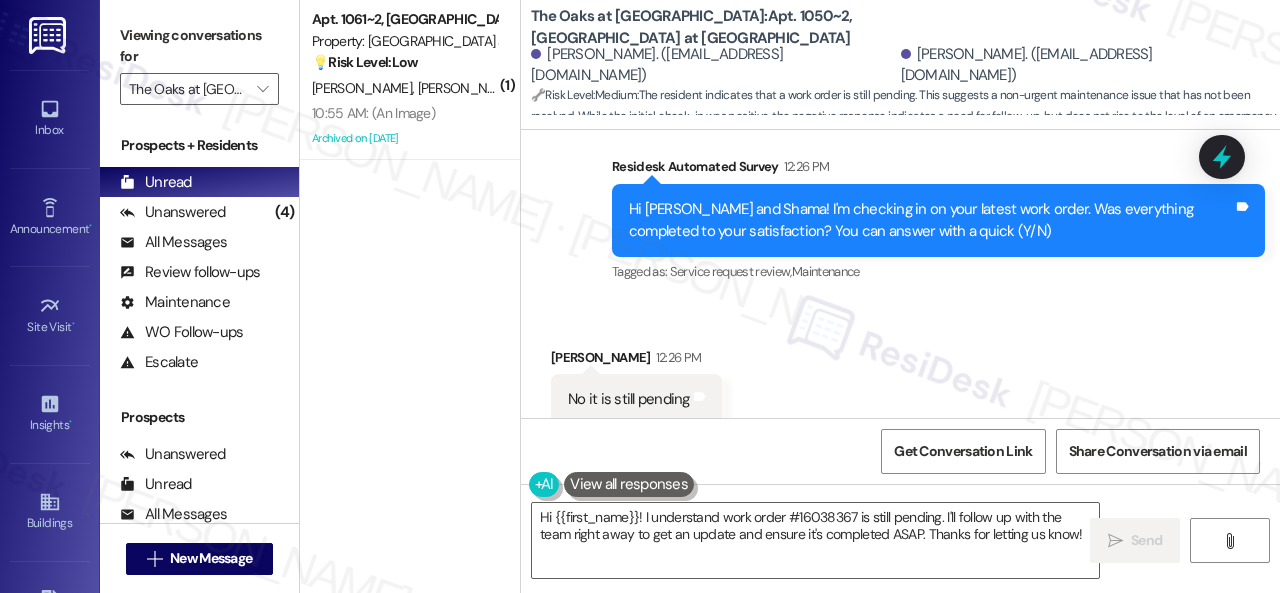scroll, scrollTop: 7107, scrollLeft: 0, axis: vertical 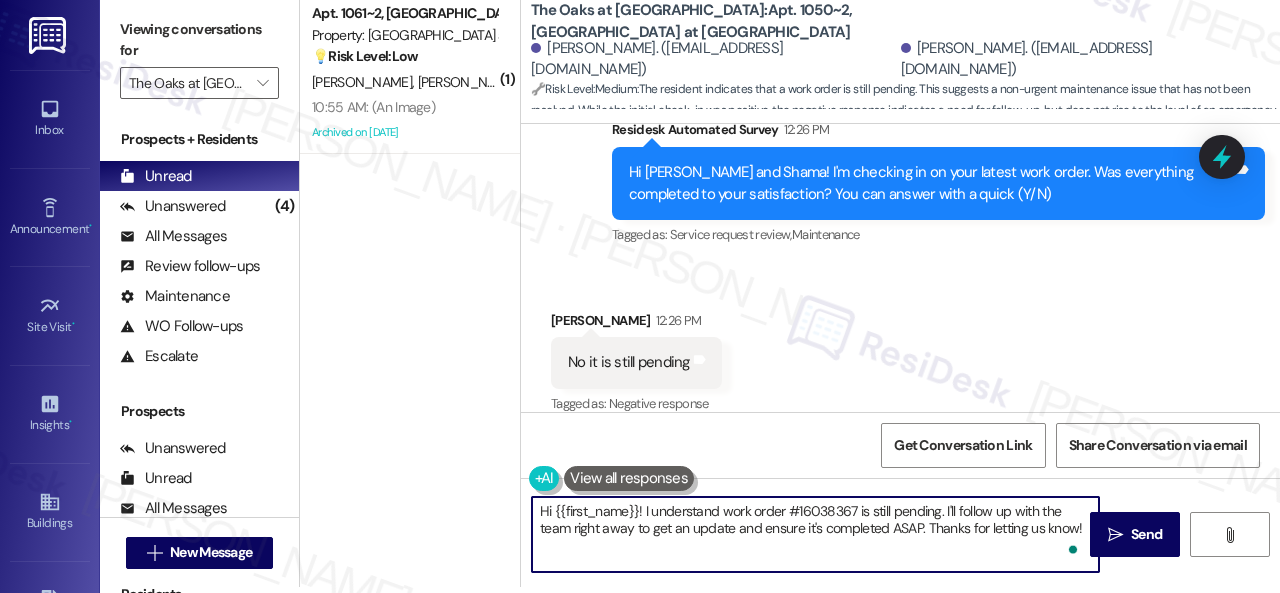 drag, startPoint x: 536, startPoint y: 509, endPoint x: 1279, endPoint y: 632, distance: 753.1122 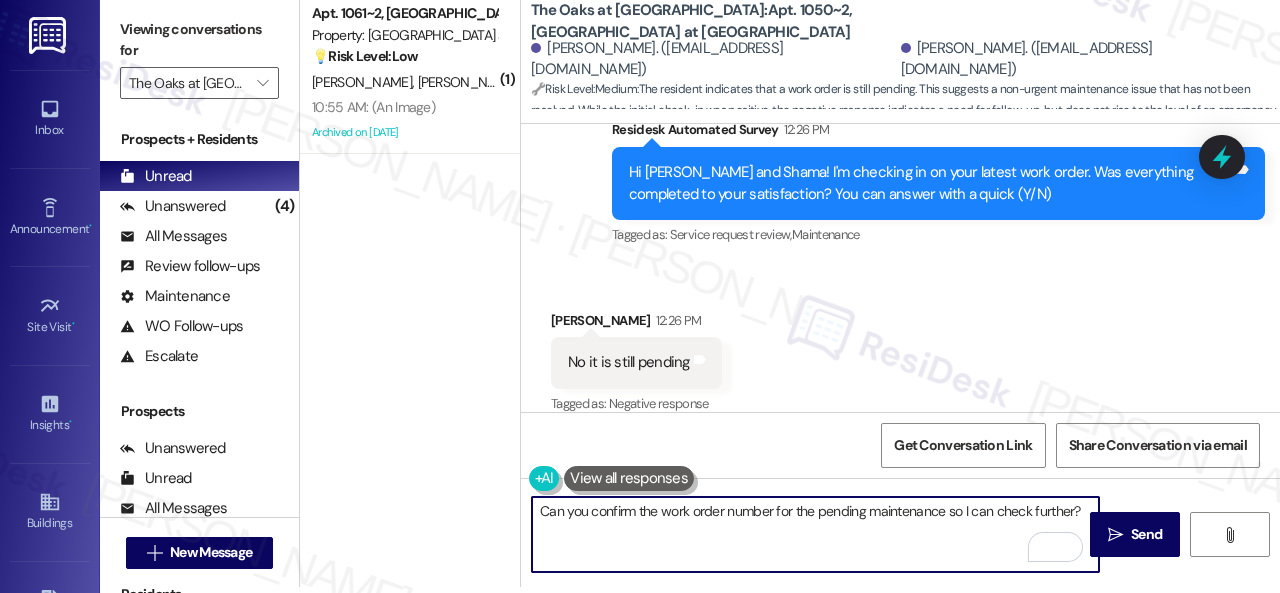 click on "Can you confirm the work order number for the pending maintenance so I can check further?" at bounding box center (815, 534) 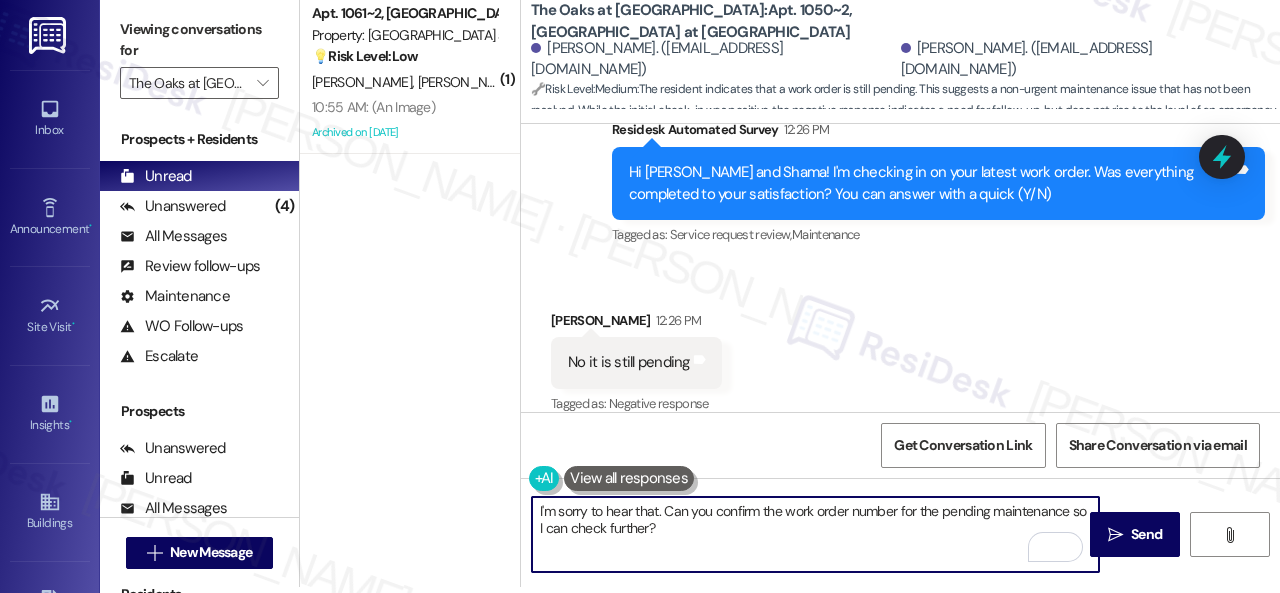 type on "I'm sorry to hear that. Can you confirm the work order number for the pending maintenance so I can check further?" 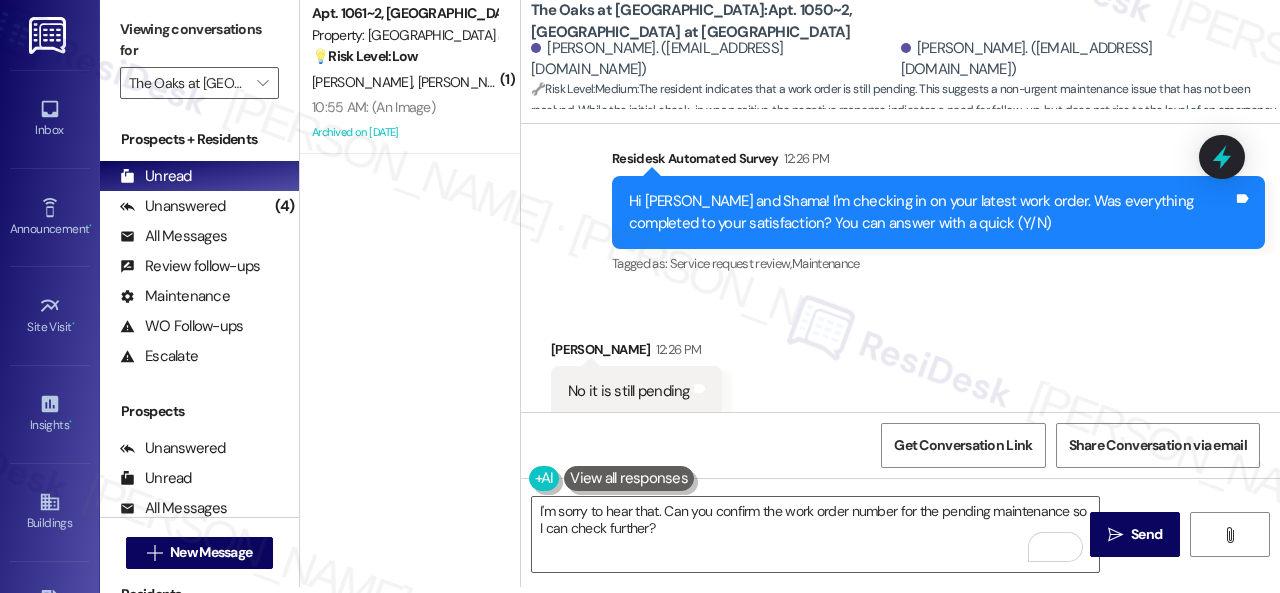 scroll, scrollTop: 7107, scrollLeft: 0, axis: vertical 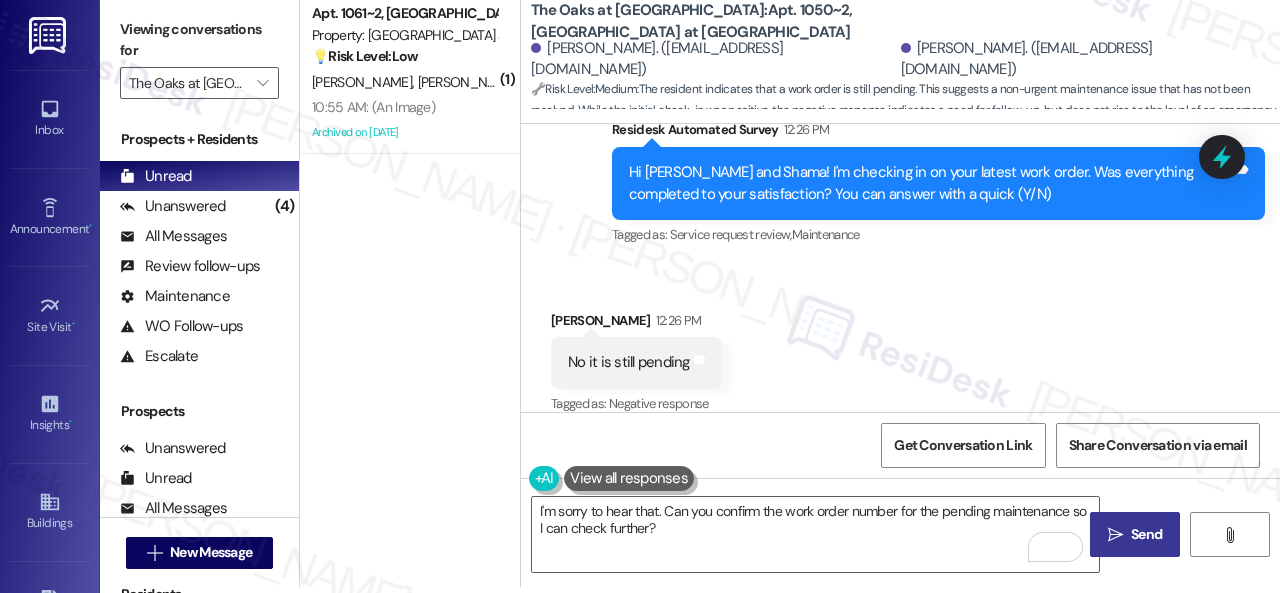 click on "Send" at bounding box center [1146, 534] 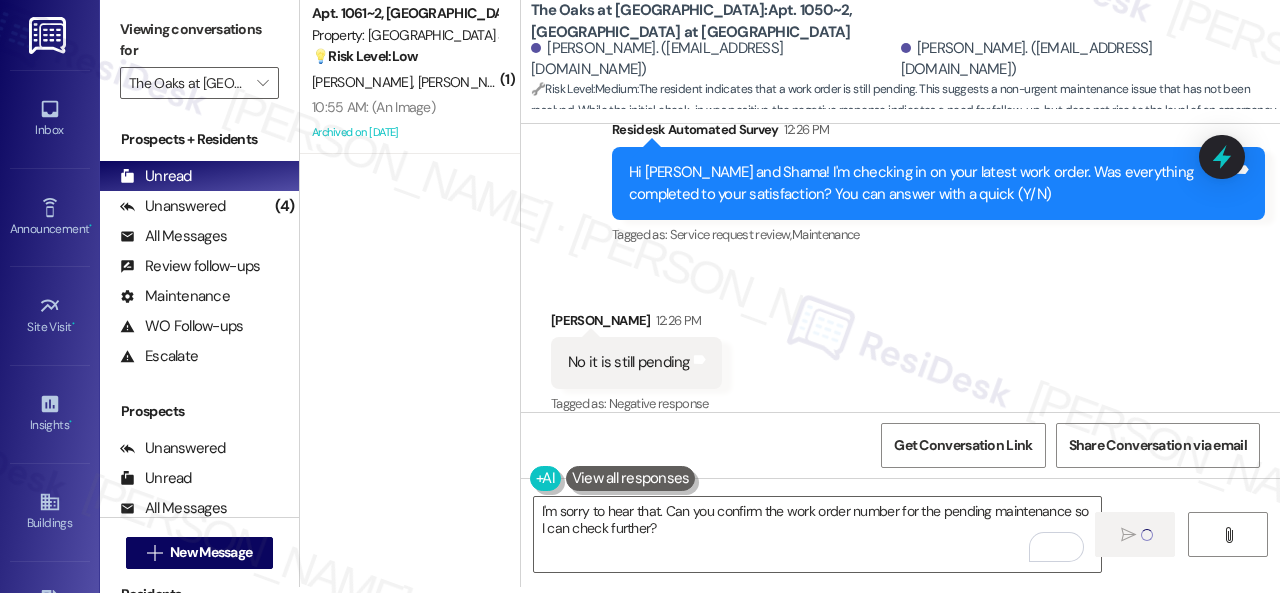 type 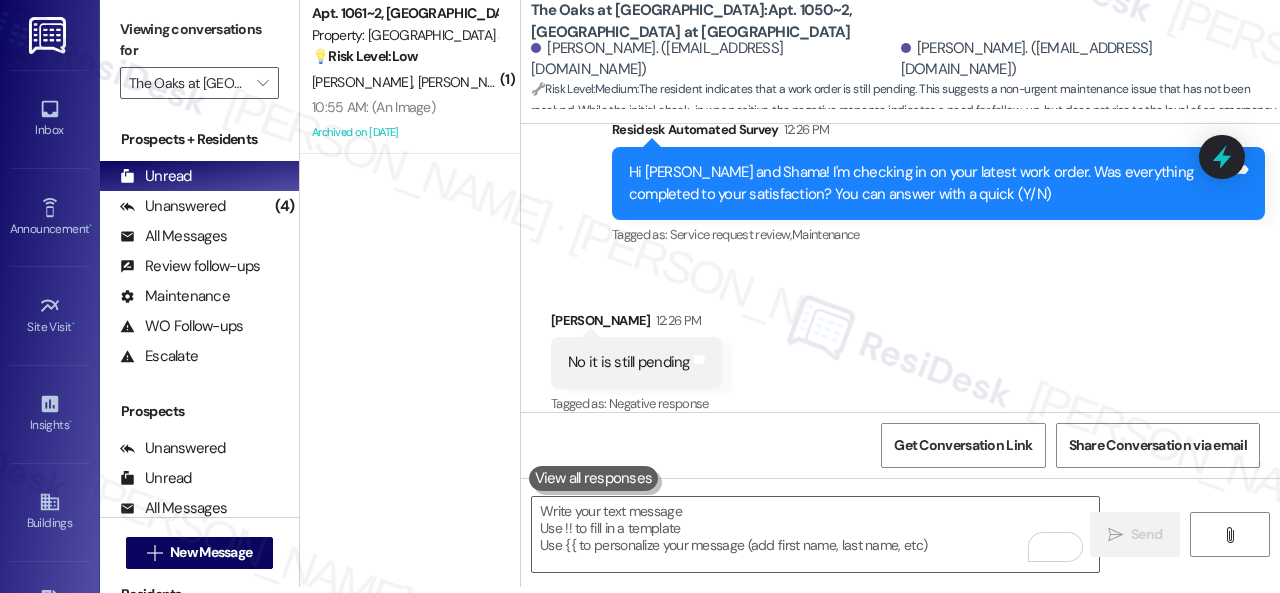 scroll, scrollTop: 0, scrollLeft: 0, axis: both 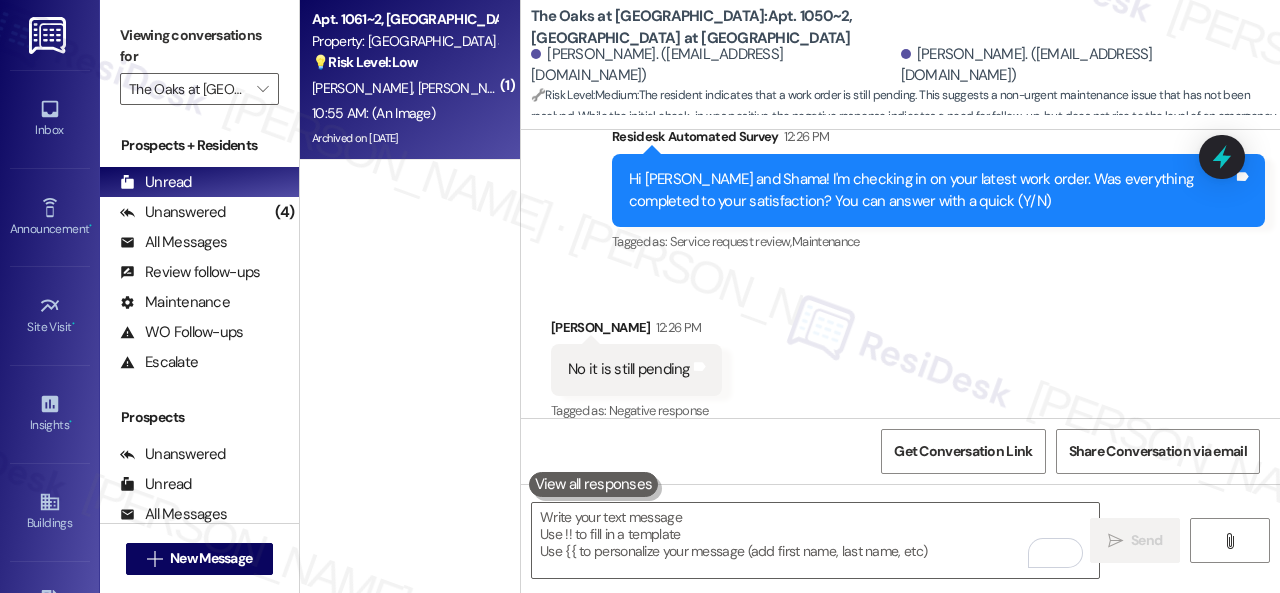 click on "💡  Risk Level:  Low The resident sent an image with the number '2'. Without additional context, it's impossible to determine the meaning or urgency. Assuming it's a non-essential follow-up or a misunderstanding." at bounding box center (404, 62) 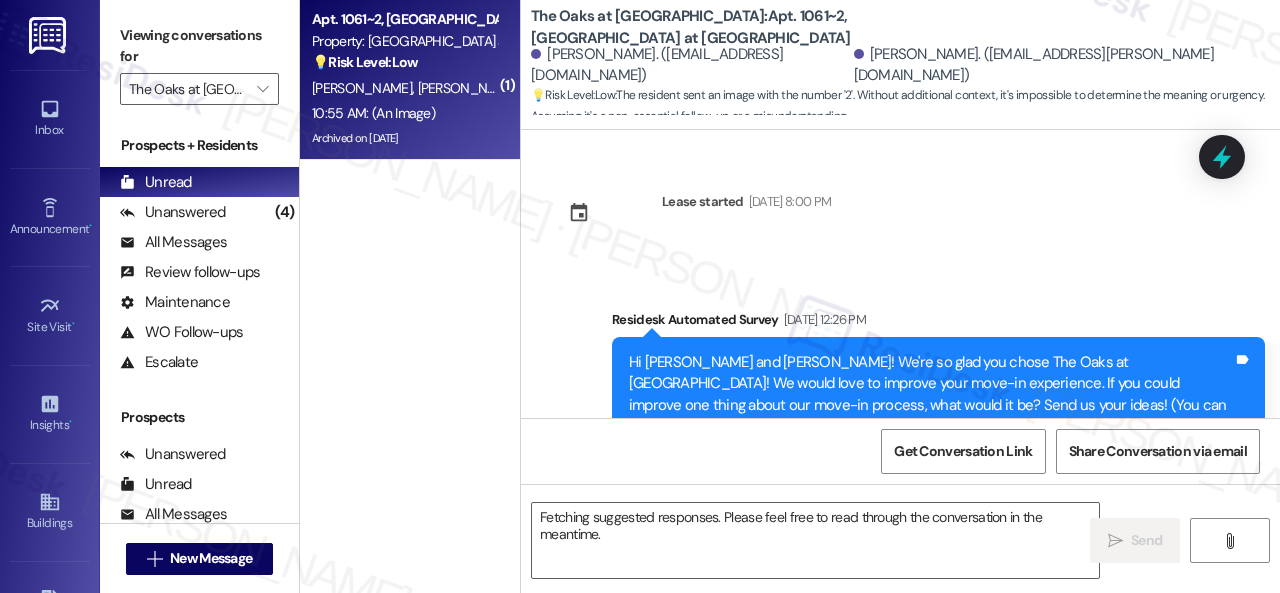 scroll, scrollTop: 21832, scrollLeft: 0, axis: vertical 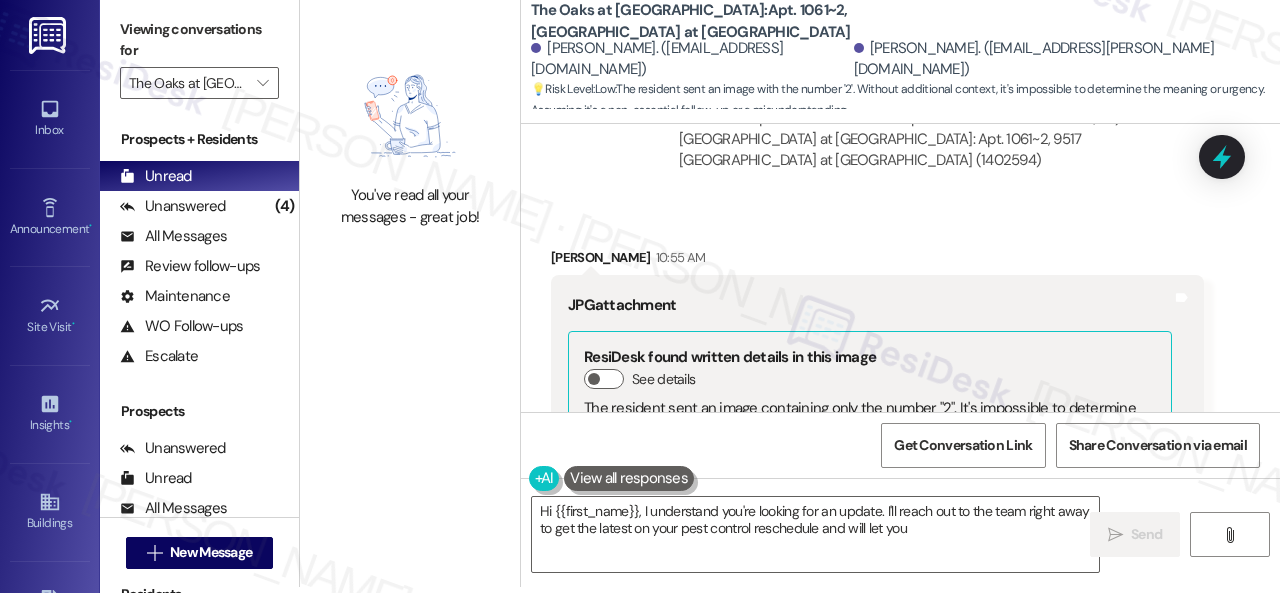 click at bounding box center (643, 608) 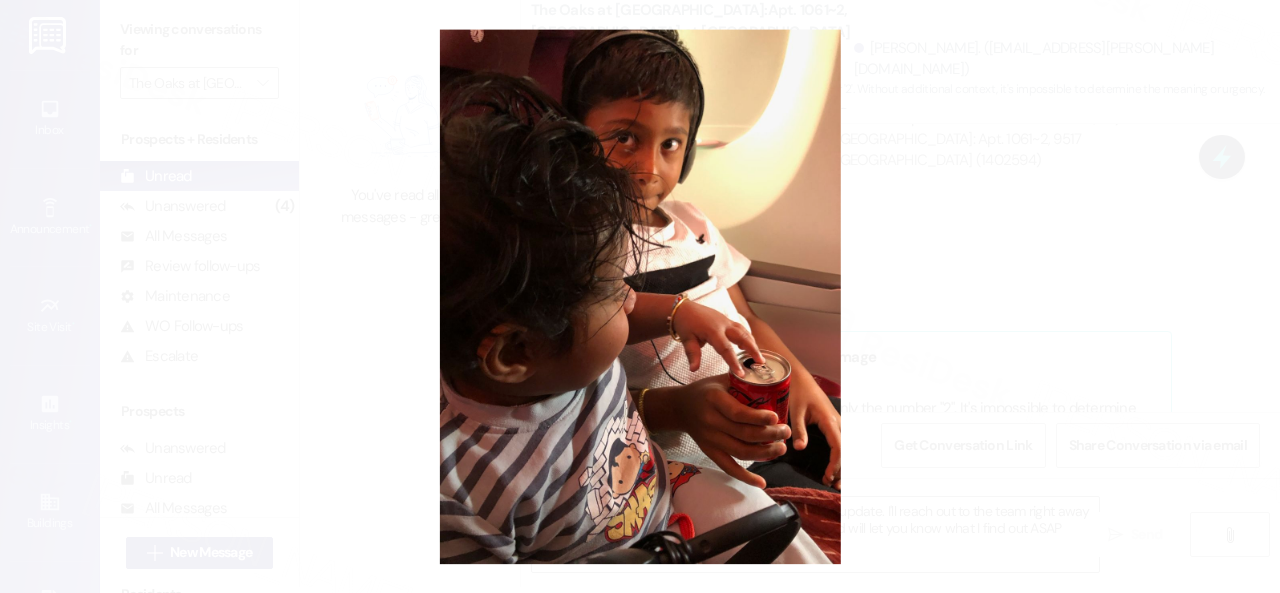type on "Hi {{first_name}}, I understand you're looking for an update. I'll reach out to the team right away to get the latest on your pest control reschedule and will let you know what I find out ASAP!" 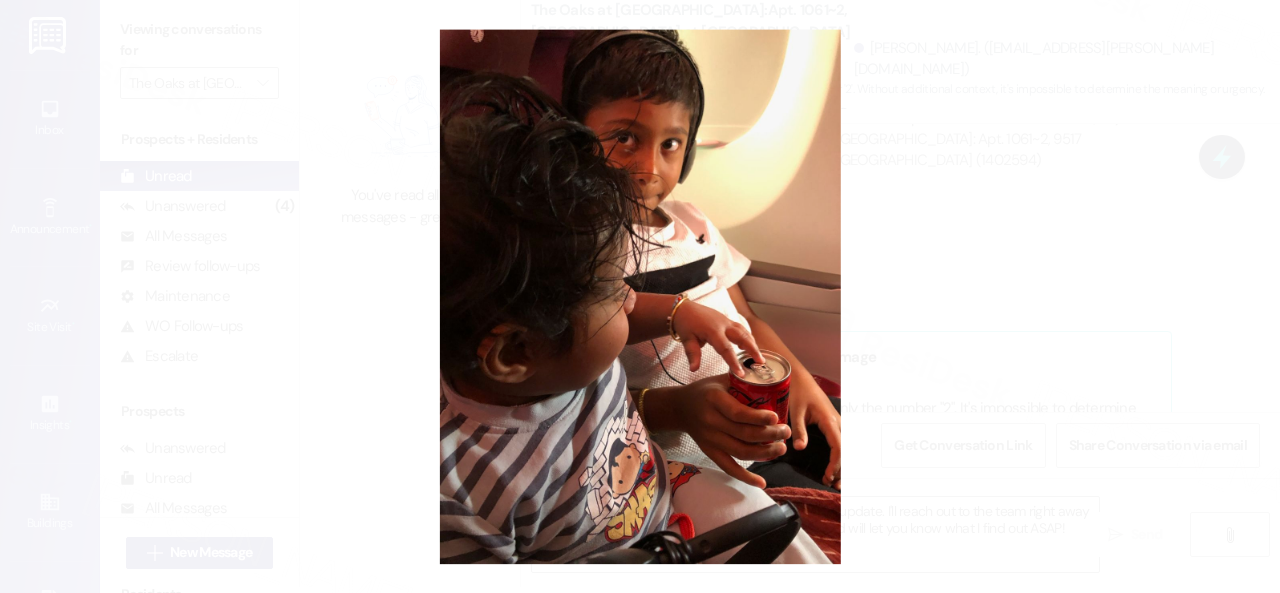 click at bounding box center (640, 296) 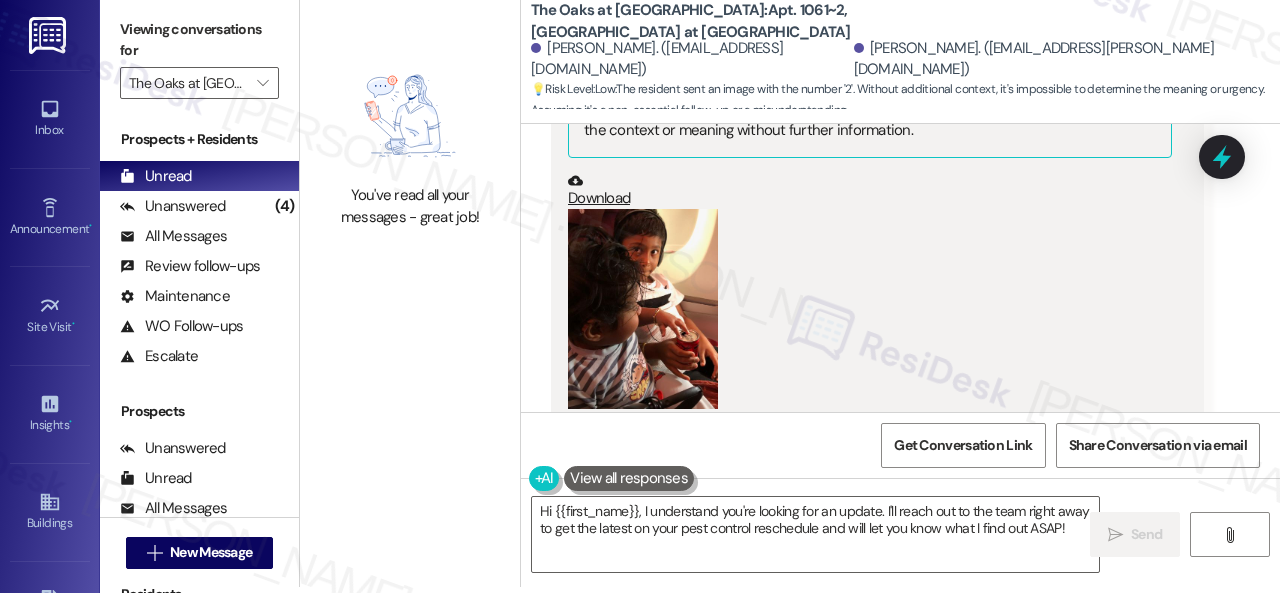 scroll, scrollTop: 21732, scrollLeft: 0, axis: vertical 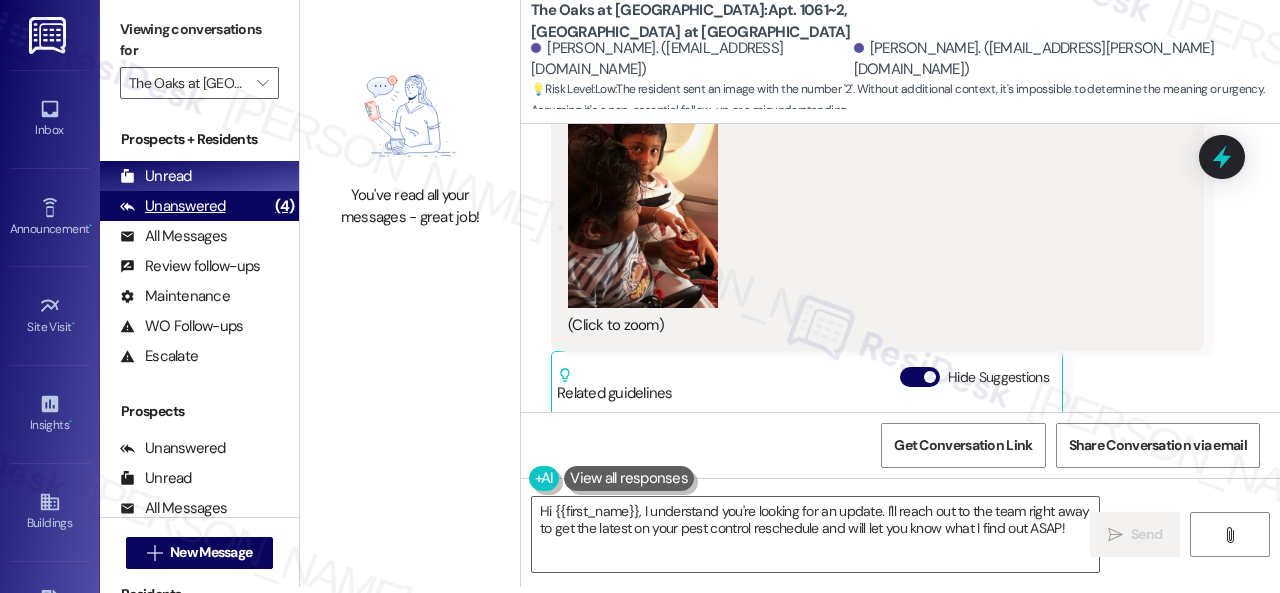 click on "Unanswered" at bounding box center (173, 206) 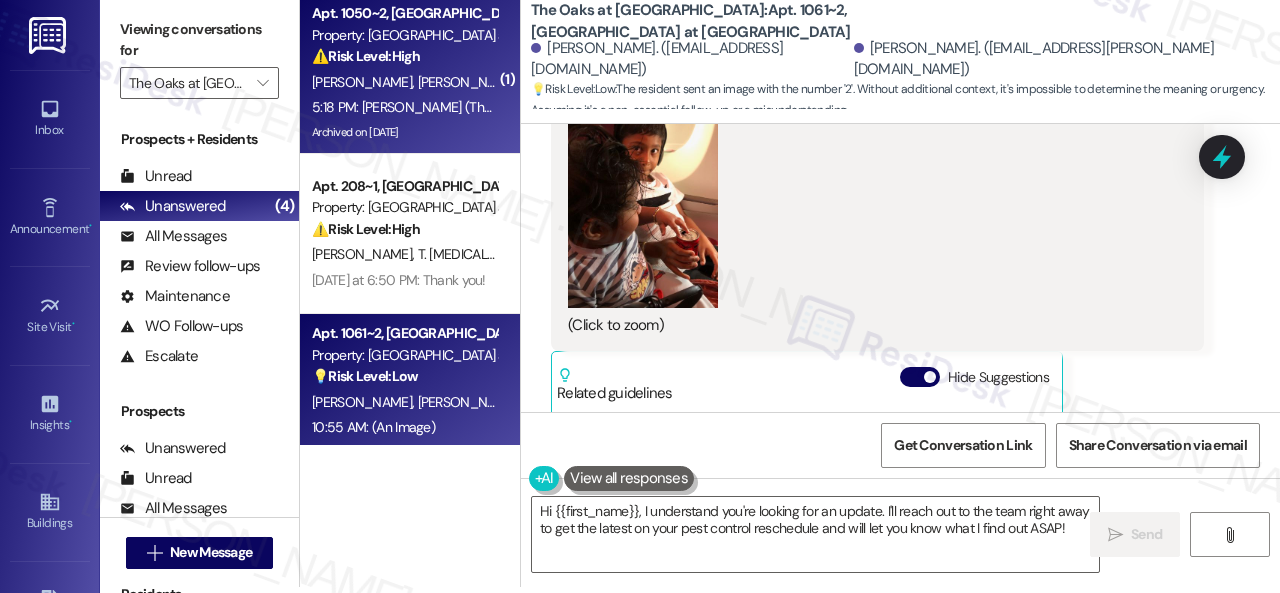 click on "S. Sisodia T. Ainala" at bounding box center [404, 82] 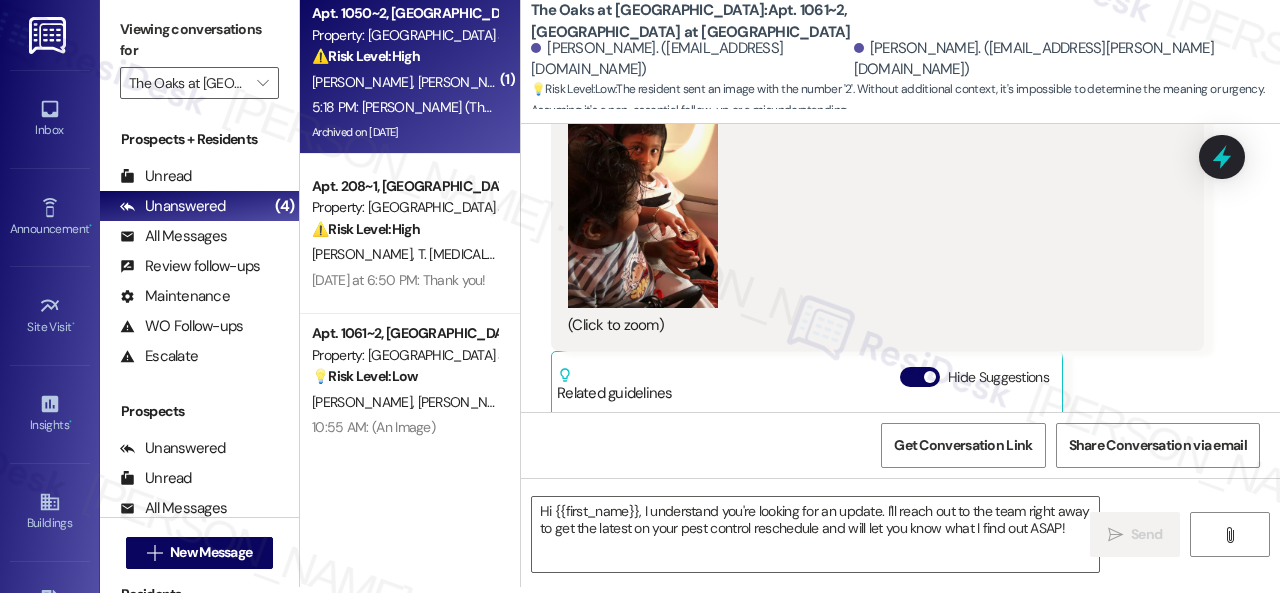 type on "Fetching suggested responses. Please feel free to read through the conversation in the meantime." 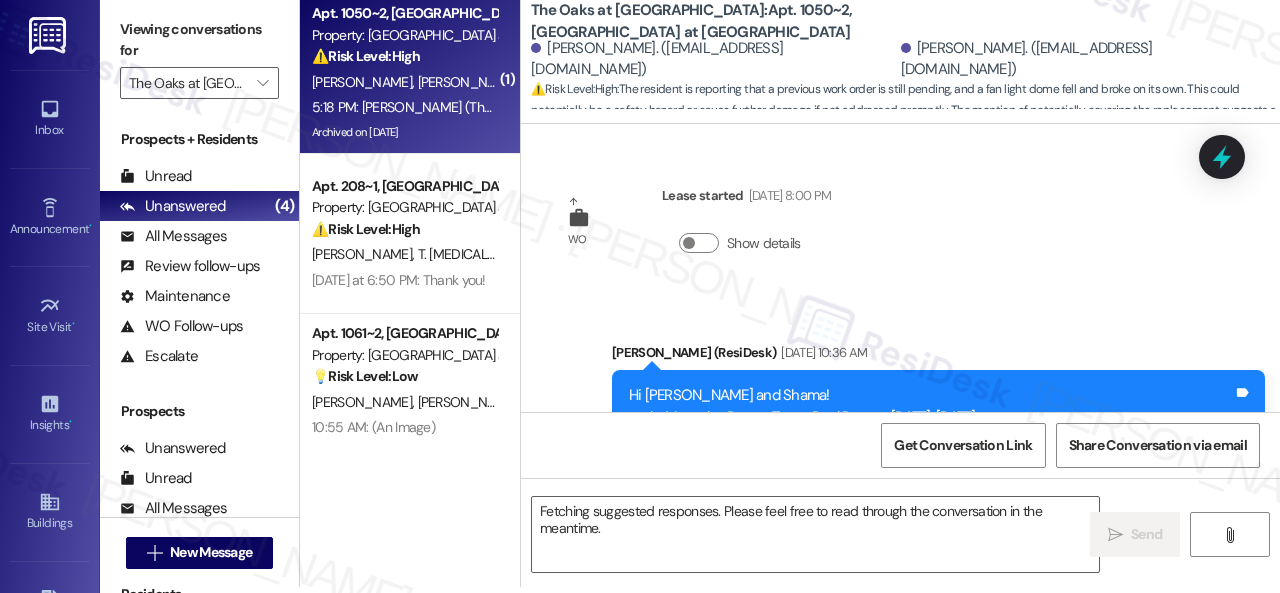 scroll, scrollTop: 0, scrollLeft: 0, axis: both 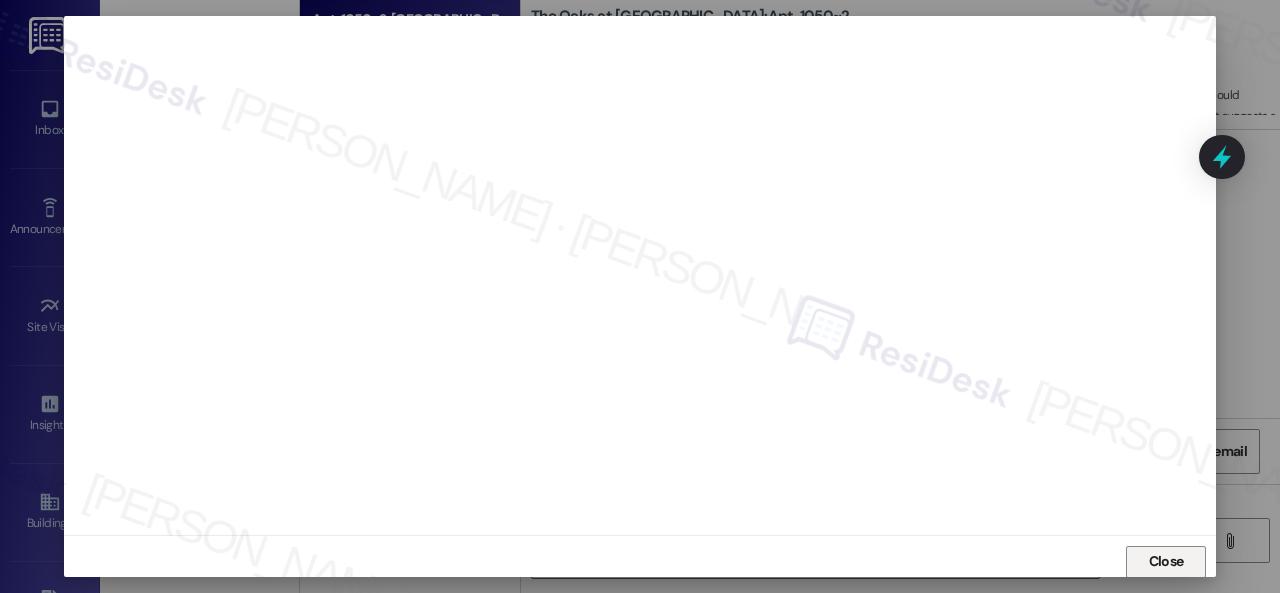 click on "Close" at bounding box center [1166, 561] 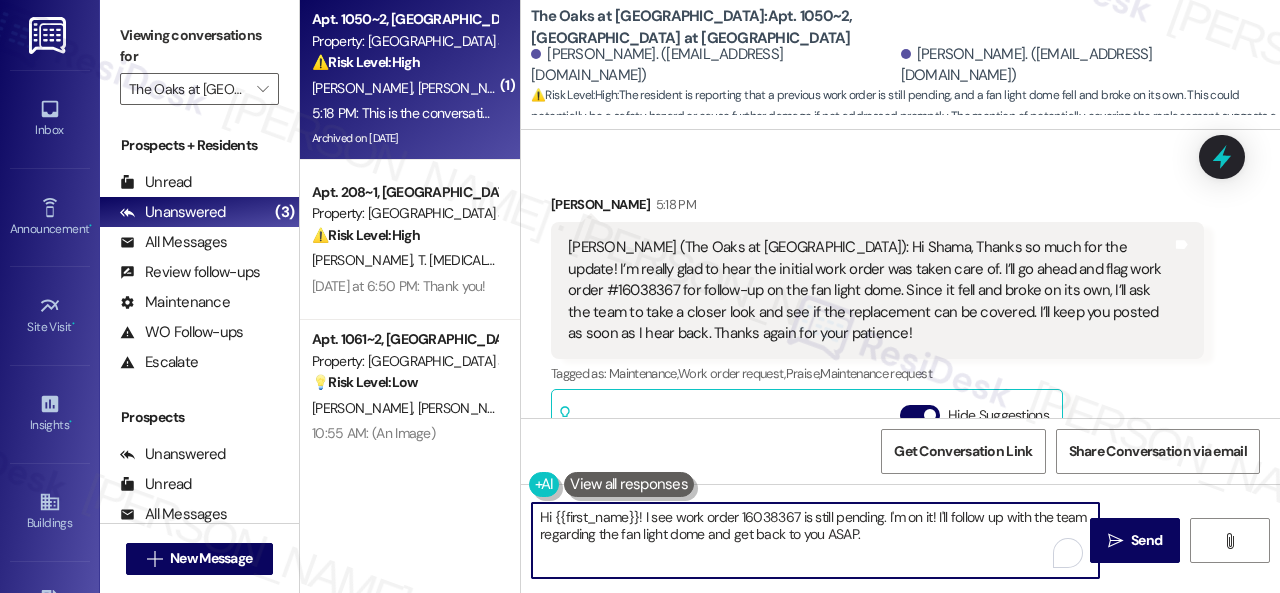 drag, startPoint x: 938, startPoint y: 539, endPoint x: 372, endPoint y: 531, distance: 566.0565 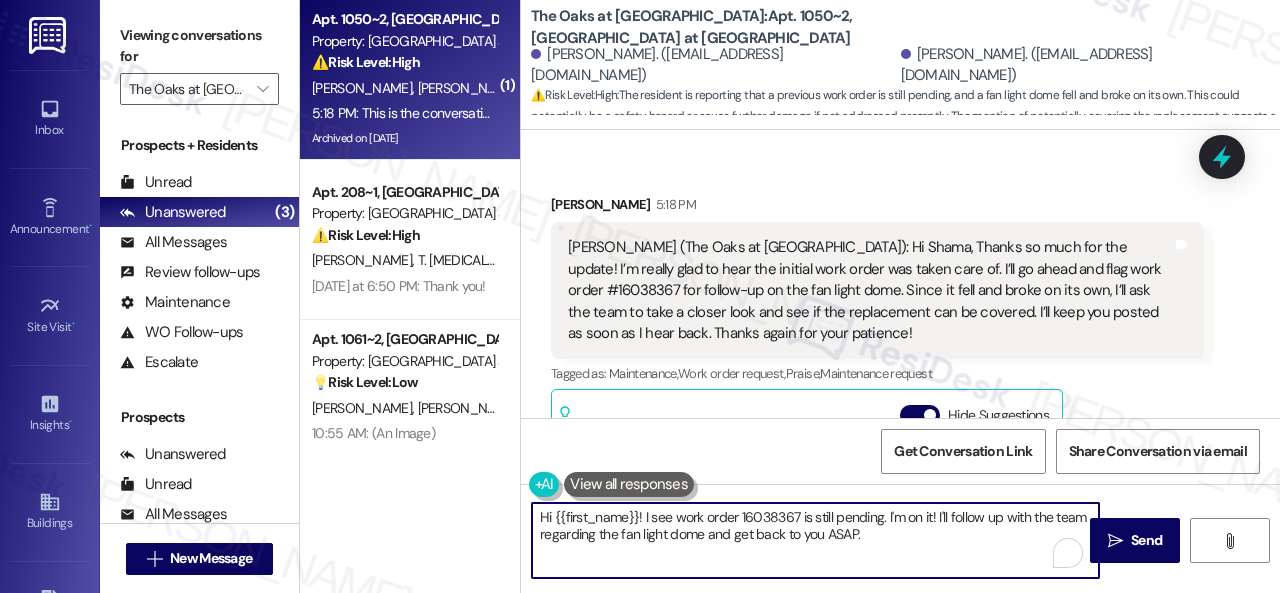 click on "( 1 ) Apt. 1050~2, 9515 The Oaks at Valley Ranch Property: The Oaks at Valley Ranch ⚠️  Risk Level:  High The resident indicates that work order #16038367 is still pending, and the fan light dome fell and broke on its own. This could indicate a potential safety hazard or property damage, requiring urgent maintenance. S. Sisodia T. Ainala 5:18 PM: This is the conversation with work order 5:18 PM: This is the conversation with work order Archived on 07/21/2025 Apt. 208~1, 9808 The Oaks at Valley Ranch Property: The Oaks at Valley Ranch ⚠️  Risk Level:  High The conversation confirms a ceiling leak and pest control issue, both of which require maintenance and could lead to property damage if not addressed promptly. The leak could cause water damage, and the pest issue could indicate unsanitary conditions. These issues require a higher priority than routine maintenance. Z. Abbas T. Syeda Yesterday at 6:50 PM: Thank you!  Yesterday at 6:50 PM: Thank you!  Apt. 1061~2, 9517 The Oaks at Valley Ranch 💡 Low" at bounding box center (790, 296) 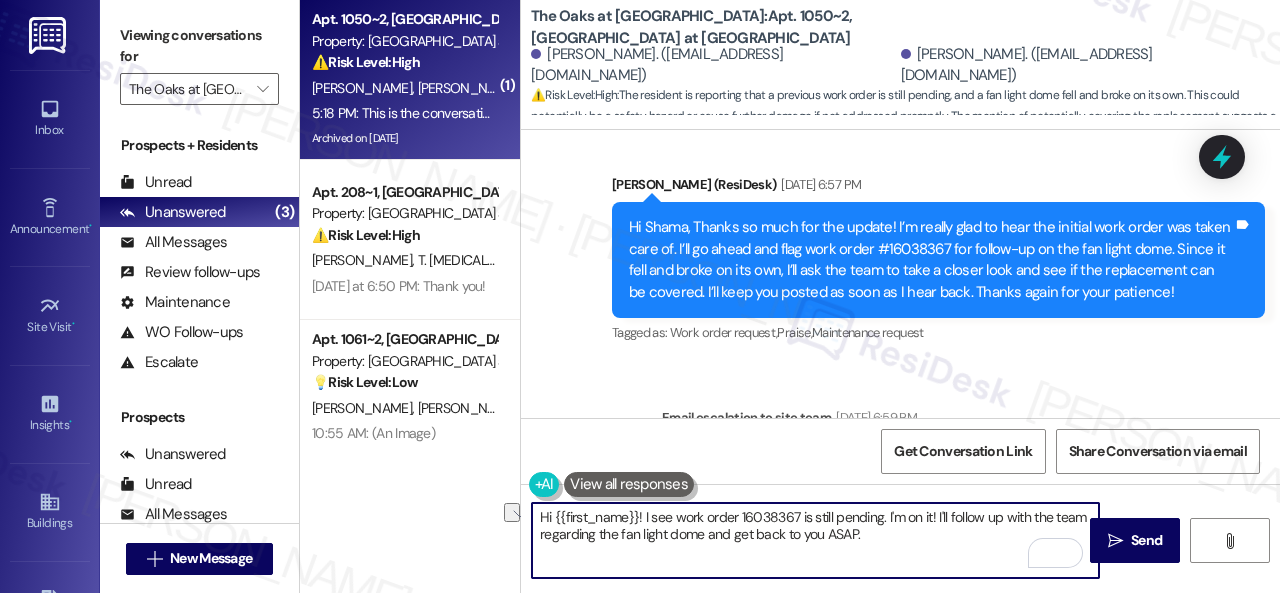 scroll, scrollTop: 6187, scrollLeft: 0, axis: vertical 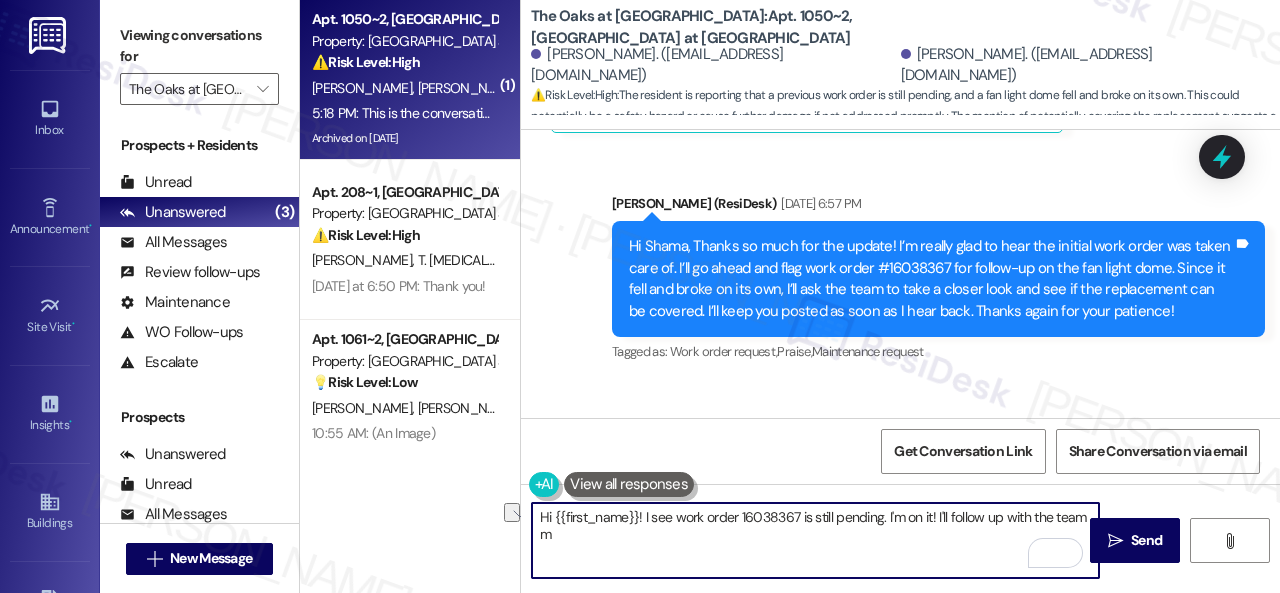 type on "Hi {{first_name}}! I see work order 16038367 is still pending. I'm on it! I'll follow up with the team mm" 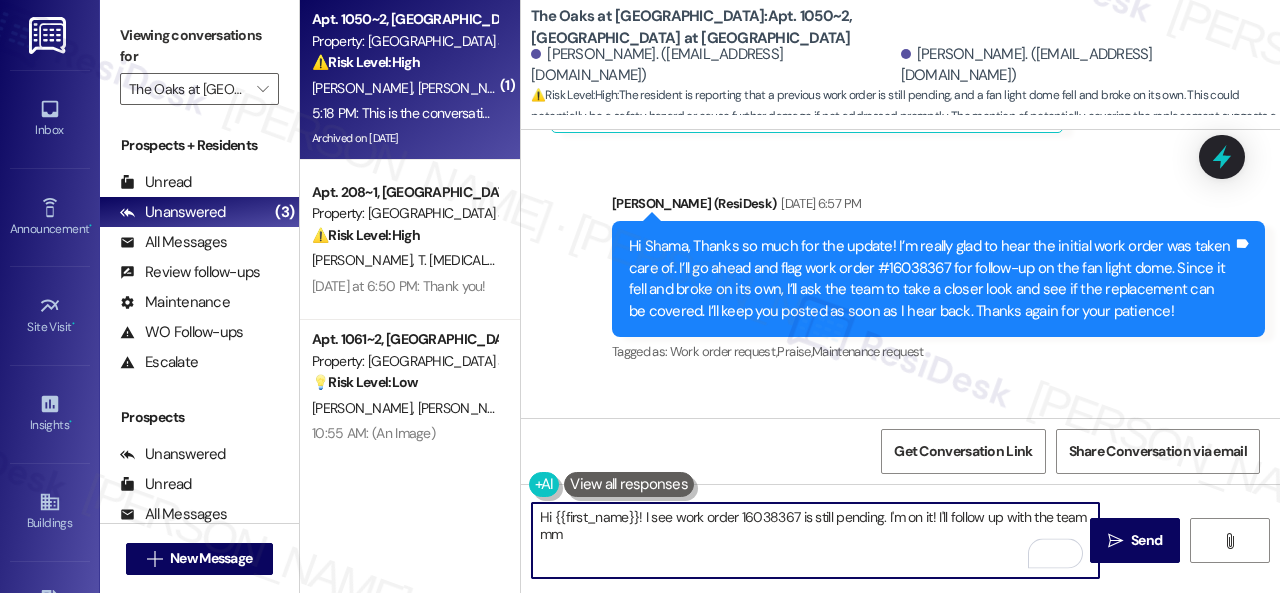 drag, startPoint x: 554, startPoint y: 529, endPoint x: 452, endPoint y: 505, distance: 104.78549 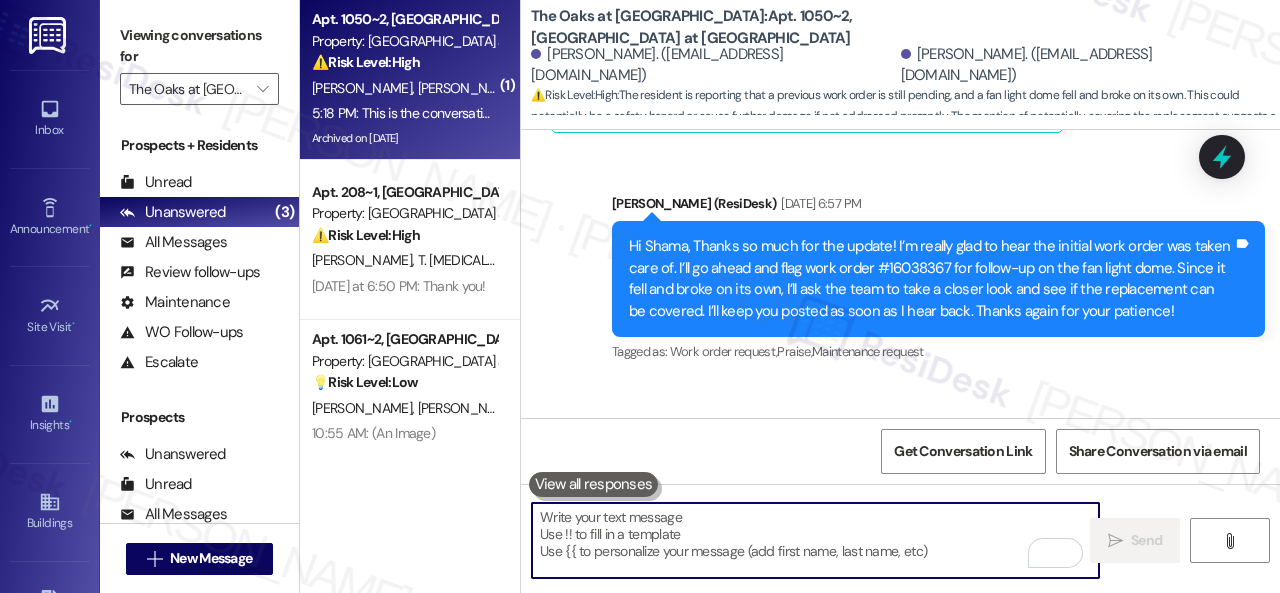 click on "WO Lease started May 15, 2025 at 8:00 PM Show details Announcement, sent via SMS Sarah   (ResiDesk) May 23, 2025 at 10:36 AM Hi Tejasree and Shama!
:tada: Meet the Dream Team: Pool Party – Today, May 23
Join us from 5:00 PM to 7:00 PM for a fun evening by the pool! Enjoy Halal subs, meet the team, and connect with neighbors—we’d love to see you there!
:us: Memorial Day – Monday, May 26
Office Closed in observance of the holiday. We’ll resume regular hours on Tuesday. (You can always reply STOP to opt out of future messages) Tags and notes Tagged as:   Amenities ,  Click to highlight conversations about Amenities Pool ,  Click to highlight conversations about Pool Pool hours ,  Click to highlight conversations about Pool hours Office closed Click to highlight conversations about Office closed Survey, sent via SMS Residesk Automated Survey May 23, 2025 at 12:25 PM Tags and notes Tagged as:   Move in Click to highlight conversations about Move in Announcement, sent via SMS Sarah   (ResiDesk)" at bounding box center [900, 274] 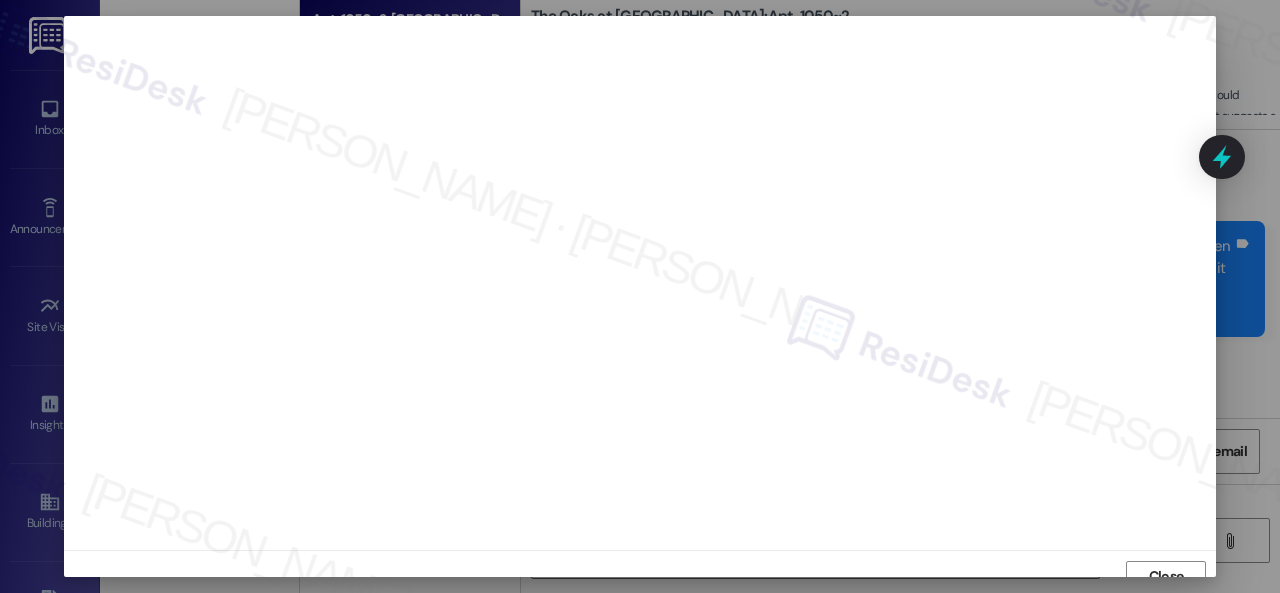 scroll, scrollTop: 15, scrollLeft: 0, axis: vertical 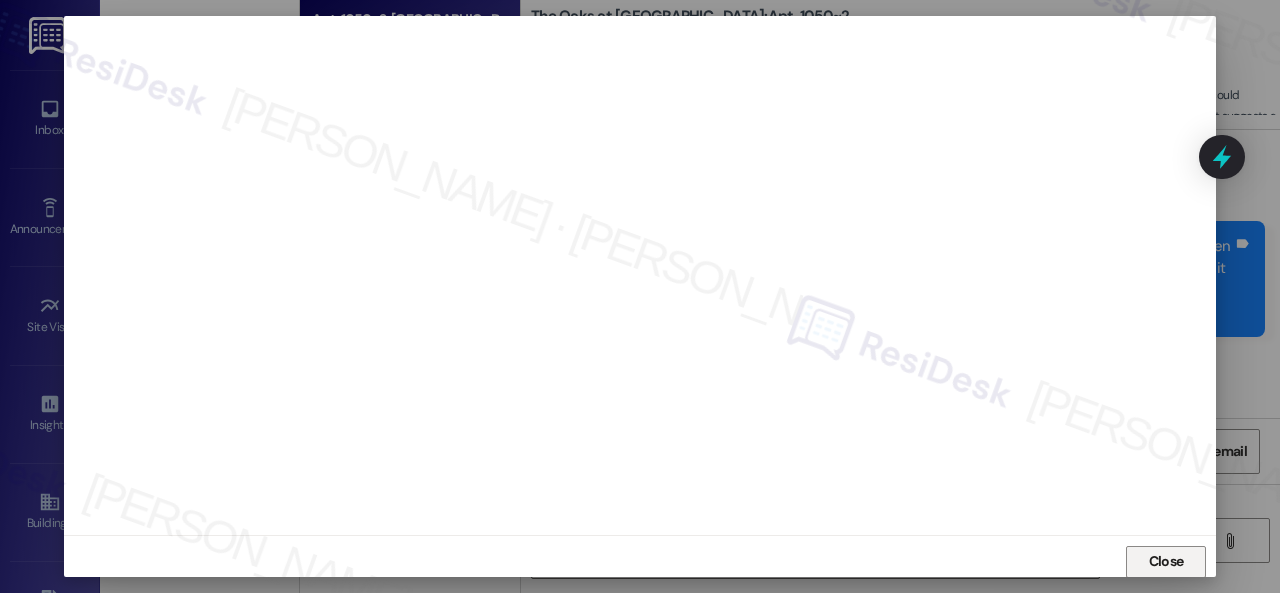 click on "Close" at bounding box center [1166, 561] 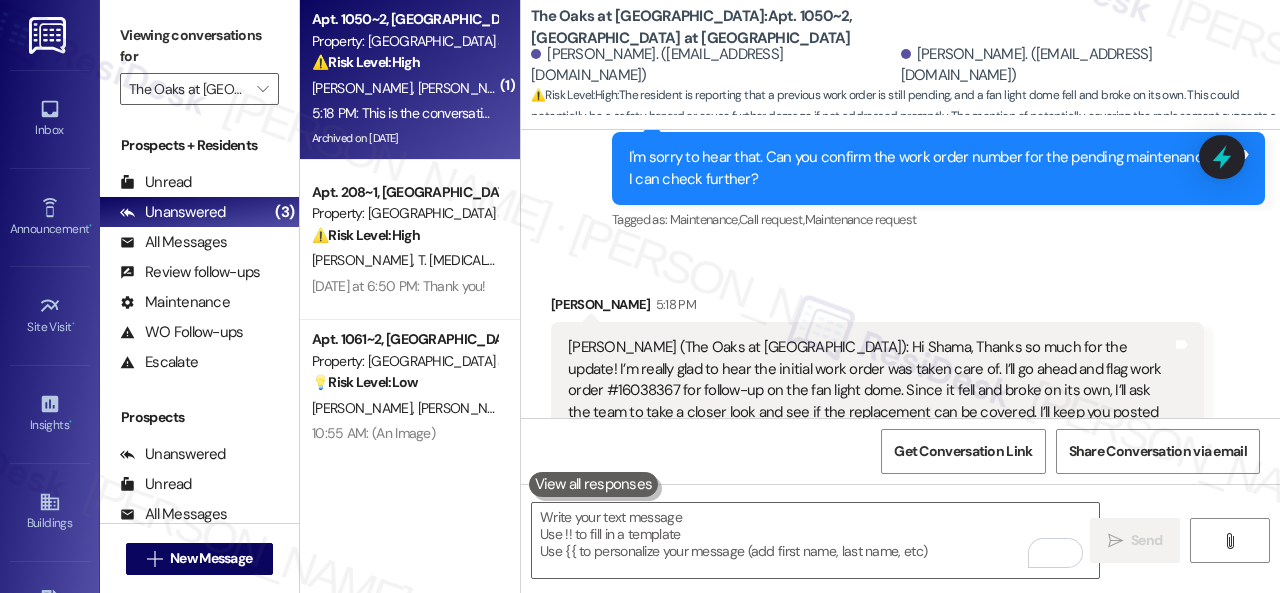 scroll, scrollTop: 7987, scrollLeft: 0, axis: vertical 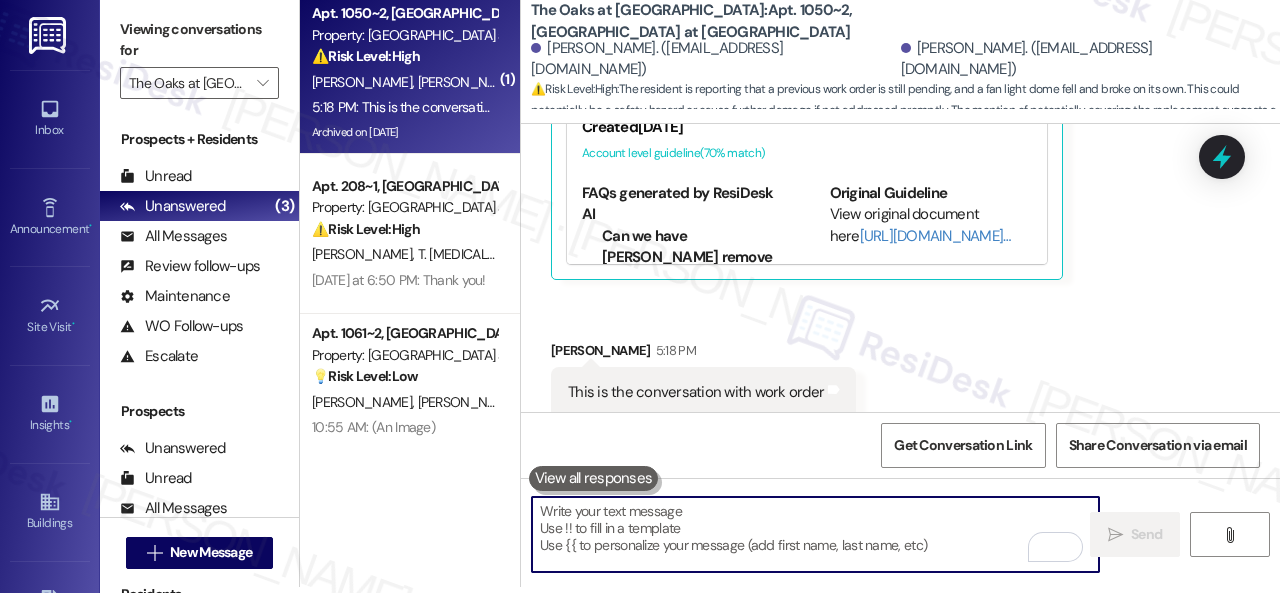 click at bounding box center (815, 534) 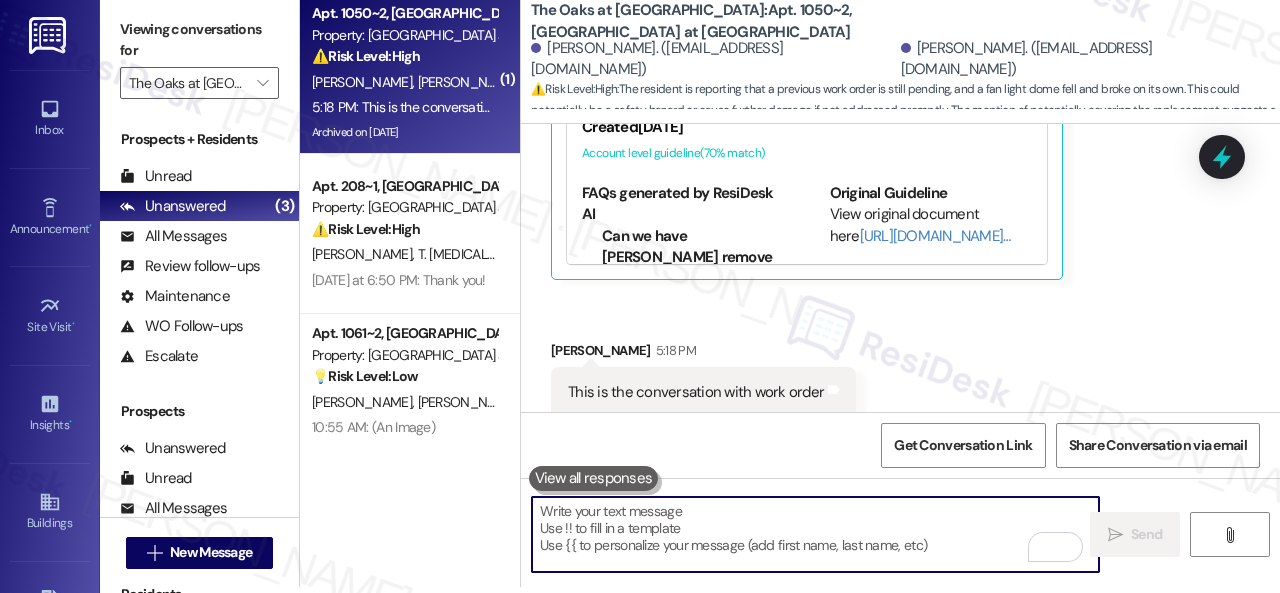 paste on "Which one is not yet completed? Is it the entrance door, or the fan light? It it's the fan light, below are the maintenance team's notes in work order 16038367 last 7/17.
"bulb replaced at entry. Fan light are led.”" 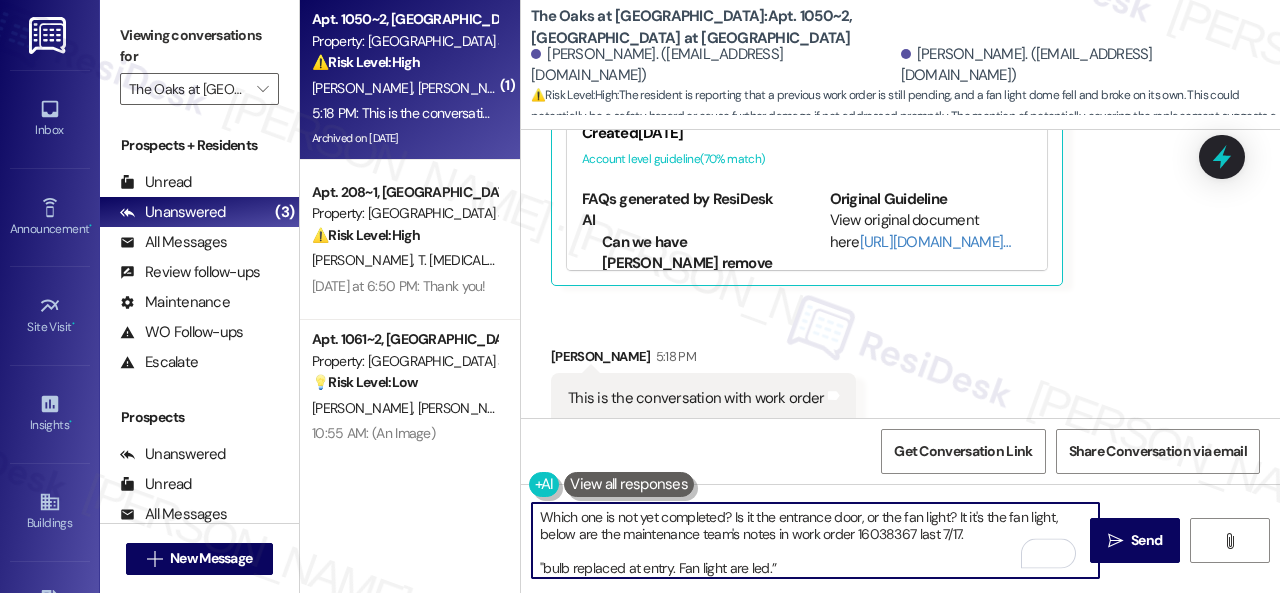 scroll, scrollTop: 0, scrollLeft: 0, axis: both 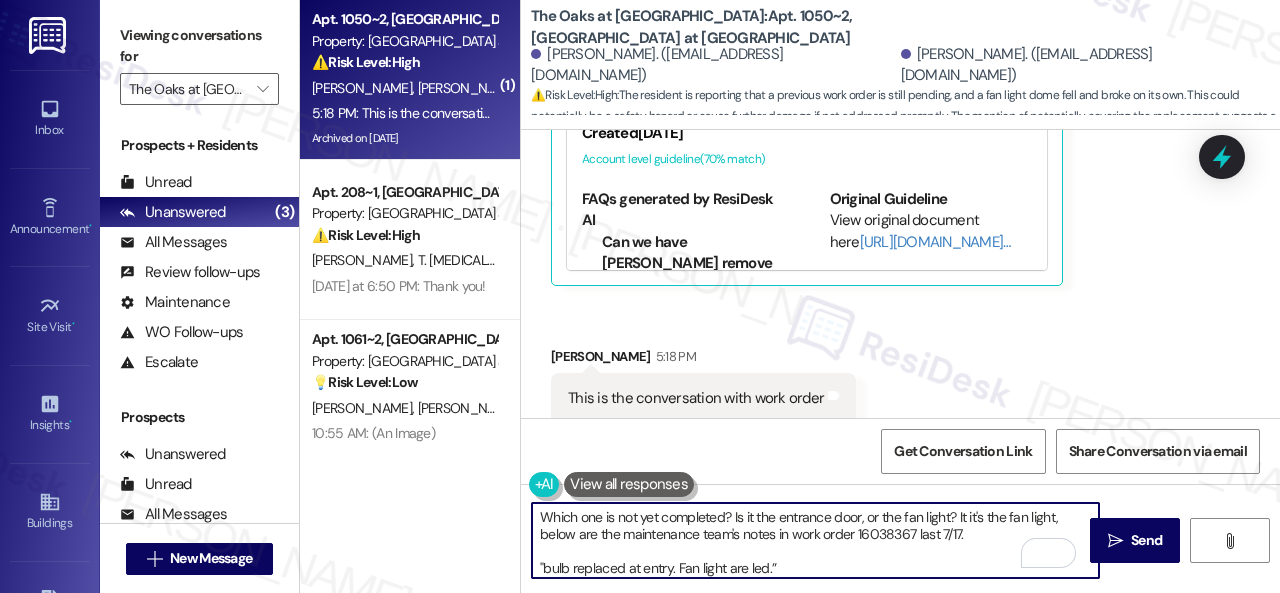 click on "Which one is not yet completed? Is it the entrance door, or the fan light? It it's the fan light, below are the maintenance team's notes in work order 16038367 last 7/17.
"bulb replaced at entry. Fan light are led.”" at bounding box center [815, 540] 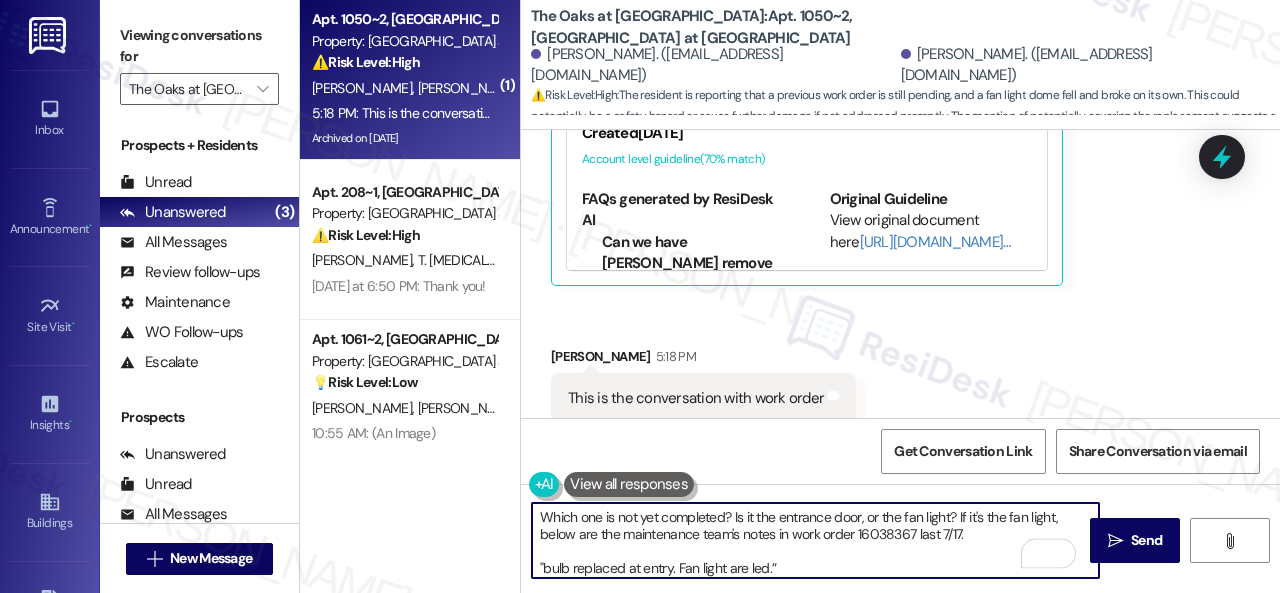 scroll, scrollTop: 4, scrollLeft: 0, axis: vertical 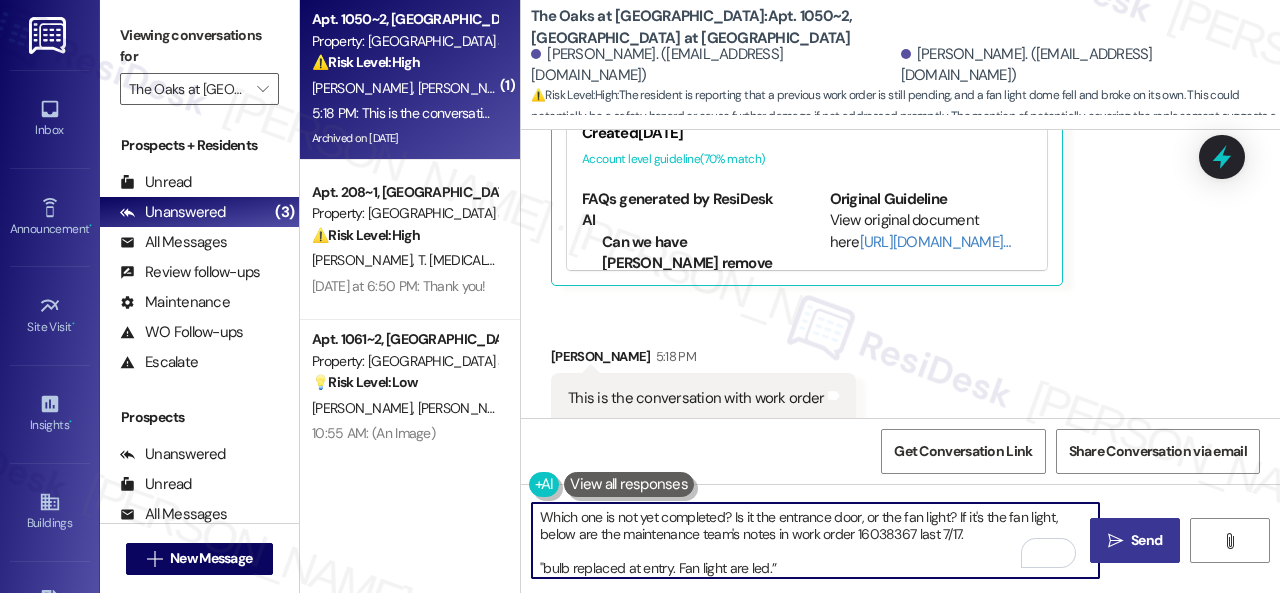 type on "Which one is not yet completed? Is it the entrance door, or the fan light? If it's the fan light, below are the maintenance team's notes in work order 16038367 last 7/17.
"bulb replaced at entry. Fan light are led.”" 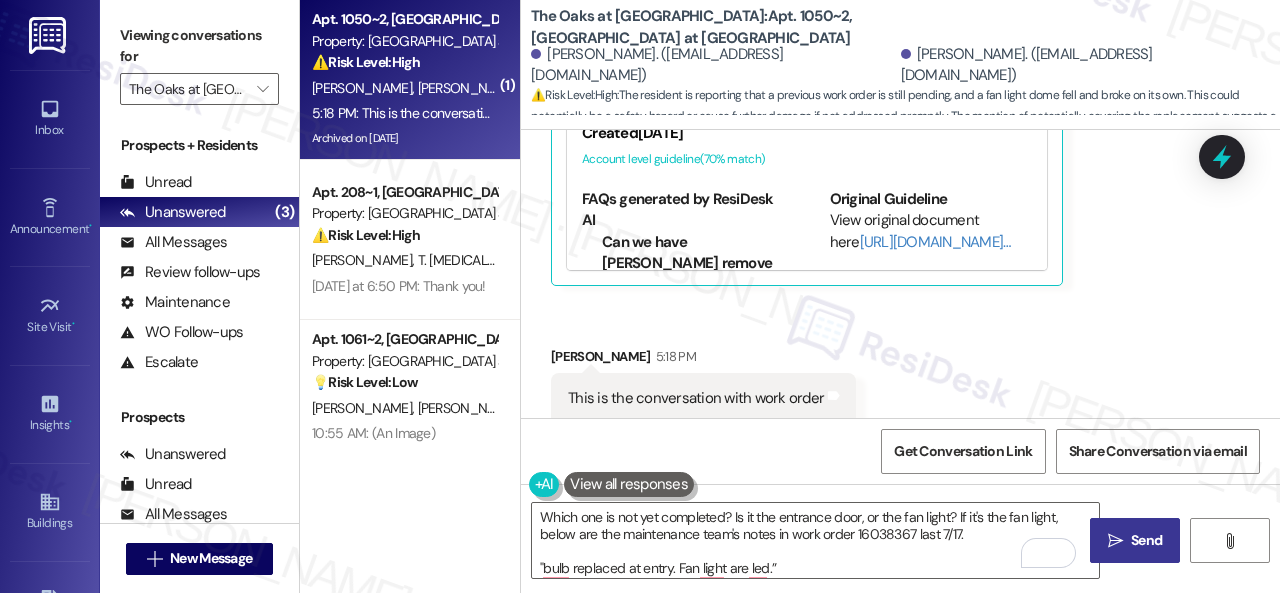 click on " Send" at bounding box center [1135, 540] 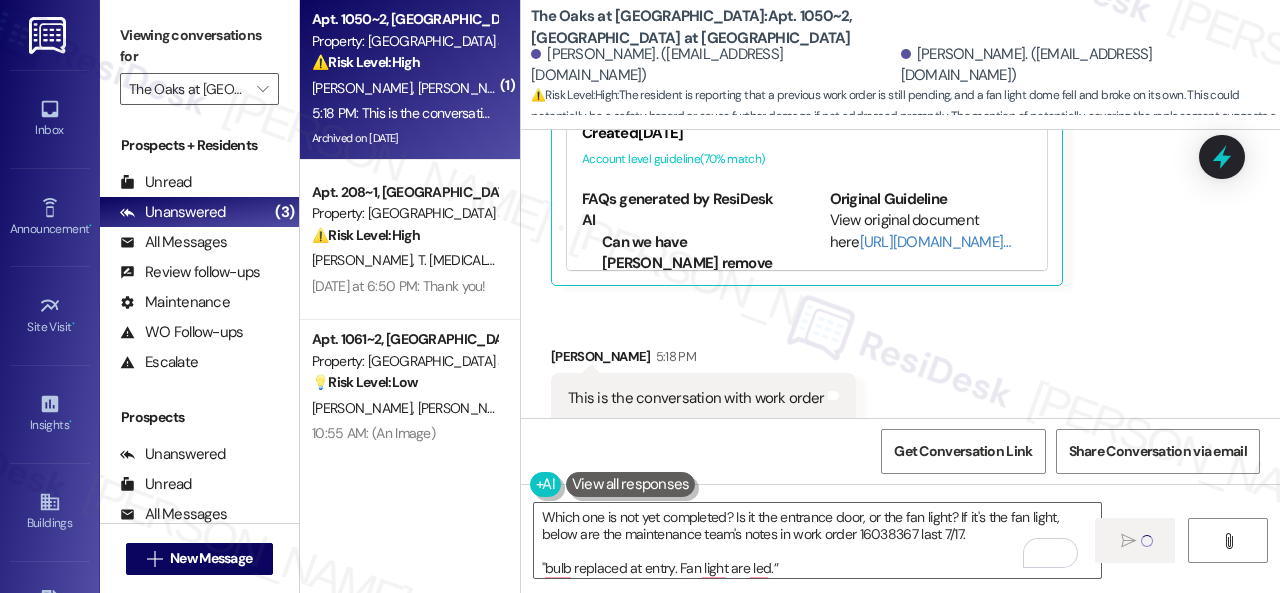 type 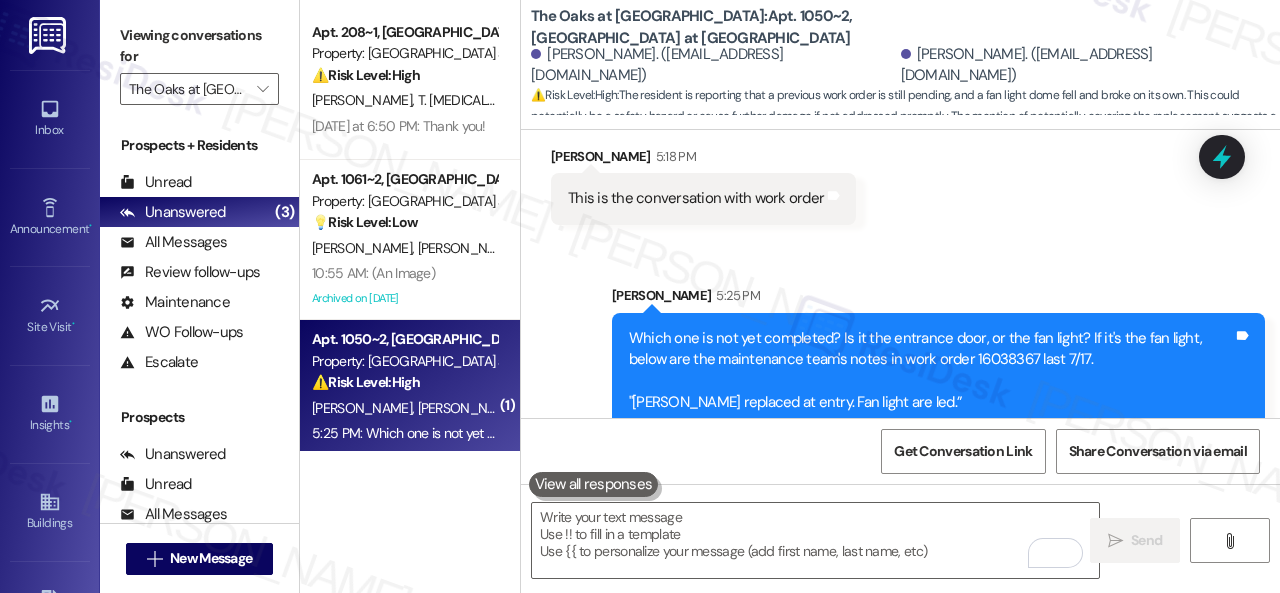 scroll, scrollTop: 8191, scrollLeft: 0, axis: vertical 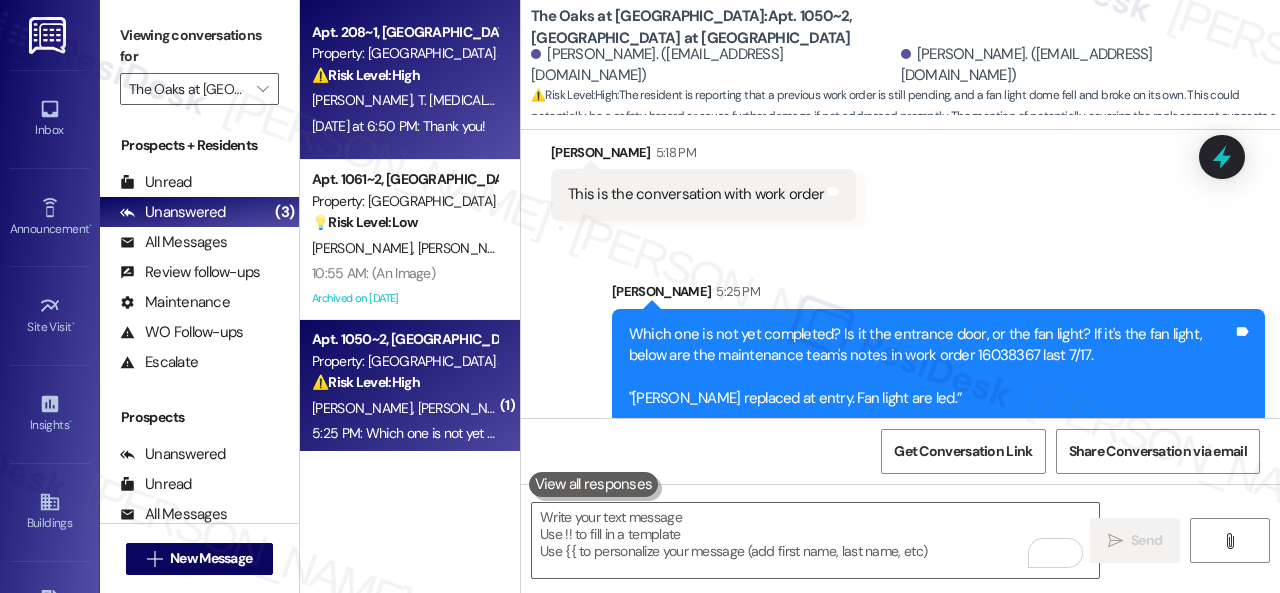 click on "Z. Abbas T. Syeda" at bounding box center (404, 100) 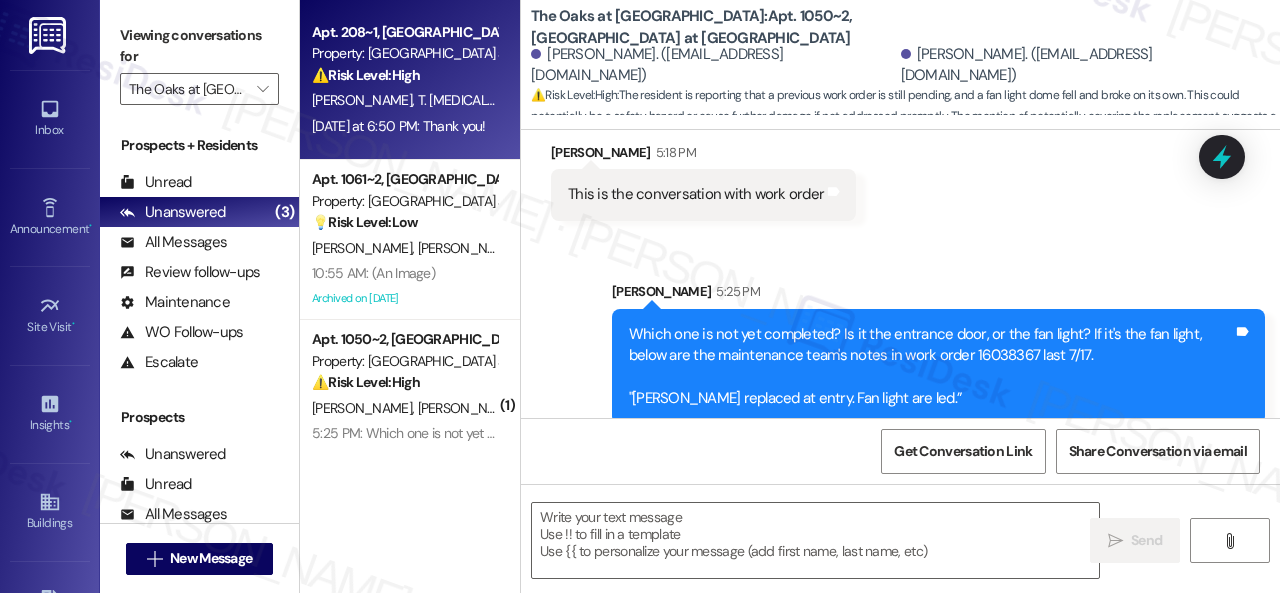 type on "Fetching suggested responses. Please feel free to read through the conversation in the meantime." 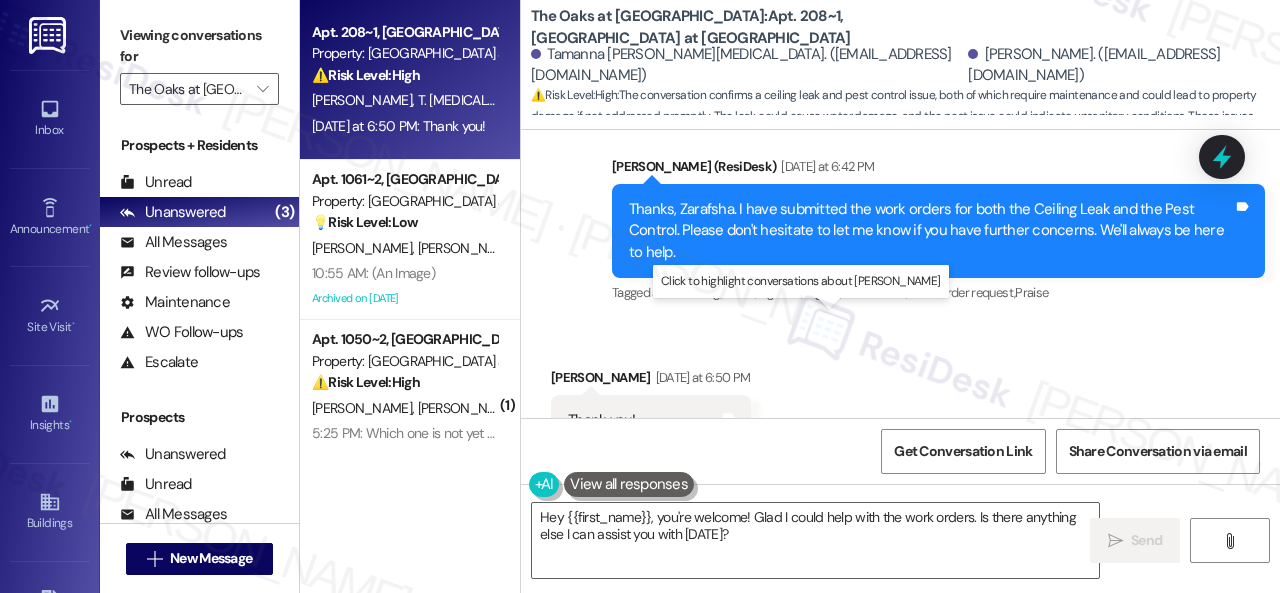 scroll, scrollTop: 3375, scrollLeft: 0, axis: vertical 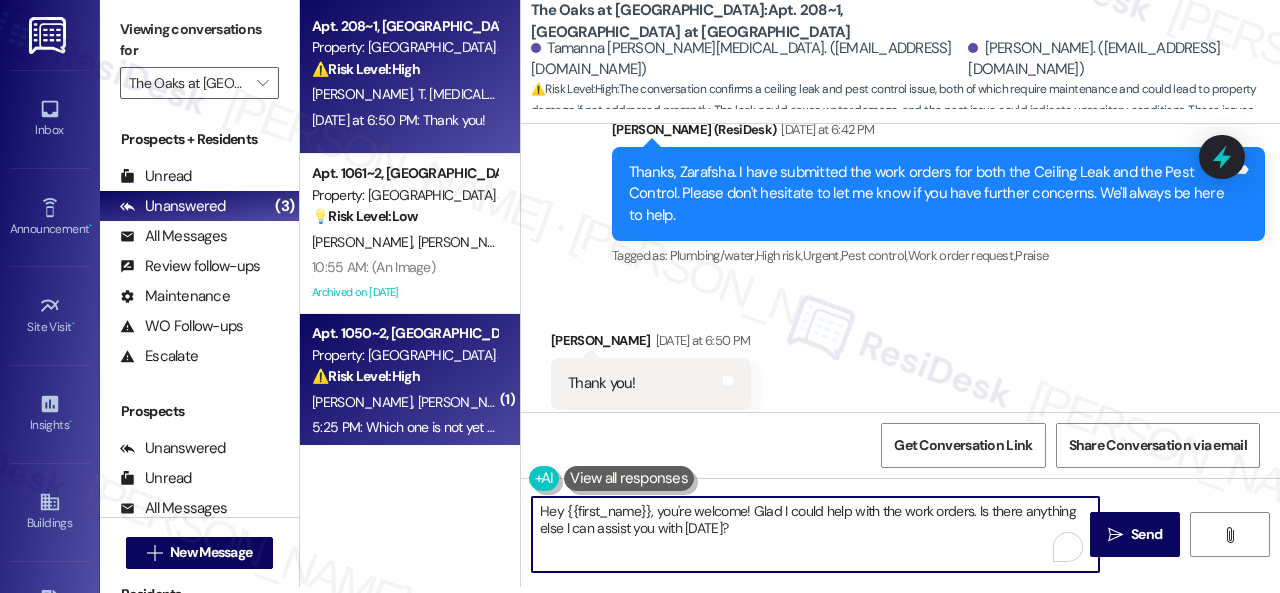 drag, startPoint x: 769, startPoint y: 539, endPoint x: 320, endPoint y: 351, distance: 486.76996 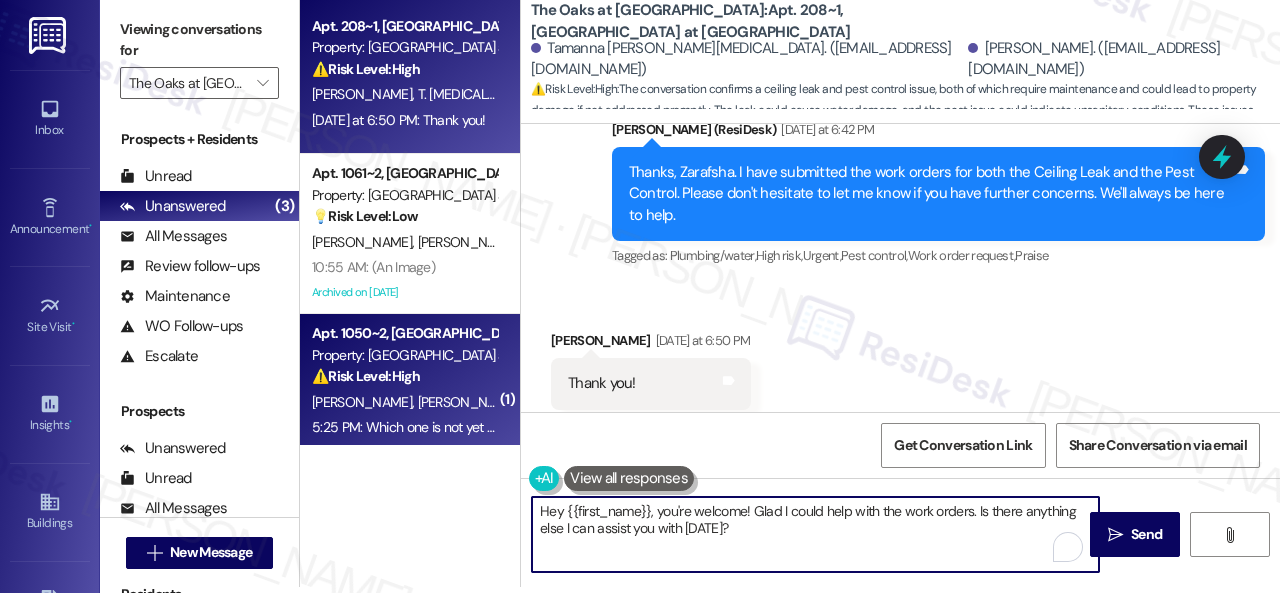 click on "Apt. 208~1, 9808 The Oaks at Valley Ranch Property: The Oaks at Valley Ranch ⚠️  Risk Level:  High The conversation confirms a ceiling leak and pest control issue, both of which require maintenance and could lead to property damage if not addressed promptly. The leak could cause water damage, and the pest issue could indicate unsanitary conditions. These issues require a higher priority than routine maintenance. Z. Abbas T. Syeda Yesterday at 6:50 PM: Thank you!  Yesterday at 6:50 PM: Thank you!  Apt. 1061~2, 9517 The Oaks at Valley Ranch Property: The Oaks at Valley Ranch 💡  Risk Level:  Low The resident sent an image with the number '2'. Without additional context, it's impossible to determine the meaning or urgency. Assuming it's a non-essential follow-up or a misunderstanding. S. Balasubramaniam N. Baskaran 10:55 AM: (An Image) 10:55 AM: (An Image) Archived on 07/16/2025 ( 1 ) Apt. 1050~2, 9515 The Oaks at Valley Ranch Property: The Oaks at Valley Ranch ⚠️  Risk Level:  High S. Sisodia" at bounding box center (790, 290) 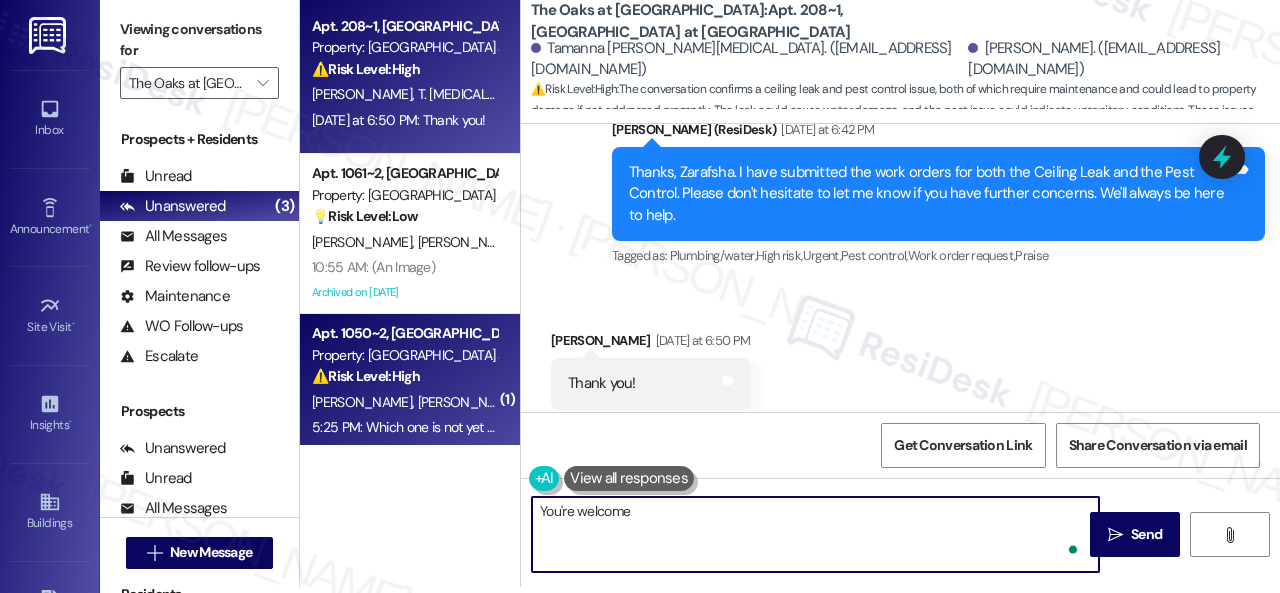 type on "You're welcome!" 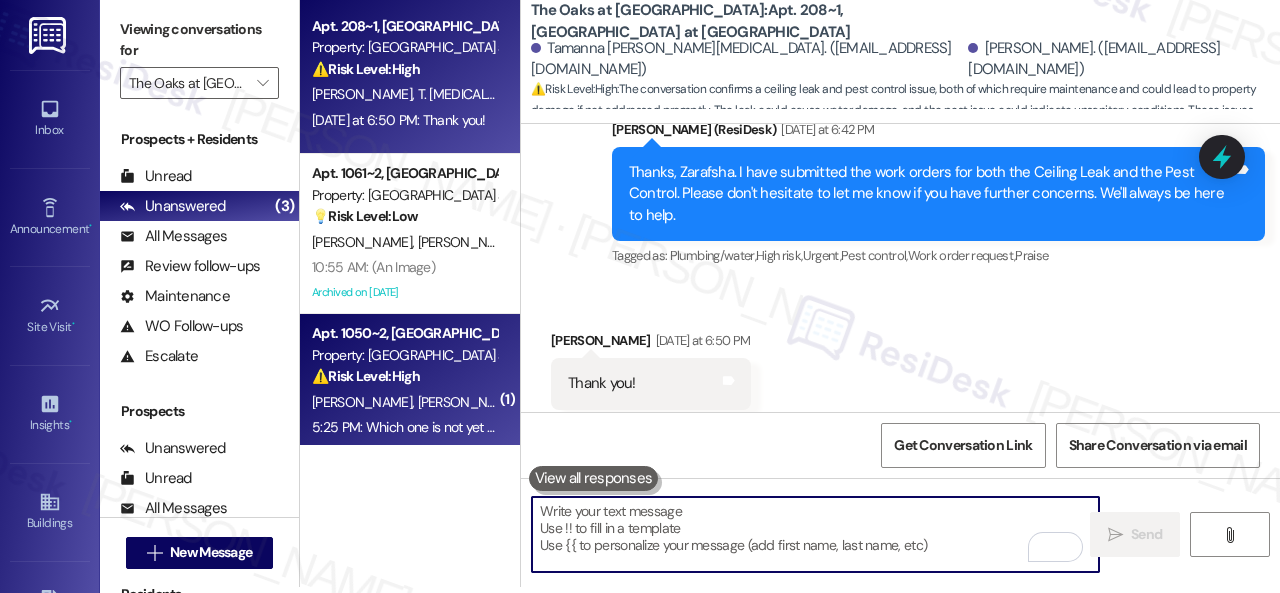 scroll, scrollTop: 0, scrollLeft: 0, axis: both 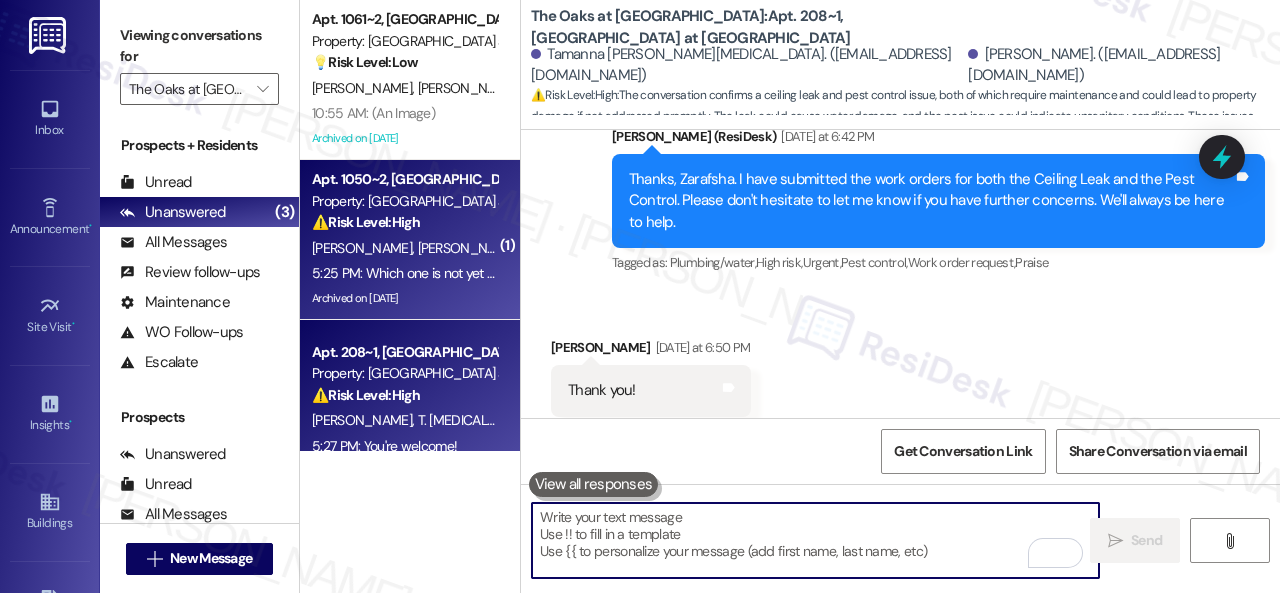type 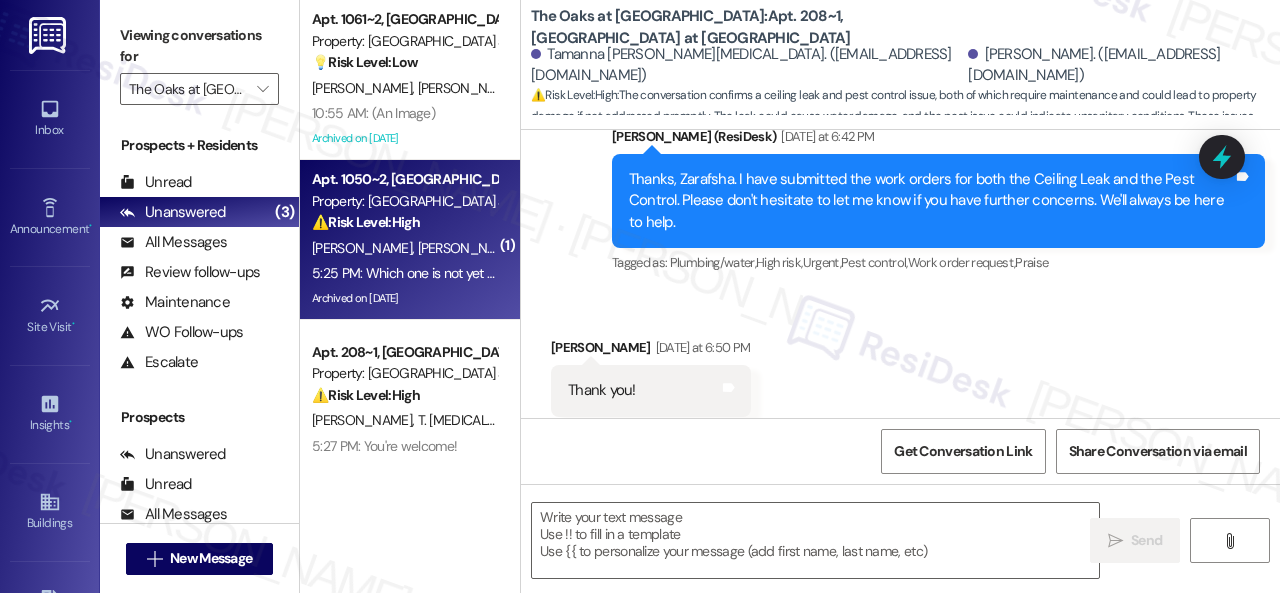 type on "Fetching suggested responses. Please feel free to read through the conversation in the meantime." 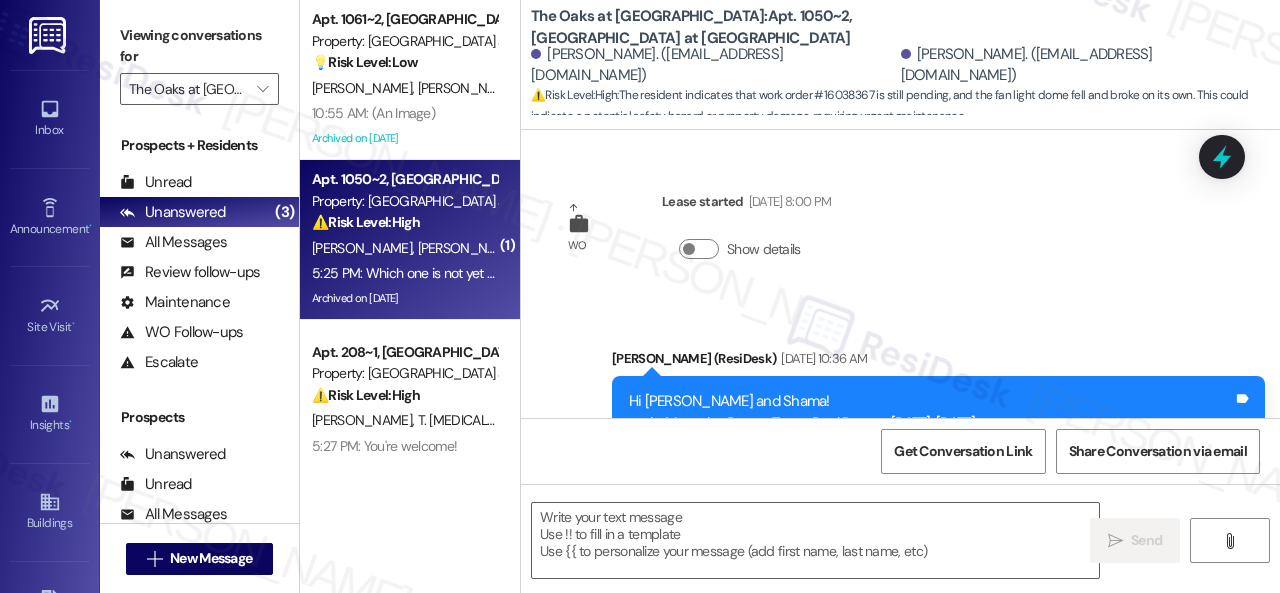 type on "Fetching suggested responses. Please feel free to read through the conversation in the meantime." 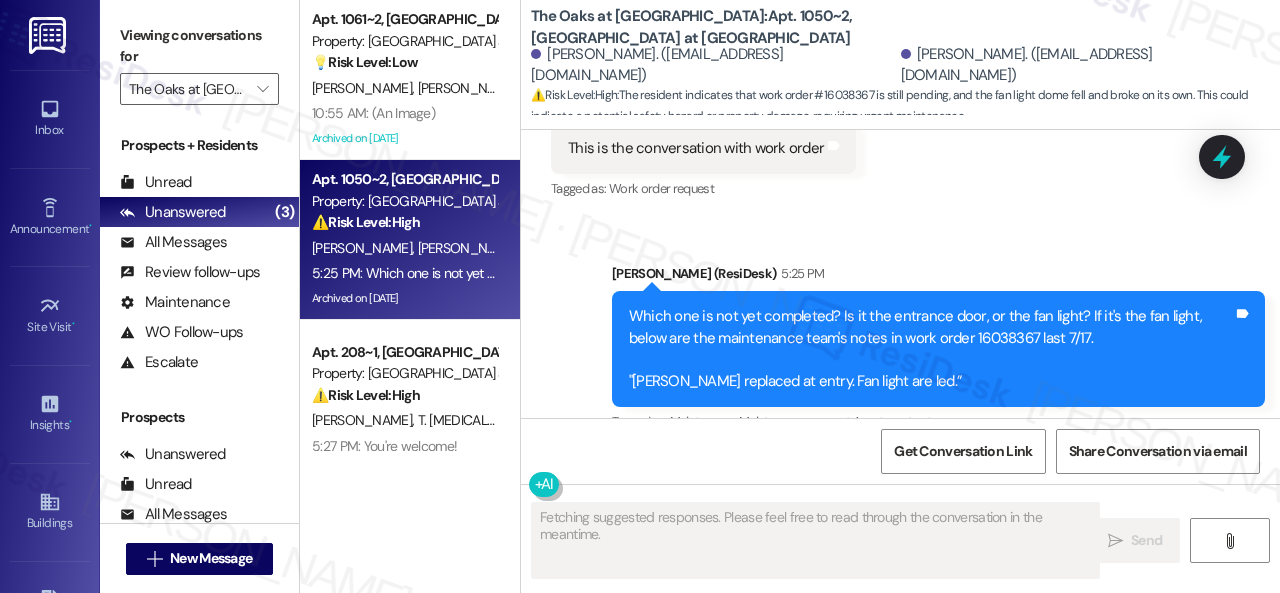 scroll, scrollTop: 8222, scrollLeft: 0, axis: vertical 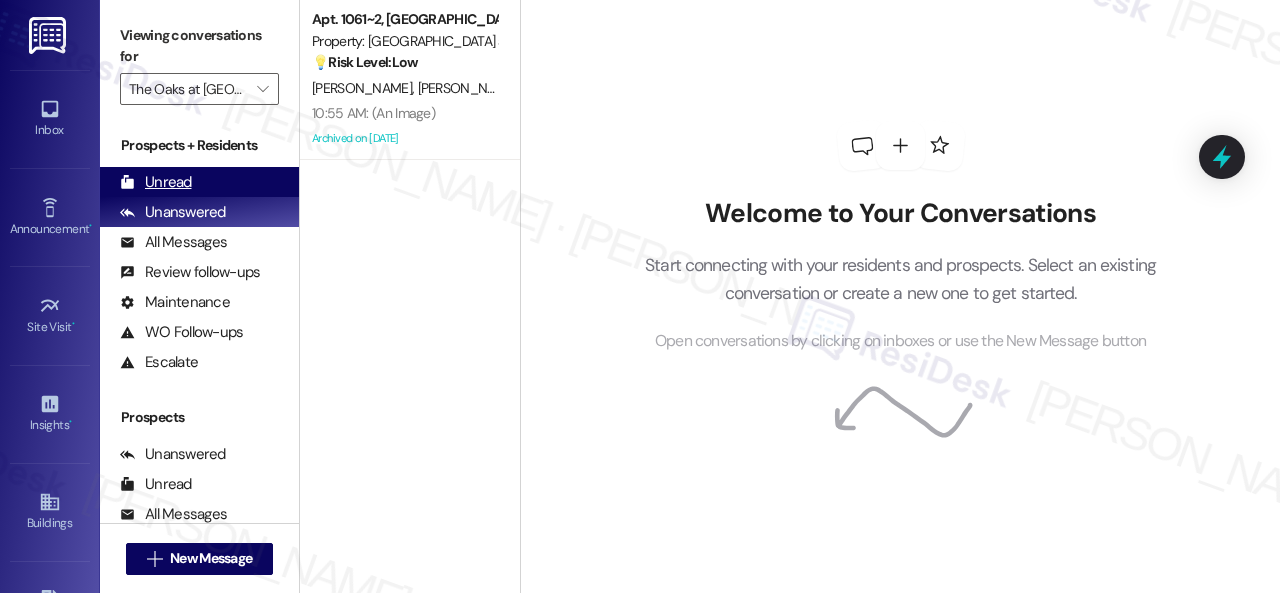click on "Unread" at bounding box center [156, 182] 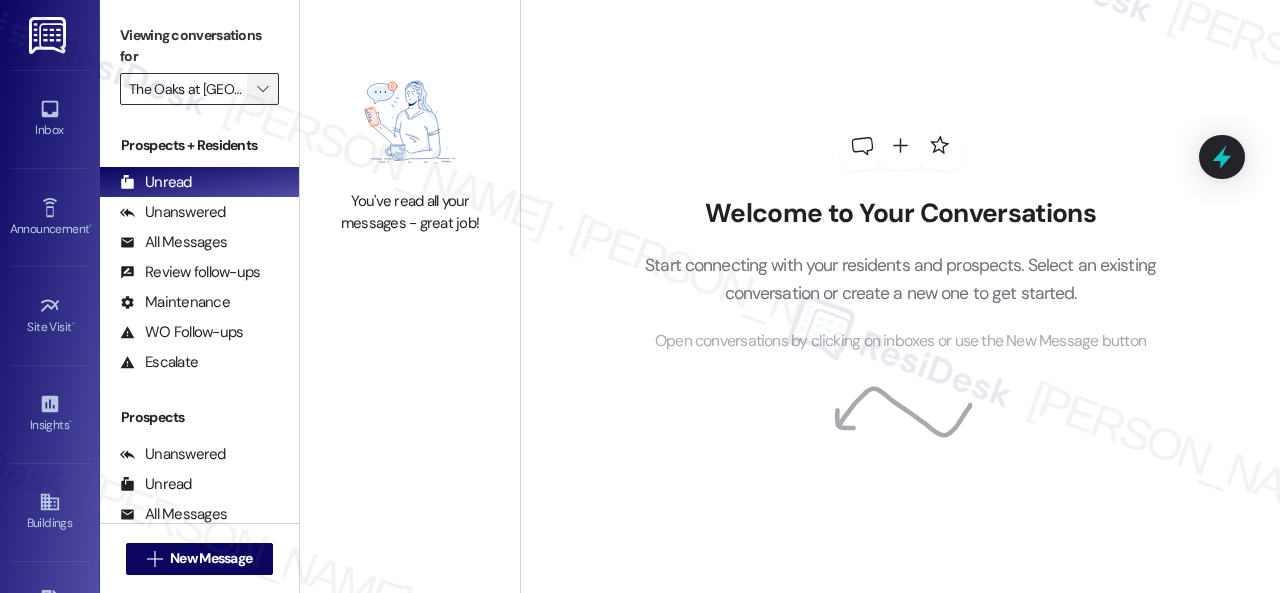 click on "" at bounding box center [262, 89] 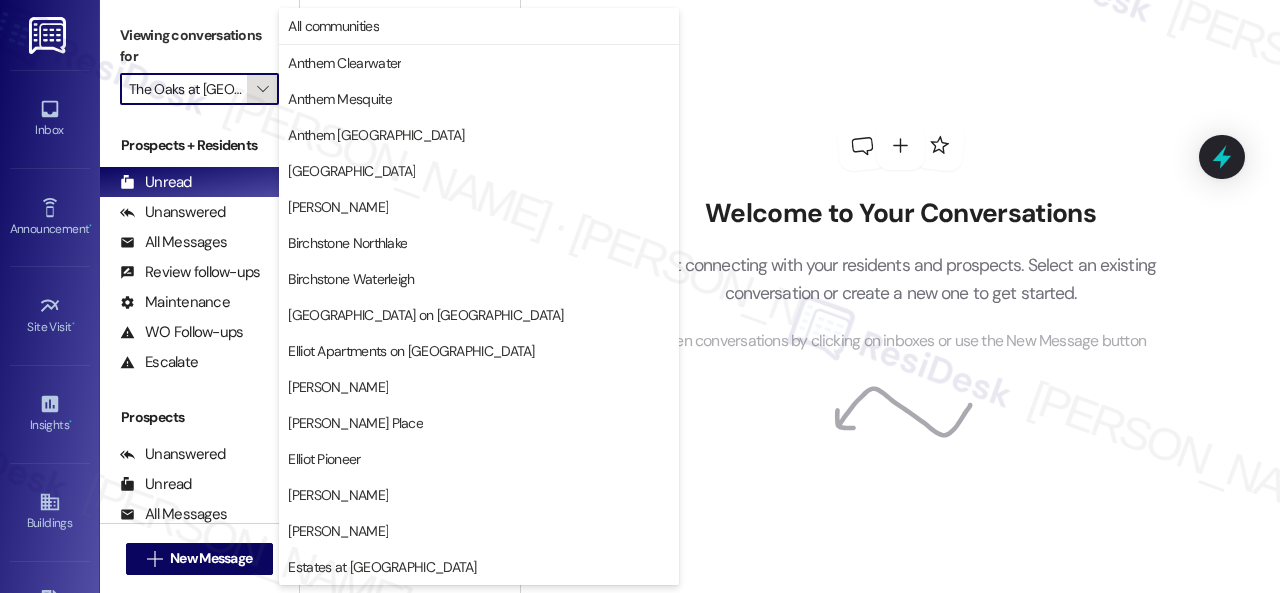 scroll, scrollTop: 0, scrollLeft: 26, axis: horizontal 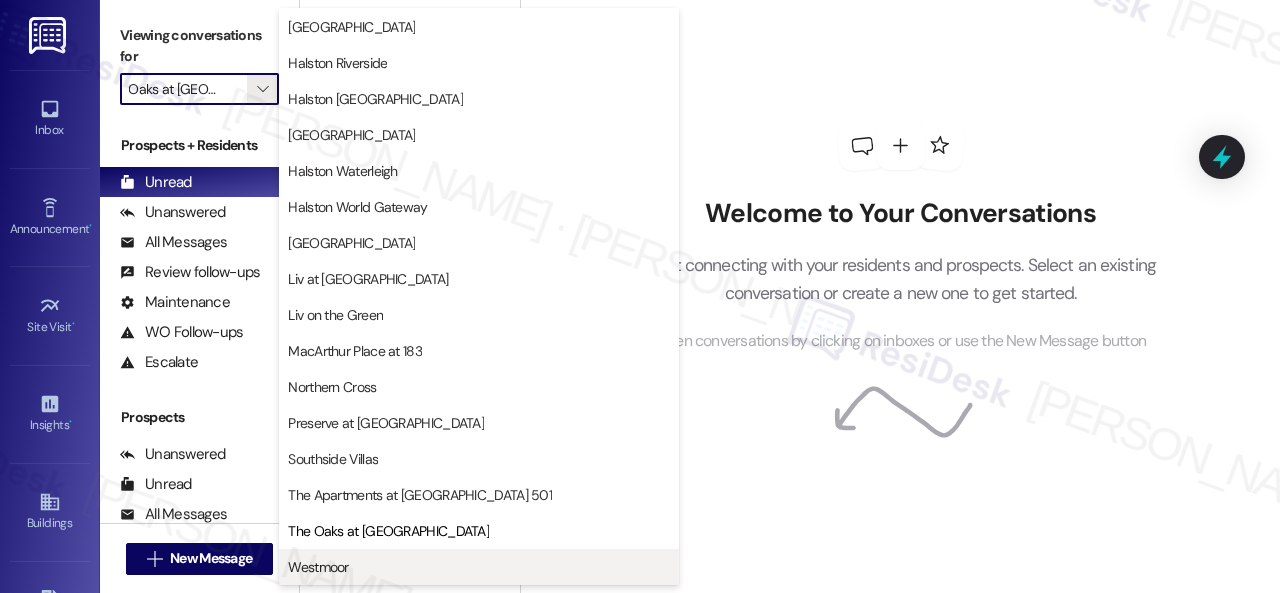 click on "Westmoor" at bounding box center (318, 567) 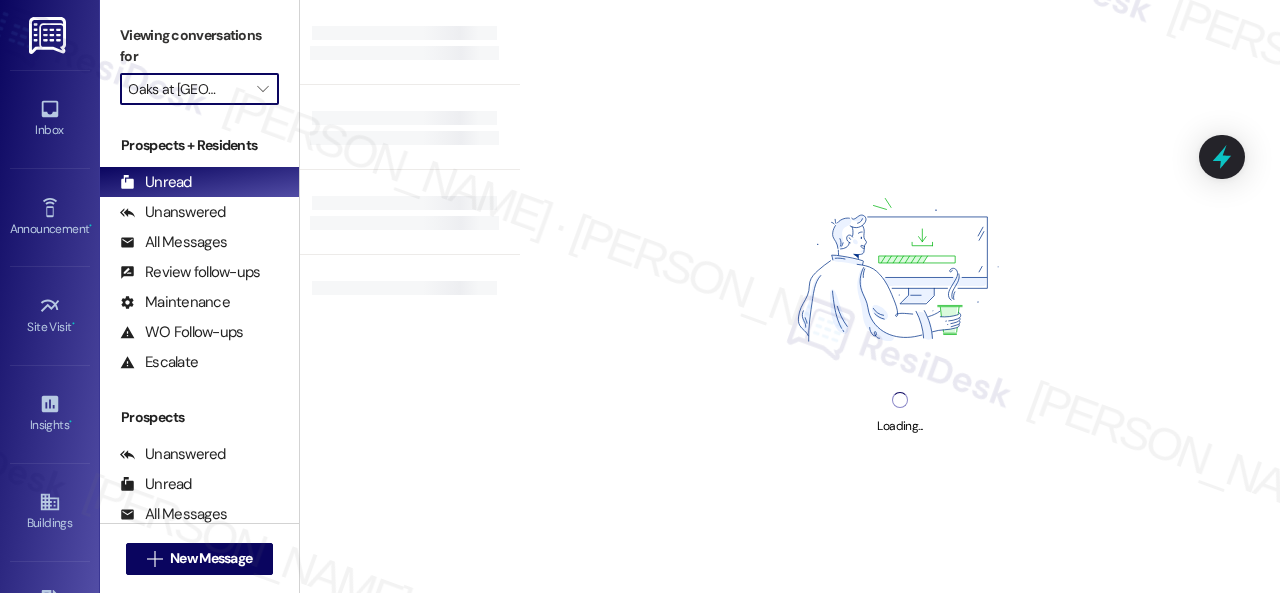 type on "Westmoor" 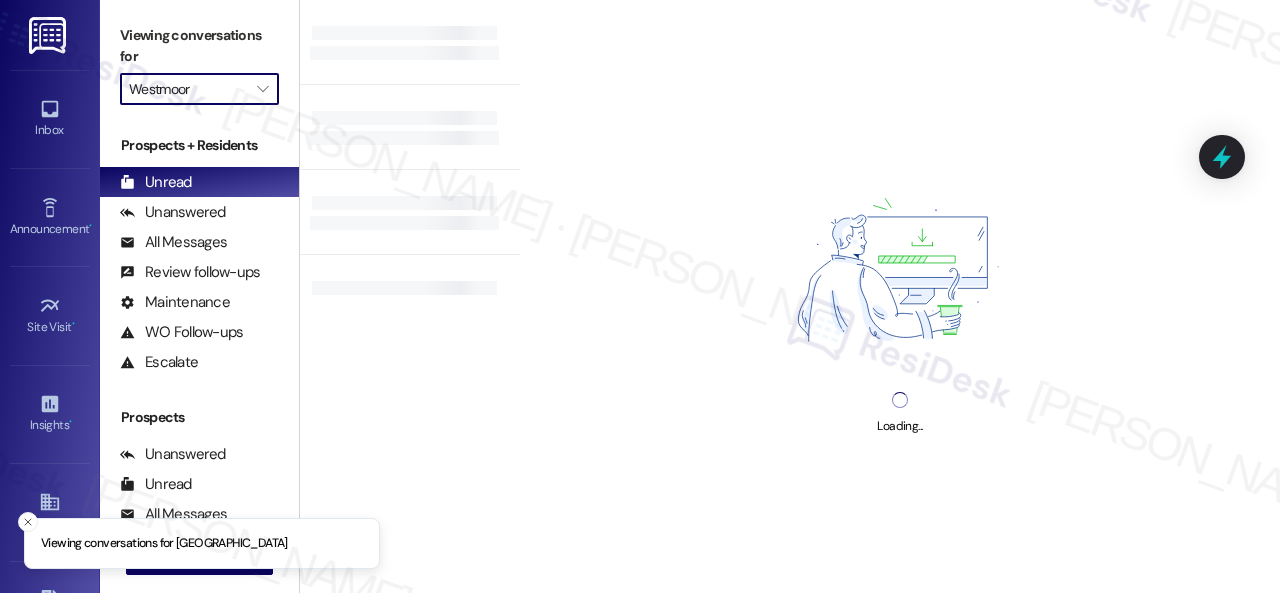 scroll, scrollTop: 0, scrollLeft: 0, axis: both 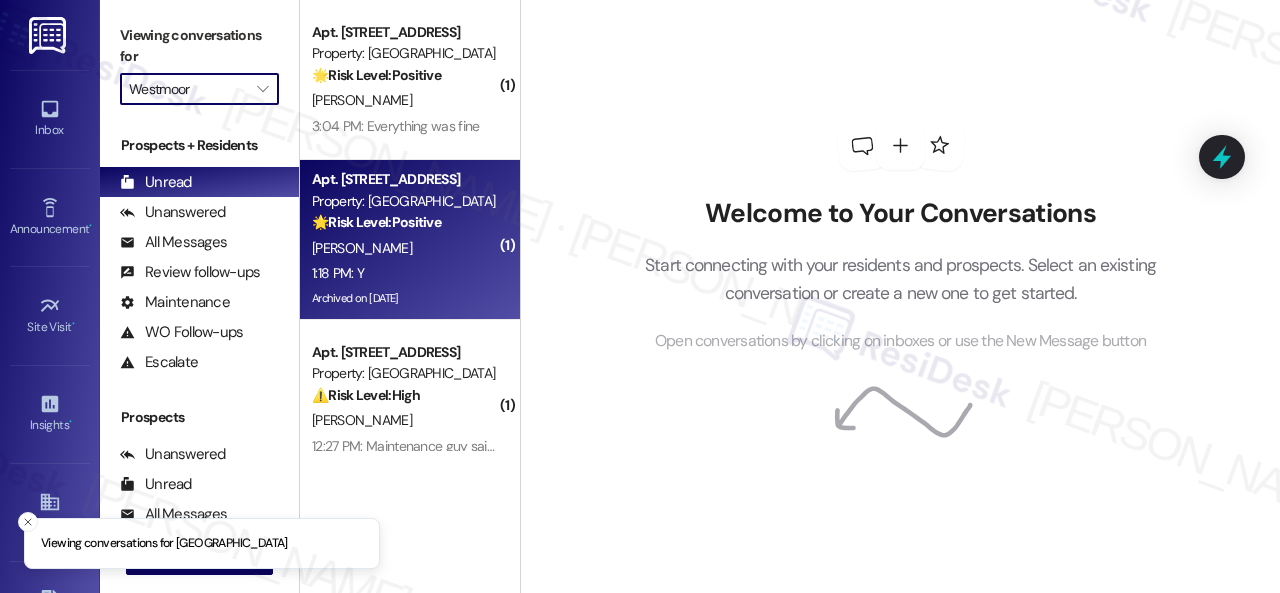 click on "B. Ausbrooks" at bounding box center [404, 248] 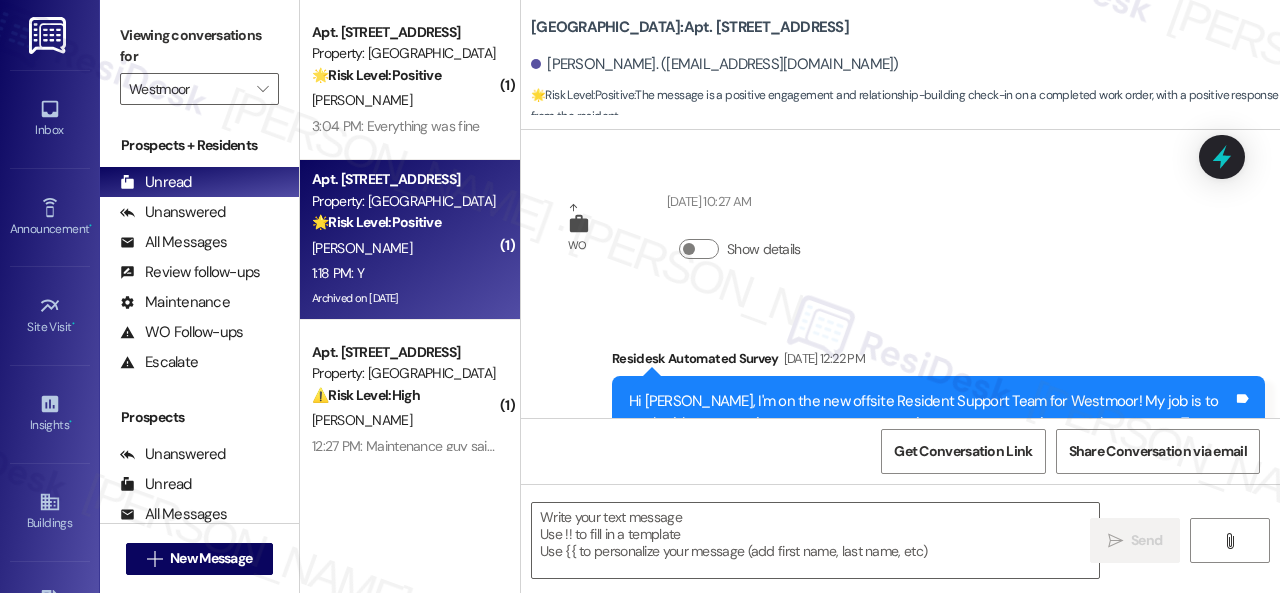 scroll, scrollTop: 24789, scrollLeft: 0, axis: vertical 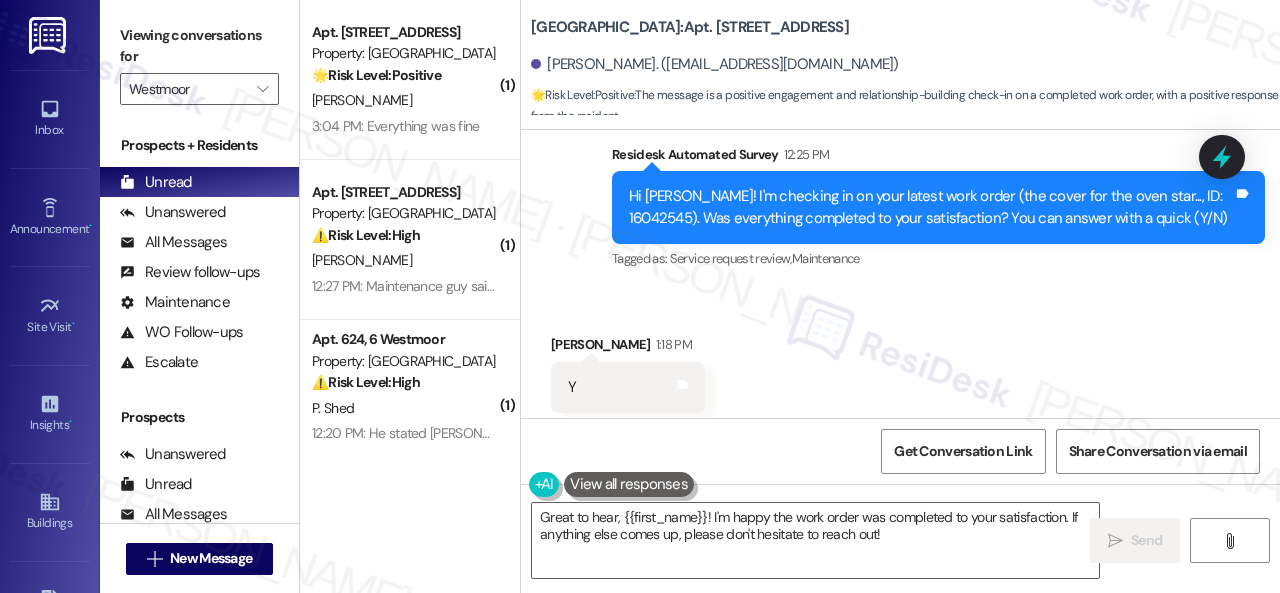 click on "Received via SMS Beverly Ausbrooks 1:18 PM Y Tags and notes Tagged as:   Positive response Click to highlight conversations about Positive response" at bounding box center [900, 373] 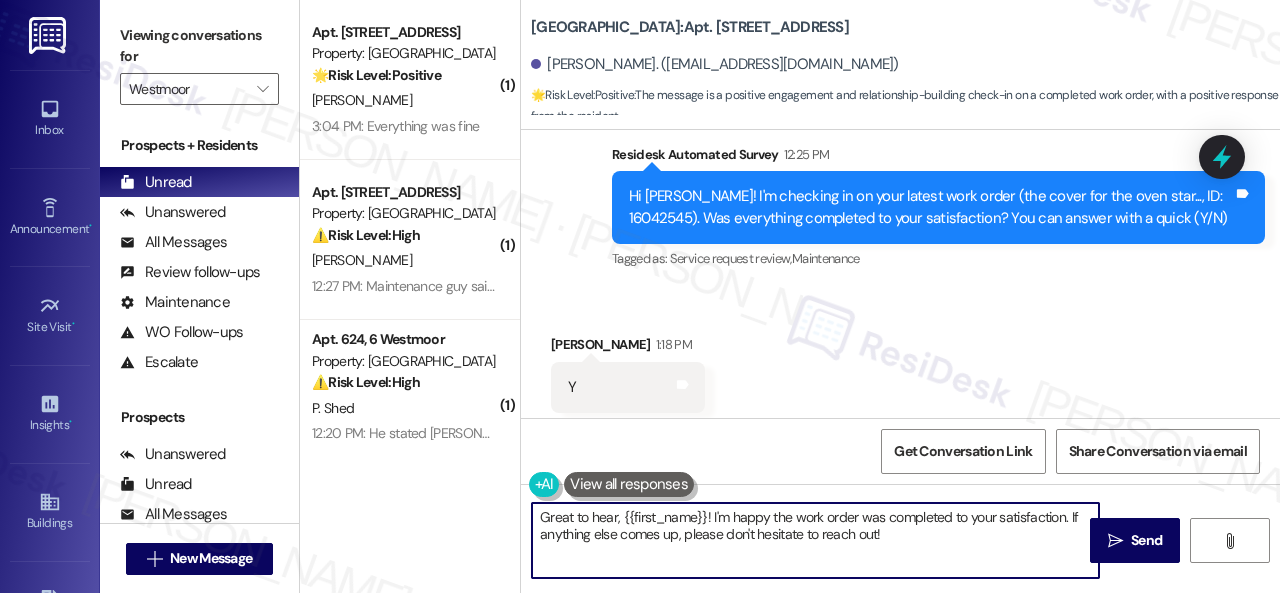 paste on "the issues are resolved! If {{property}} lived up to your expectations, reply “Yes.” If not, feel free to share your thoughts — we’re always looking to improve" 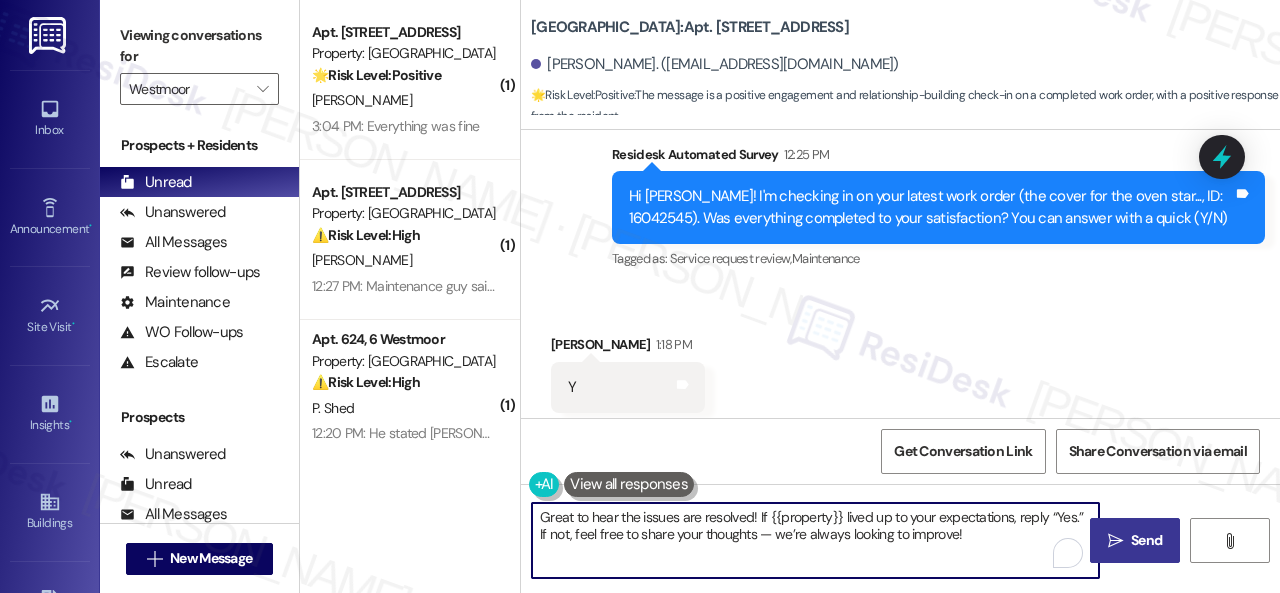 type on "Great to hear the issues are resolved! If {{property}} lived up to your expectations, reply “Yes.” If not, feel free to share your thoughts — we’re always looking to improve!" 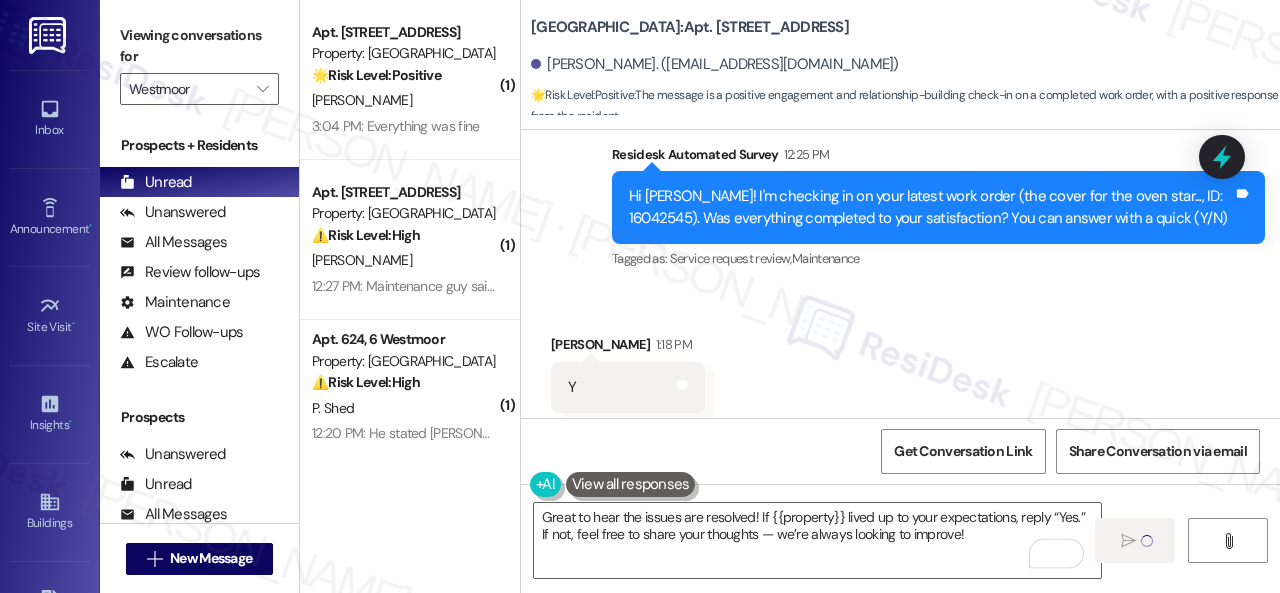 type 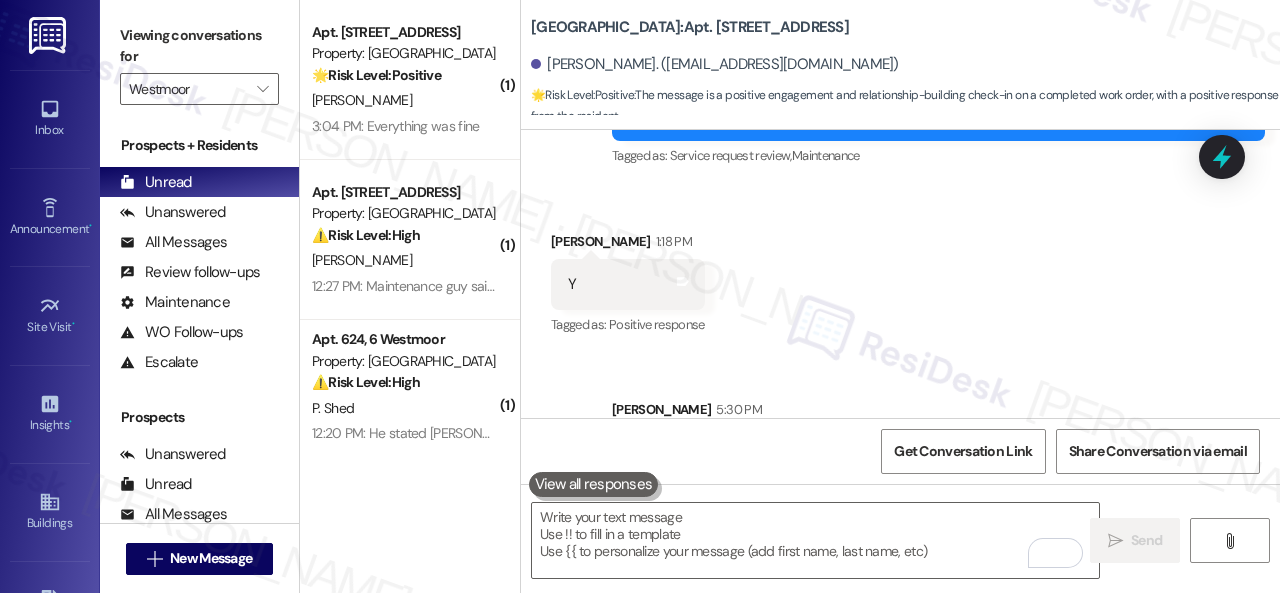 scroll, scrollTop: 24950, scrollLeft: 0, axis: vertical 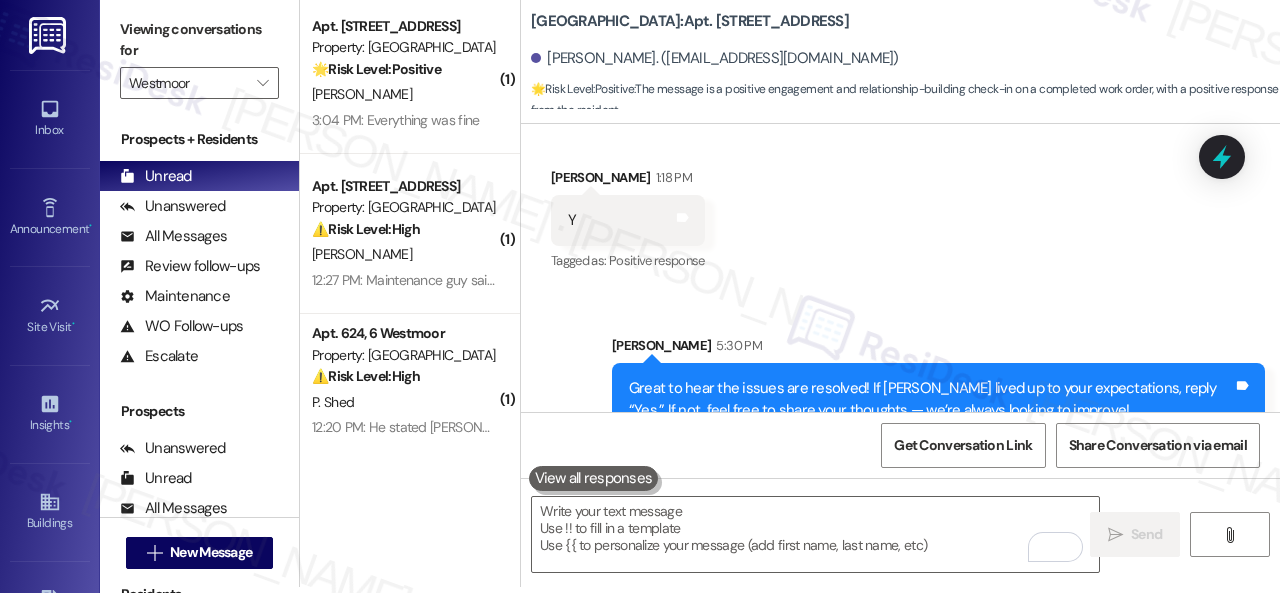 click on "J. Turner" at bounding box center [404, 94] 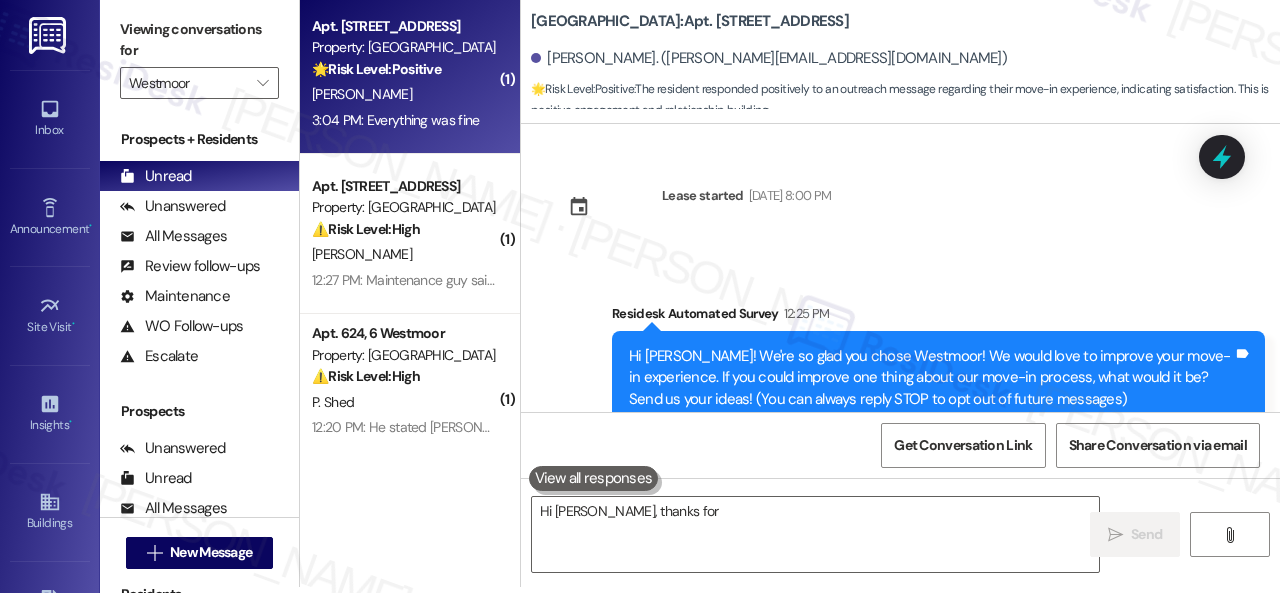 scroll, scrollTop: 0, scrollLeft: 0, axis: both 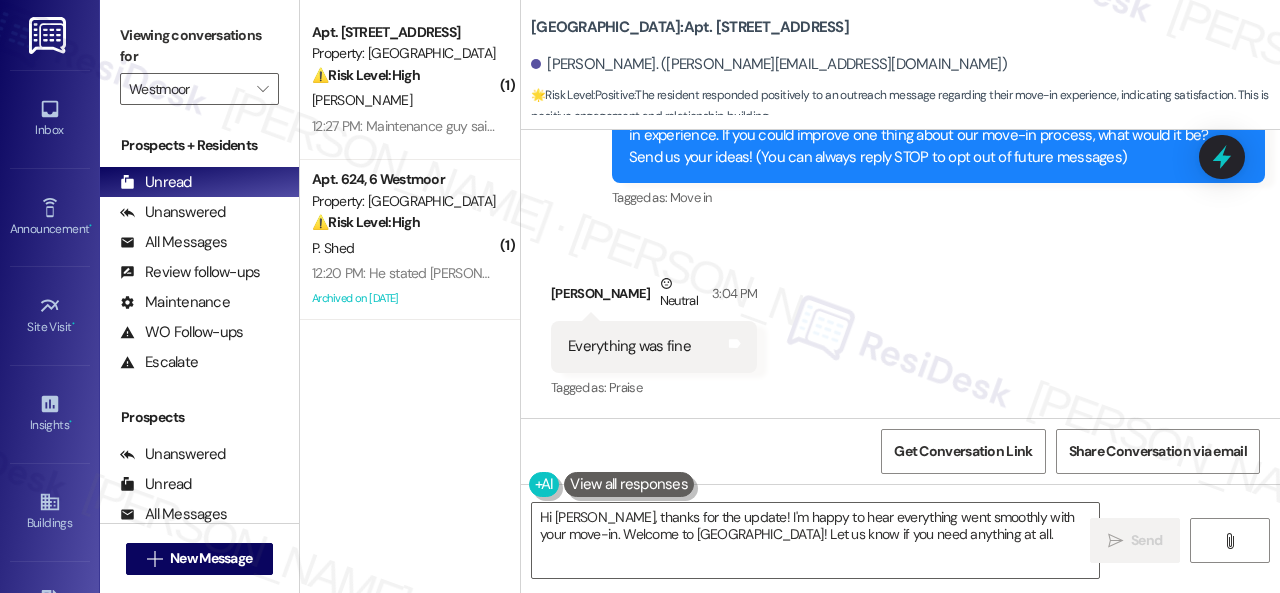drag, startPoint x: 596, startPoint y: 252, endPoint x: 603, endPoint y: 272, distance: 21.189621 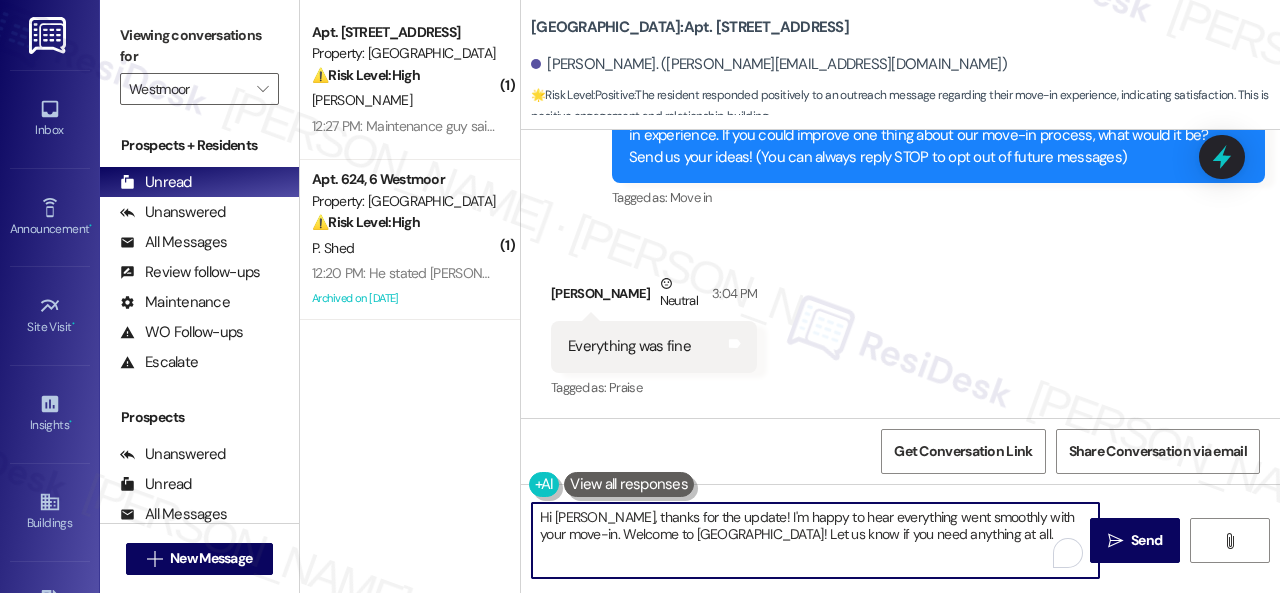 drag, startPoint x: 1005, startPoint y: 533, endPoint x: 376, endPoint y: 515, distance: 629.2575 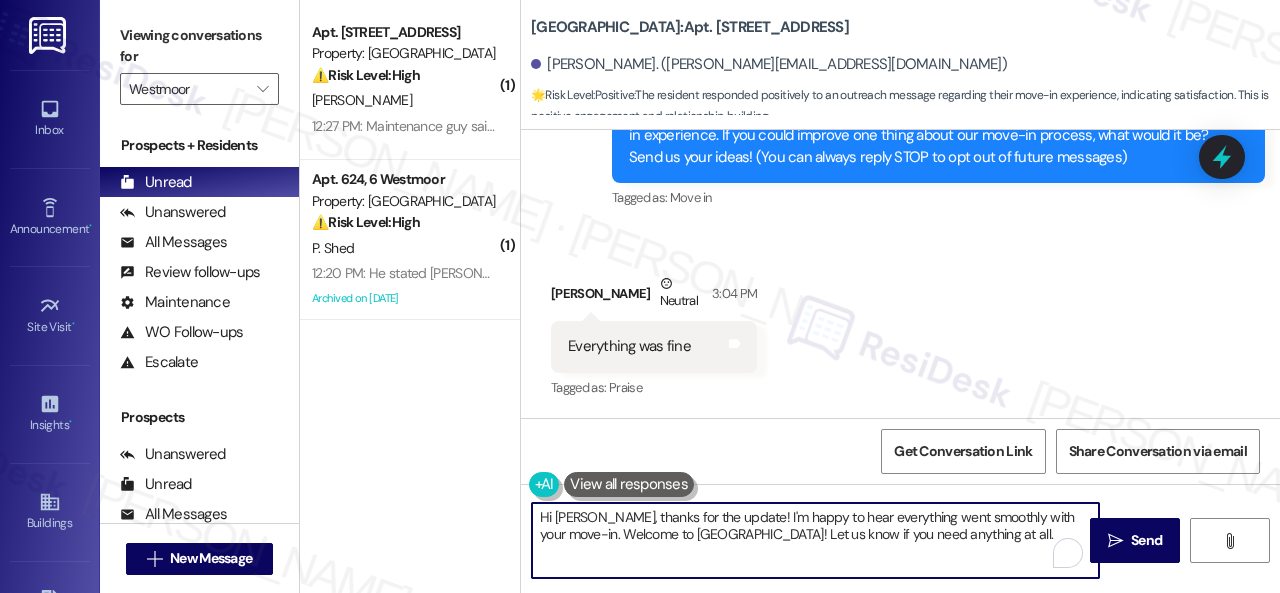 click on "( 1 ) Apt. 133, 1 Westmoor Property: Westmoor ⚠️  Risk Level:  High The resident reports that while the leak was stopped, it might return until a part is replaced. This indicates a potential for future water damage and requires urgent maintenance to prevent further issues. P. Johnson 12:27 PM: Maintenance guy said he has to order a part to make sure it doesn't leak again. He was able to stop the leak but said it might come back until he replace part 12:27 PM: Maintenance guy said he has to order a part to make sure it doesn't leak again. He was able to stop the leak but said it might come back until he replace part ( 1 ) Apt. 624, 6 Westmoor Property: Westmoor ⚠️  Risk Level:  High The resident is disputing the replacement of a microwave with a vent, which deviates from the original agreement and is causing dissatisfaction. This impacts habitability and requires urgent attention to resolve the discrepancy and prevent further escalation. P. Shed Archived on 05/06/2025 Westmoor:  Apt. 616, 6 Westmoor" at bounding box center (790, 296) 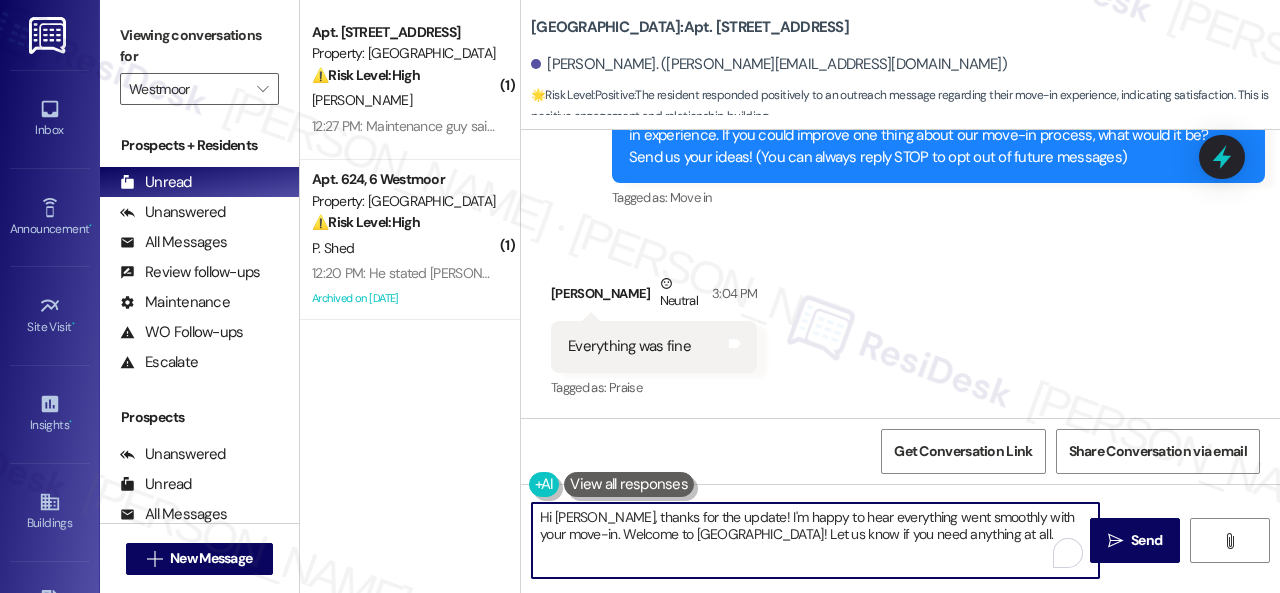 paste on "Thanks for your feedback. We appreciate it. Enjoy your day!" 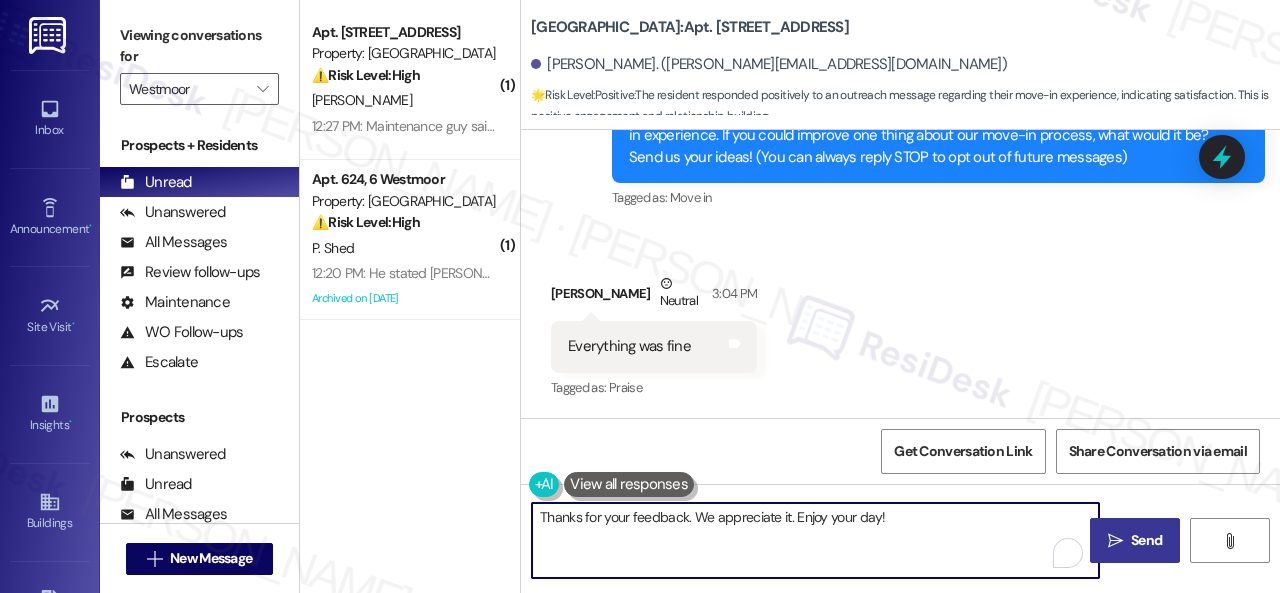 type on "Thanks for your feedback. We appreciate it. Enjoy your day!" 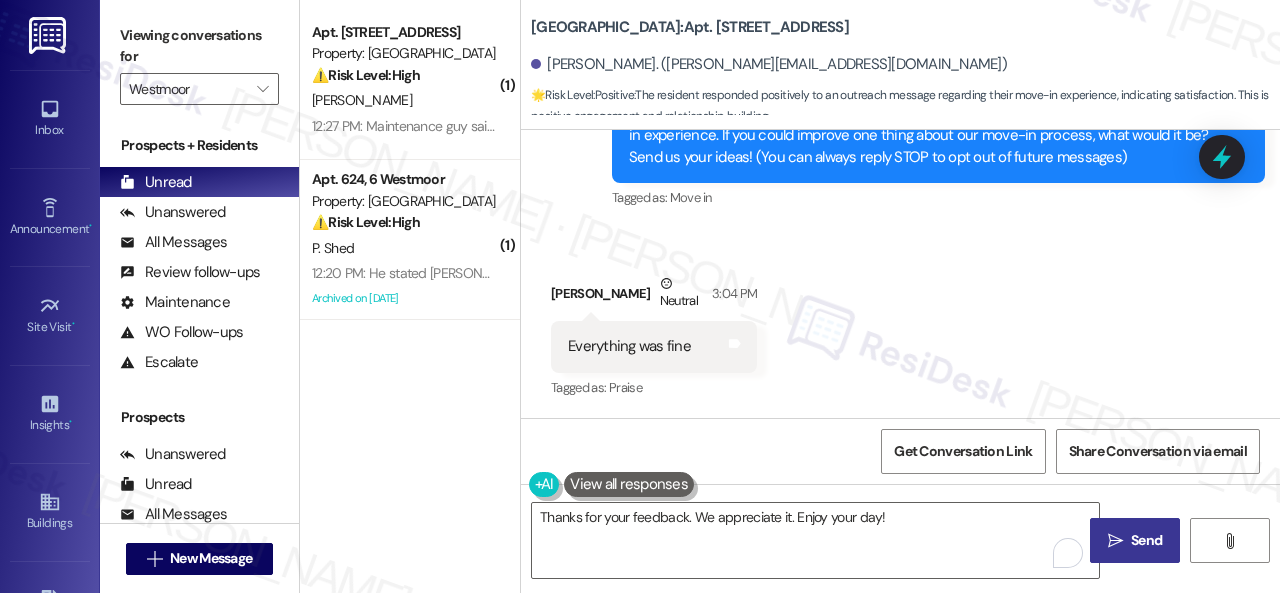 click on "Send" at bounding box center [1146, 540] 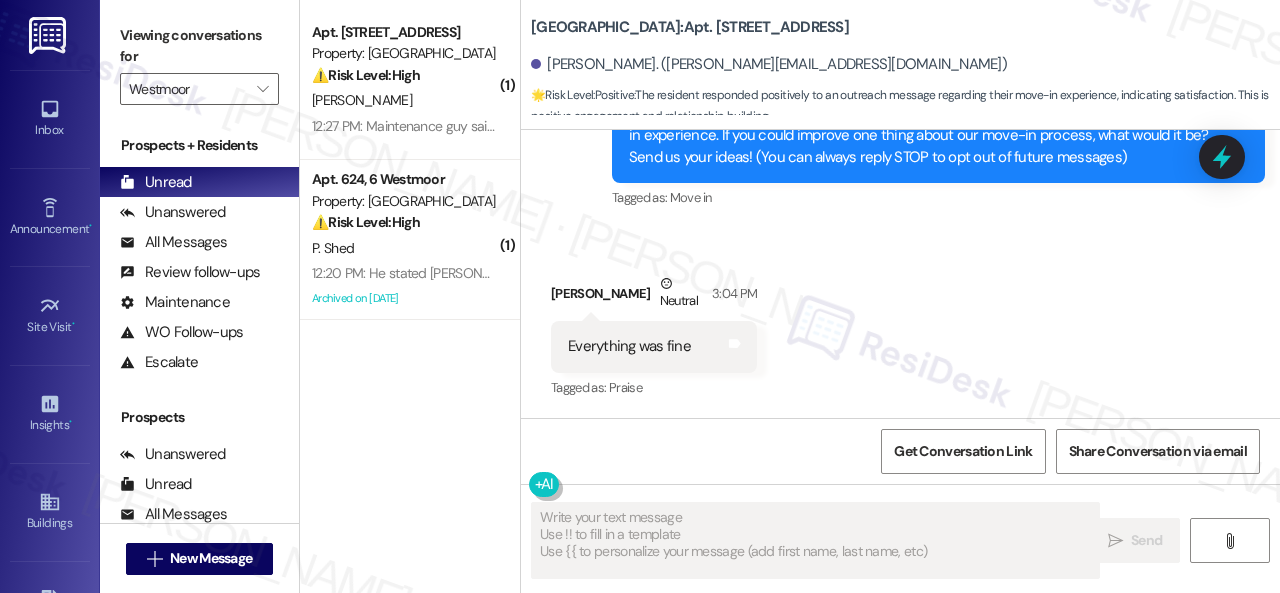 type on "Fetching suggested responses. Please feel free to read through the conversation in the meantime." 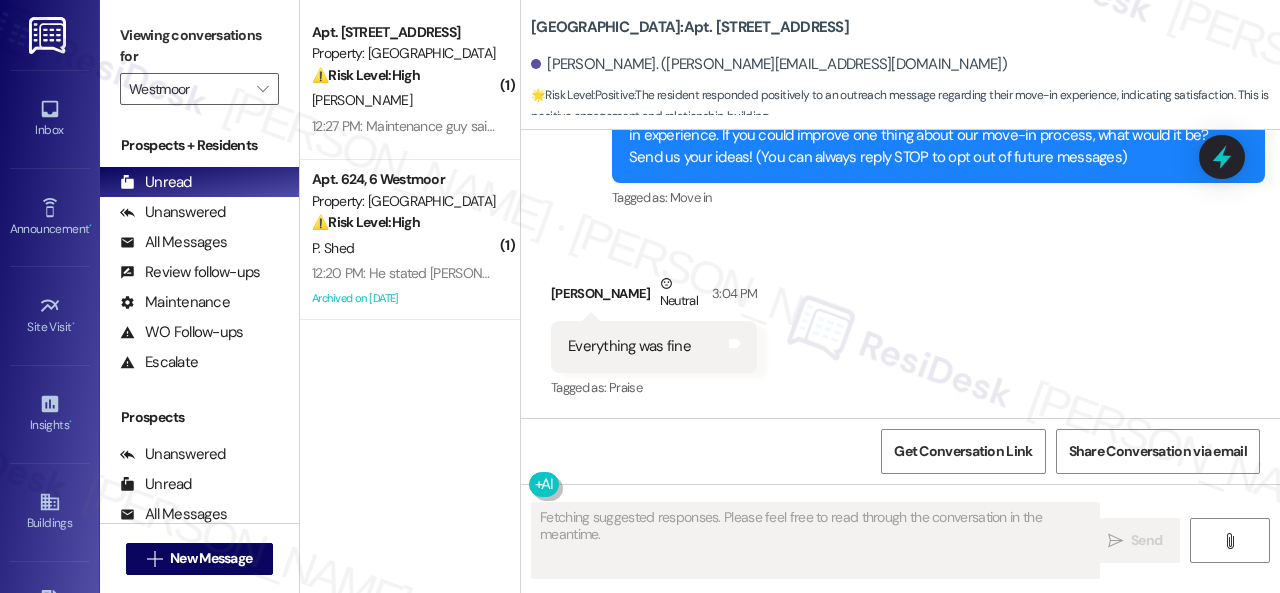 scroll, scrollTop: 247, scrollLeft: 0, axis: vertical 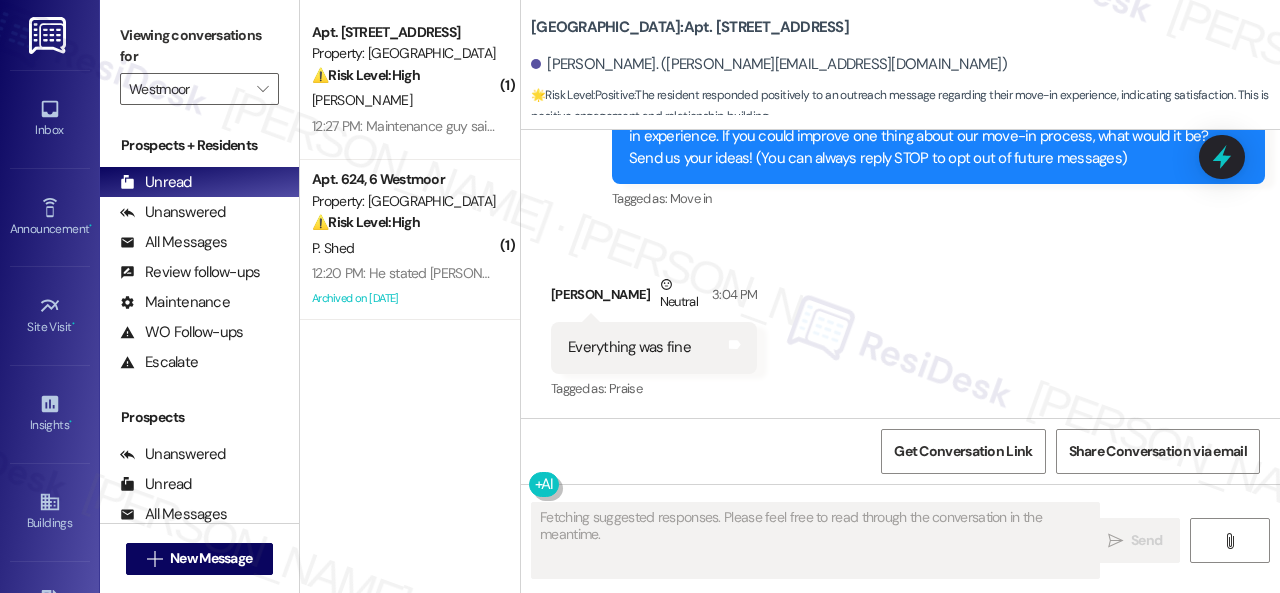 type 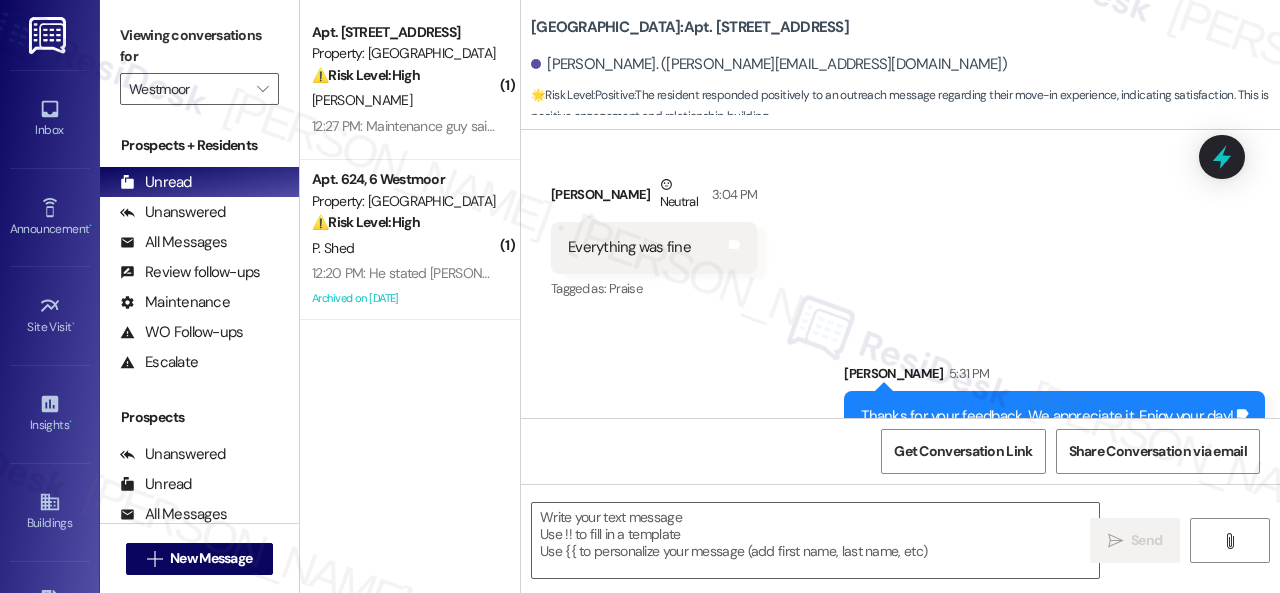 scroll, scrollTop: 388, scrollLeft: 0, axis: vertical 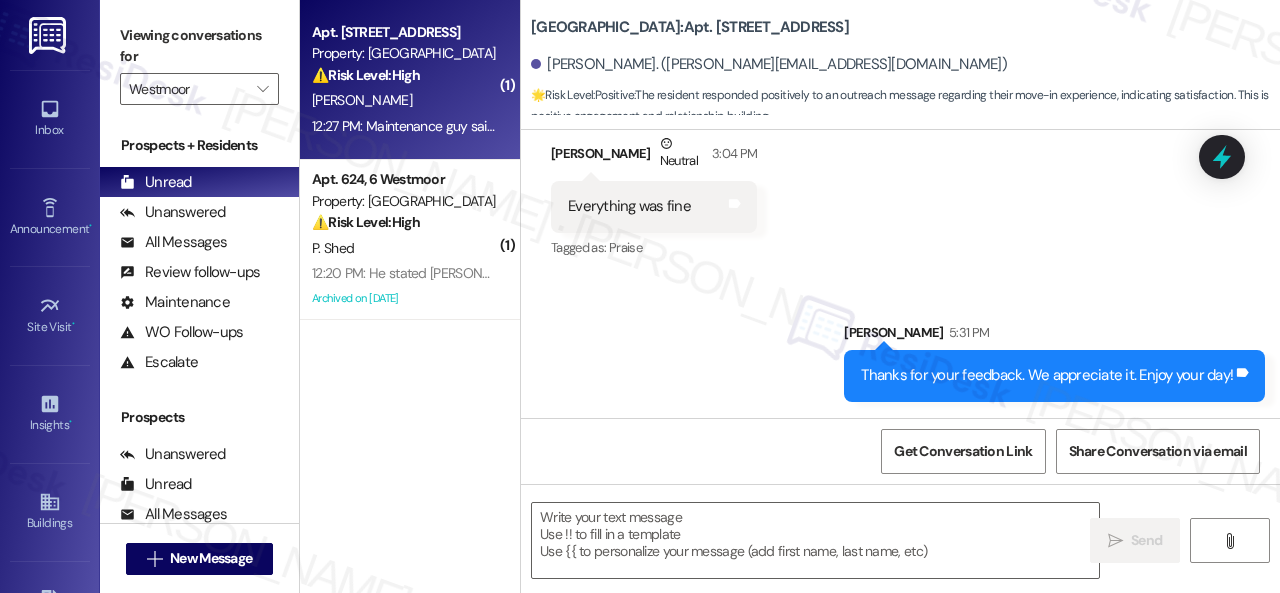 click on "P. Johnson" at bounding box center [404, 100] 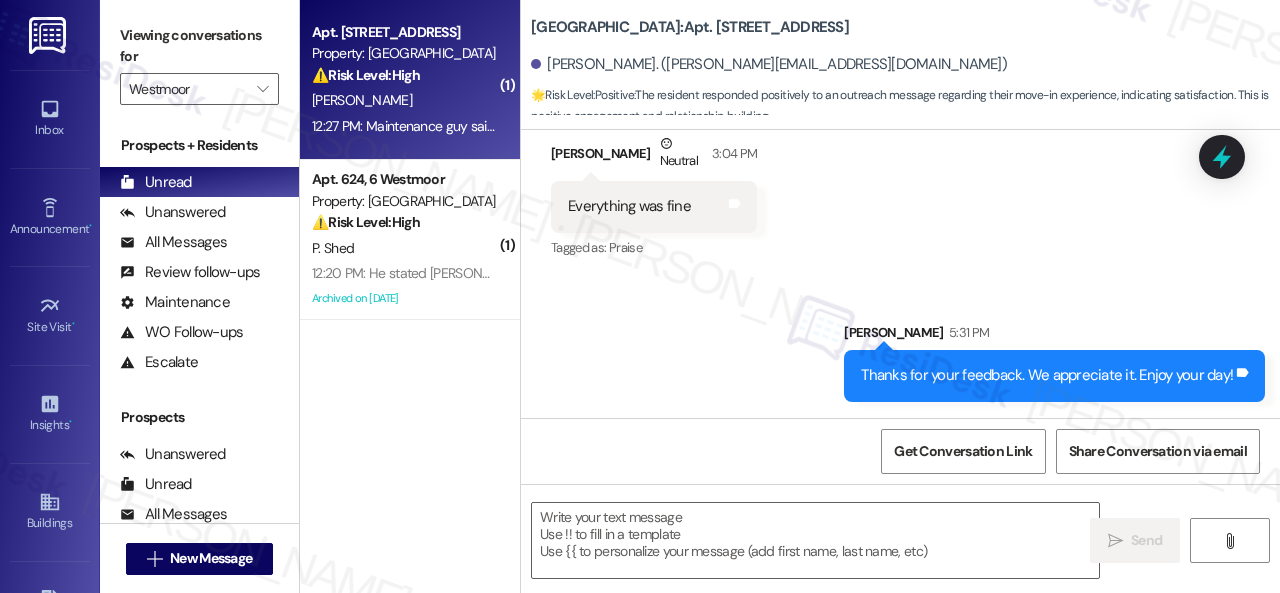 type on "Fetching suggested responses. Please feel free to read through the conversation in the meantime." 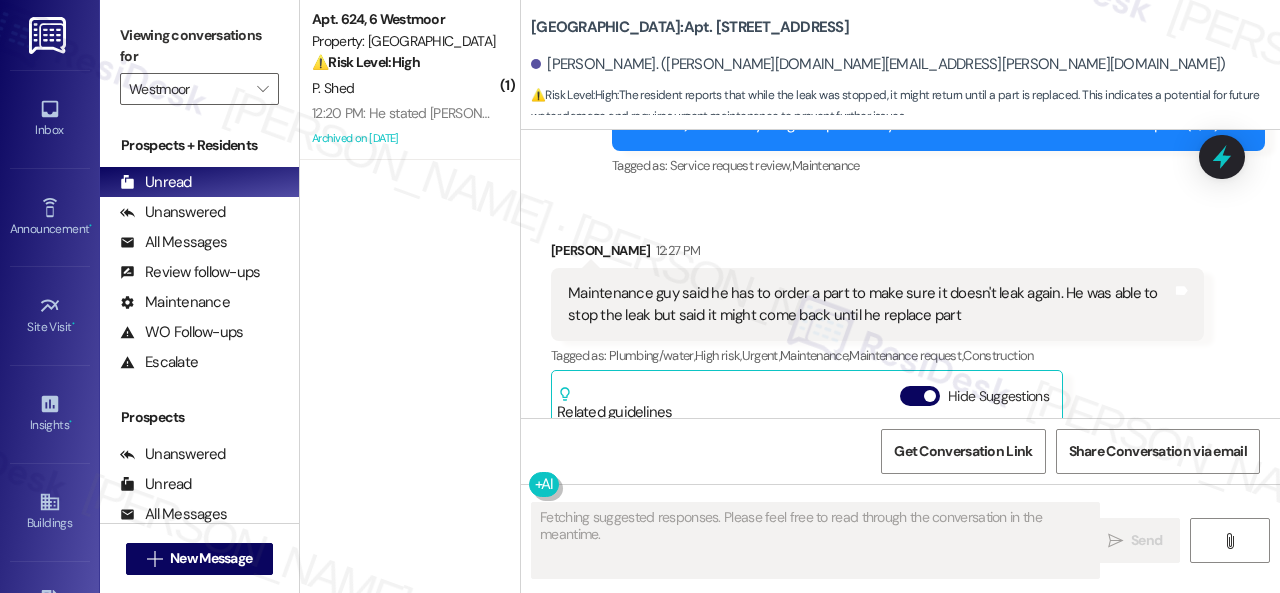 scroll, scrollTop: 9506, scrollLeft: 0, axis: vertical 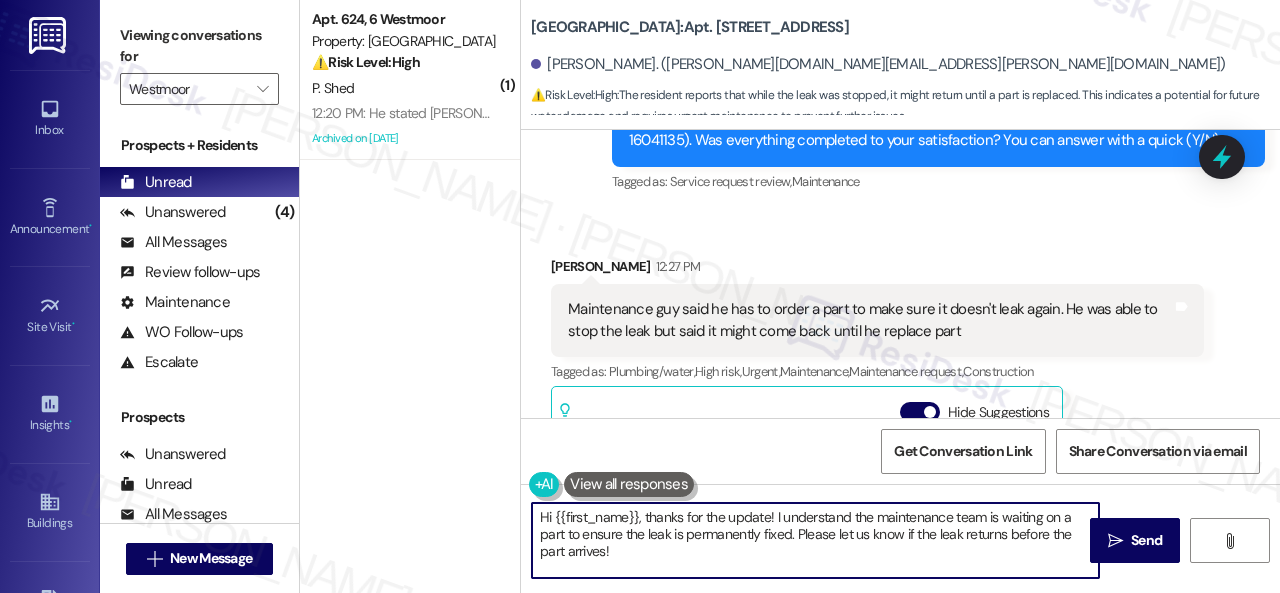 drag, startPoint x: 648, startPoint y: 515, endPoint x: 482, endPoint y: 503, distance: 166.43317 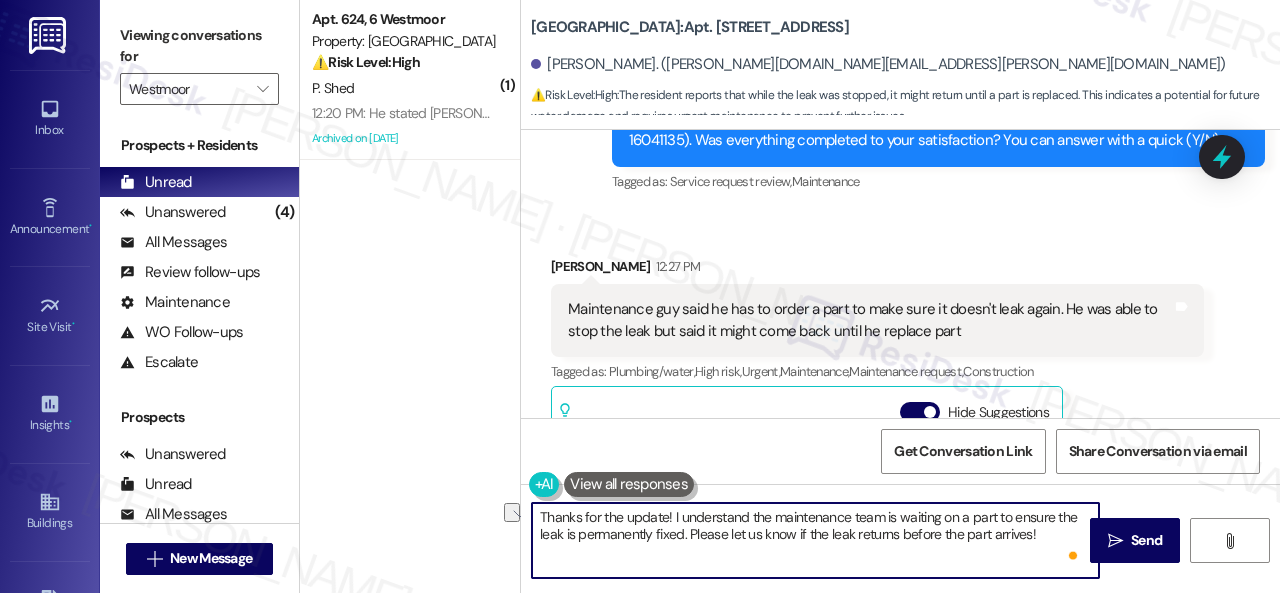 drag, startPoint x: 690, startPoint y: 531, endPoint x: 1051, endPoint y: 534, distance: 361.01245 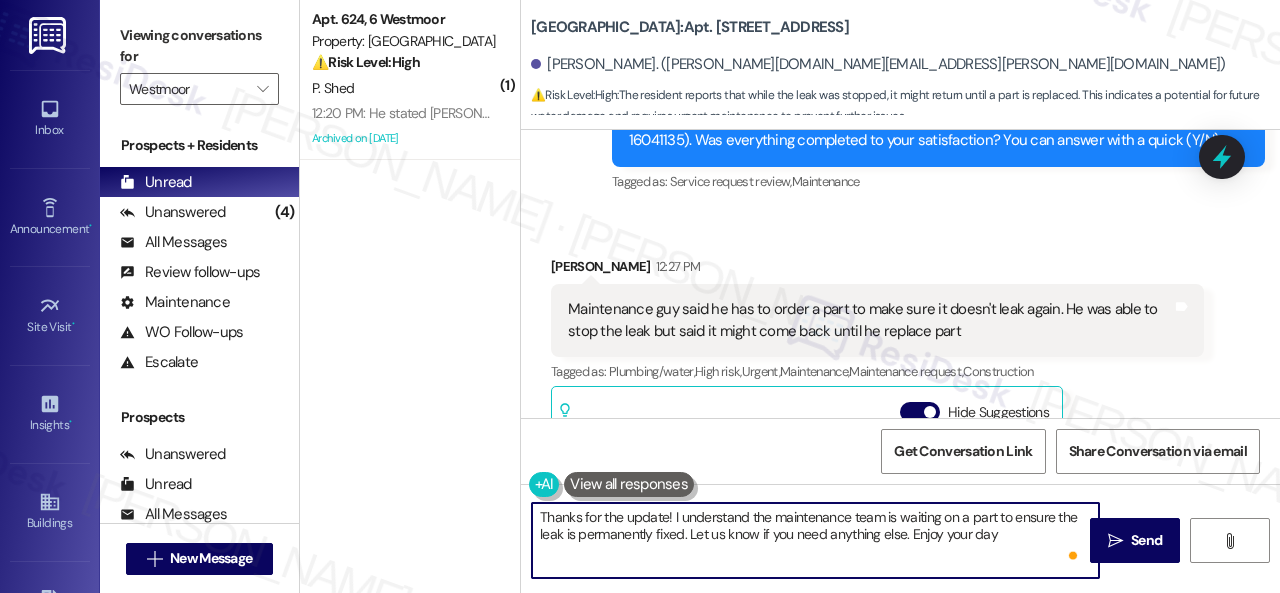 type on "Thanks for the update! I understand the maintenance team is waiting on a part to ensure the leak is permanently fixed. Let us know if you need anything else. Enjoy your day!" 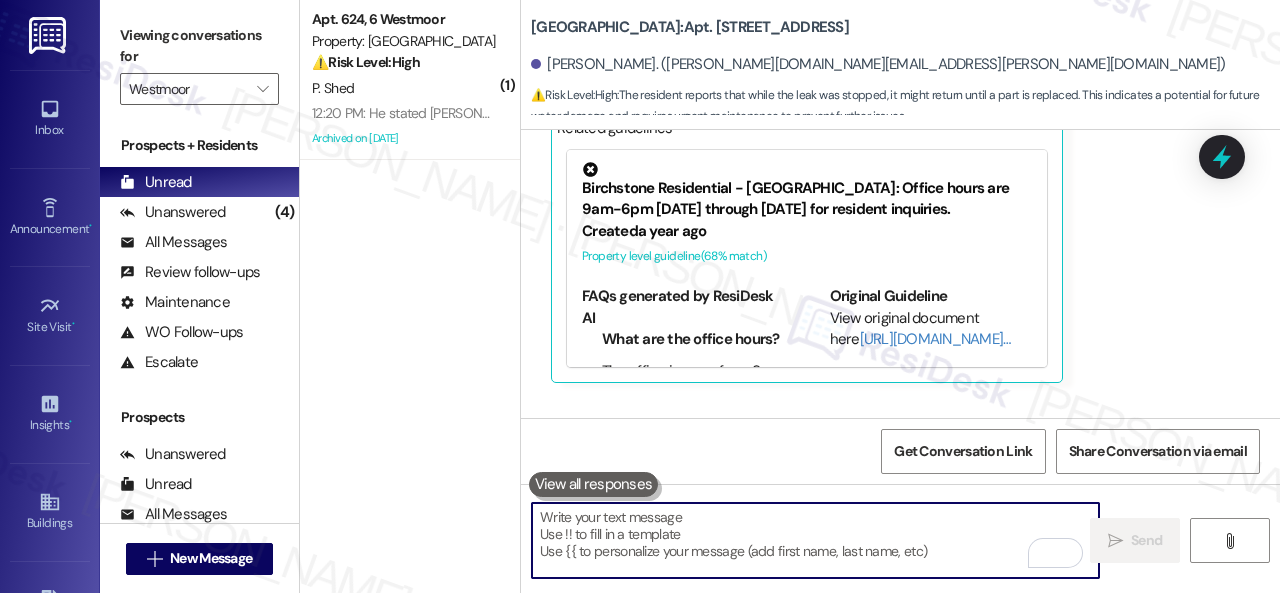 scroll, scrollTop: 9968, scrollLeft: 0, axis: vertical 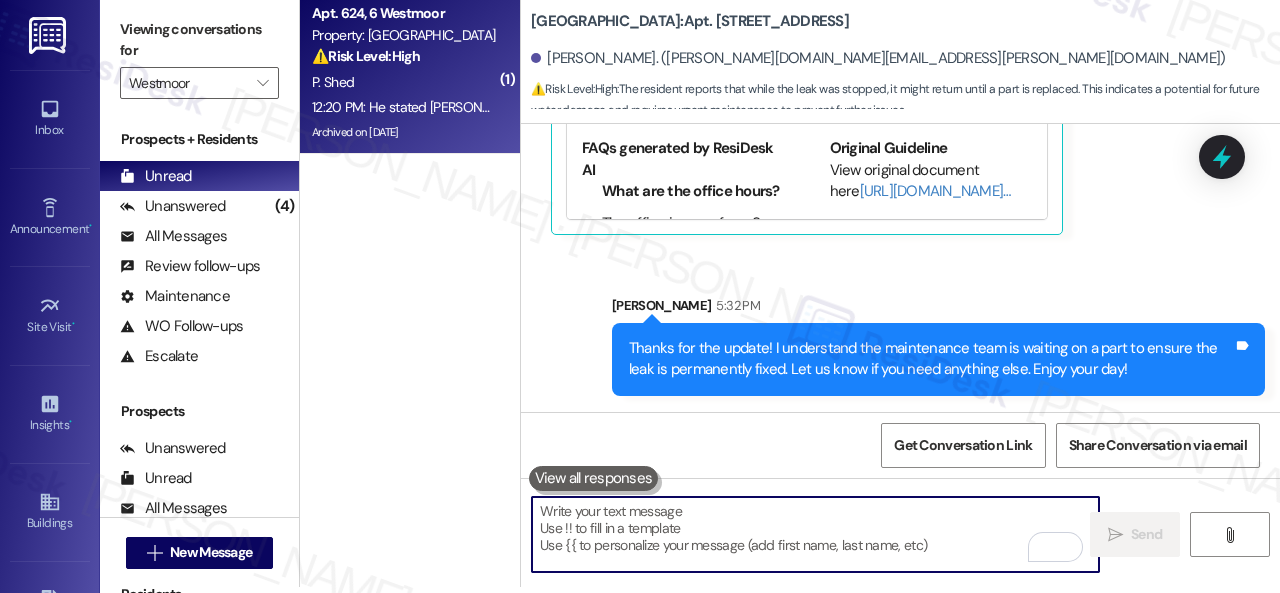type 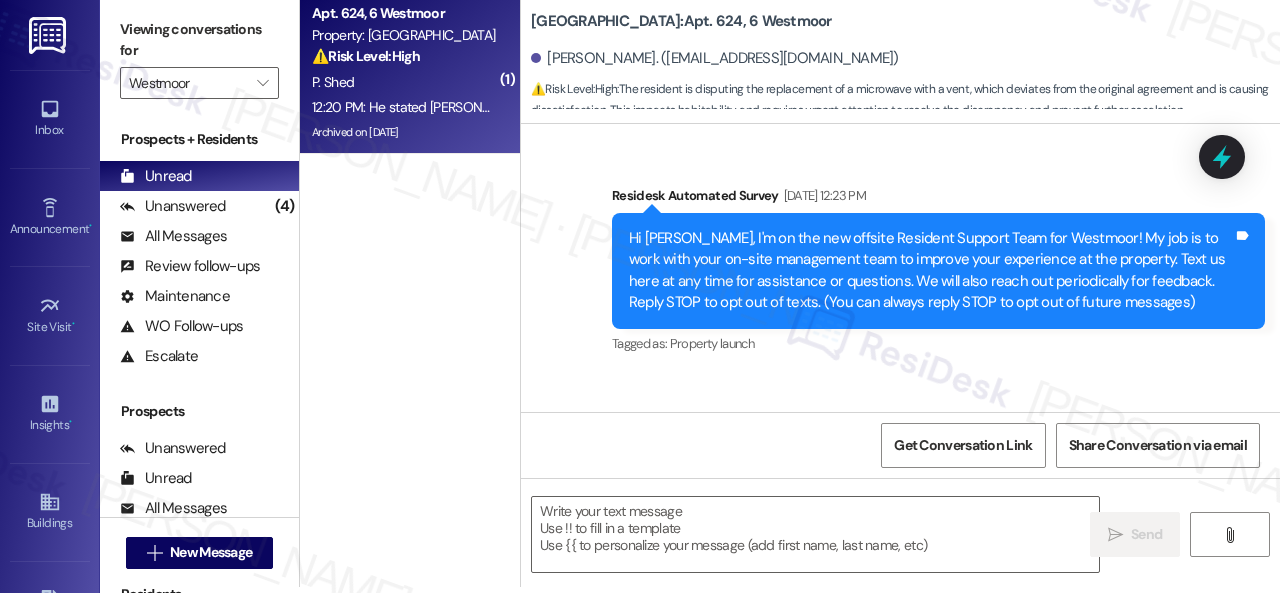 scroll, scrollTop: 21074, scrollLeft: 0, axis: vertical 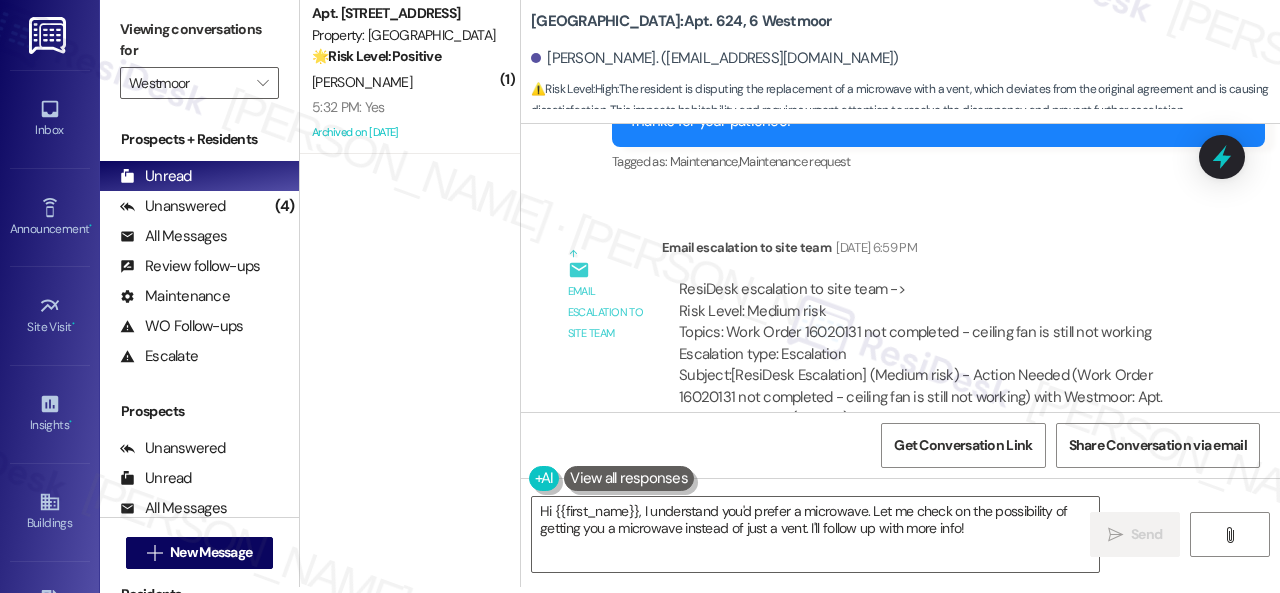 drag, startPoint x: 854, startPoint y: 329, endPoint x: 831, endPoint y: 350, distance: 31.144823 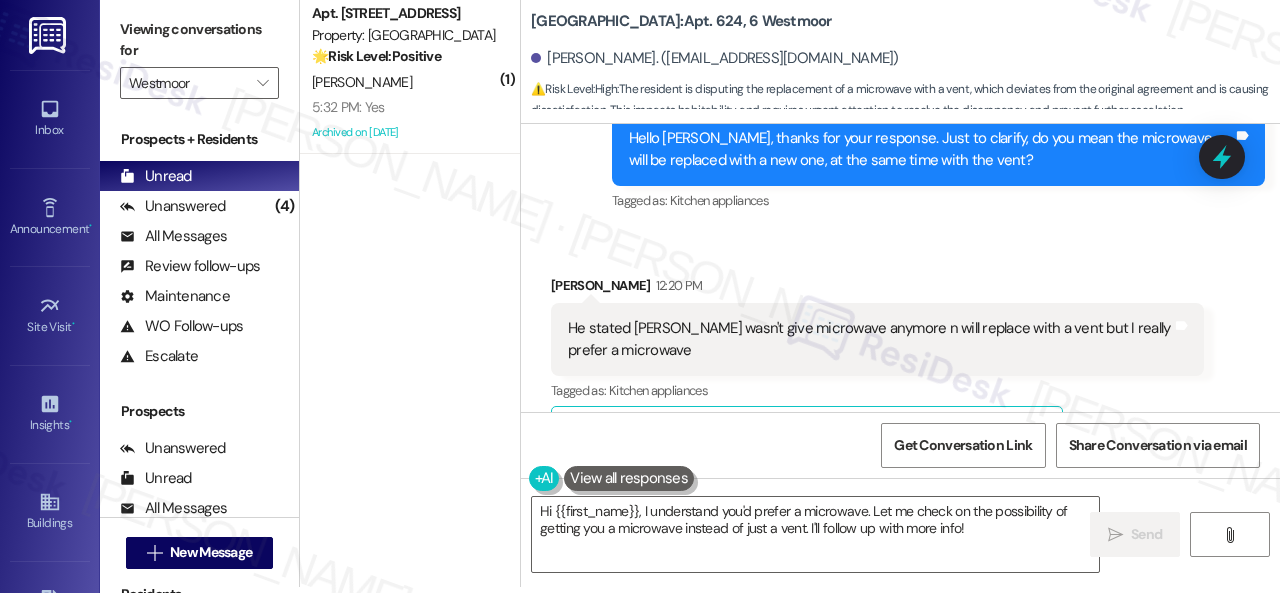 scroll, scrollTop: 20874, scrollLeft: 0, axis: vertical 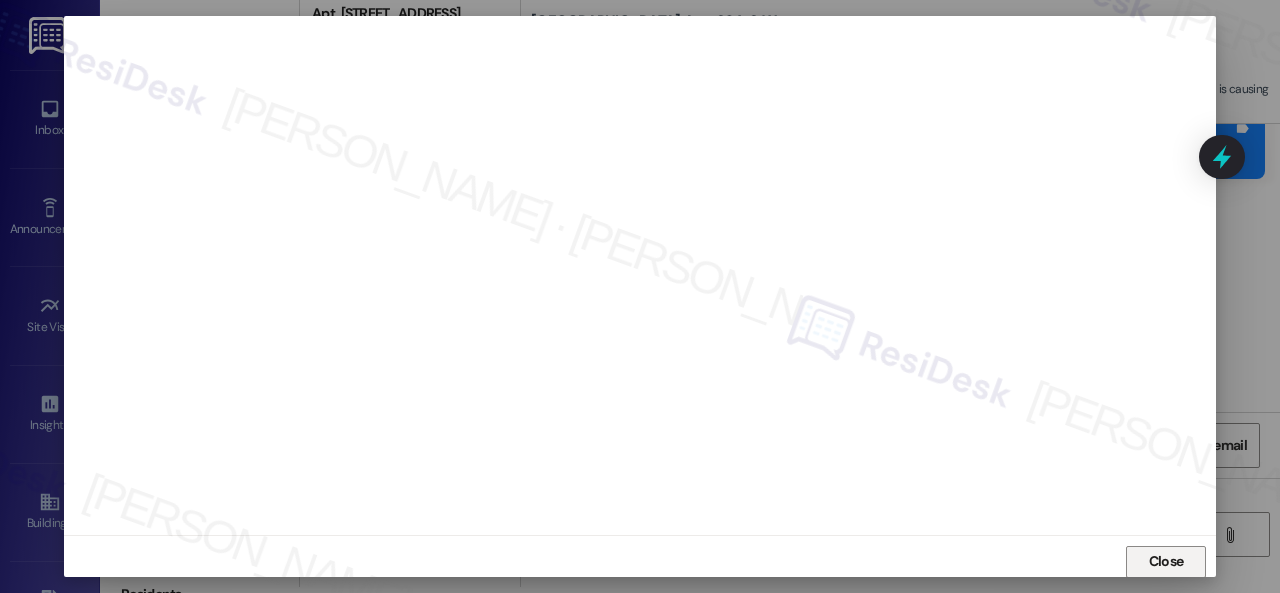 click on "Close" at bounding box center [1166, 562] 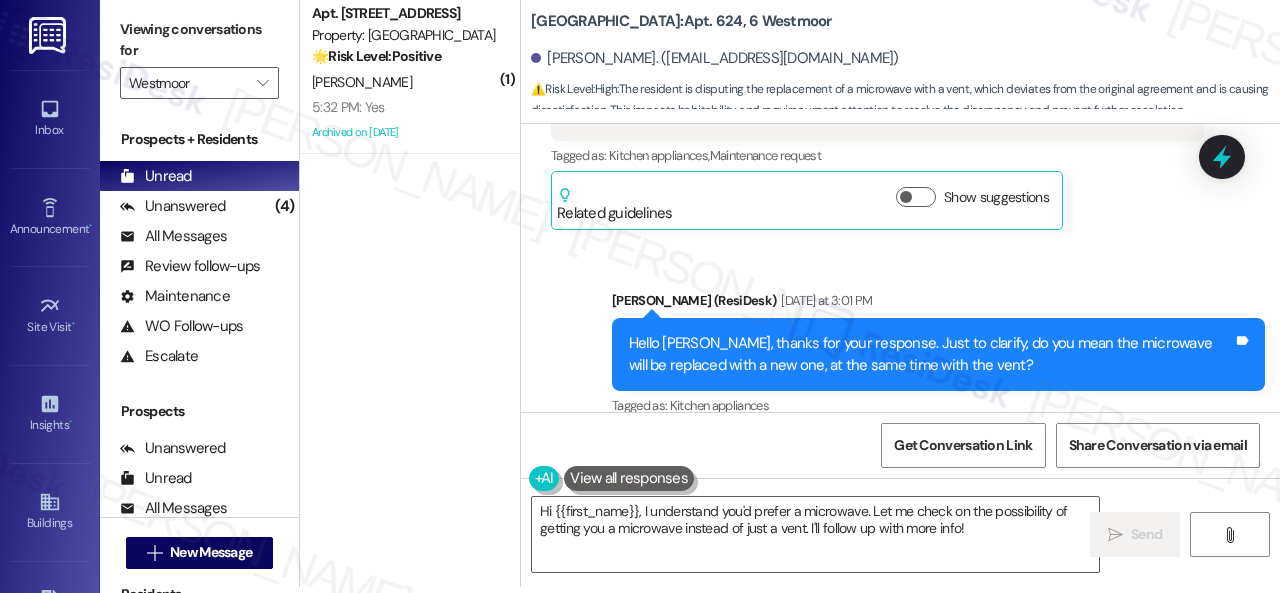scroll, scrollTop: 20874, scrollLeft: 0, axis: vertical 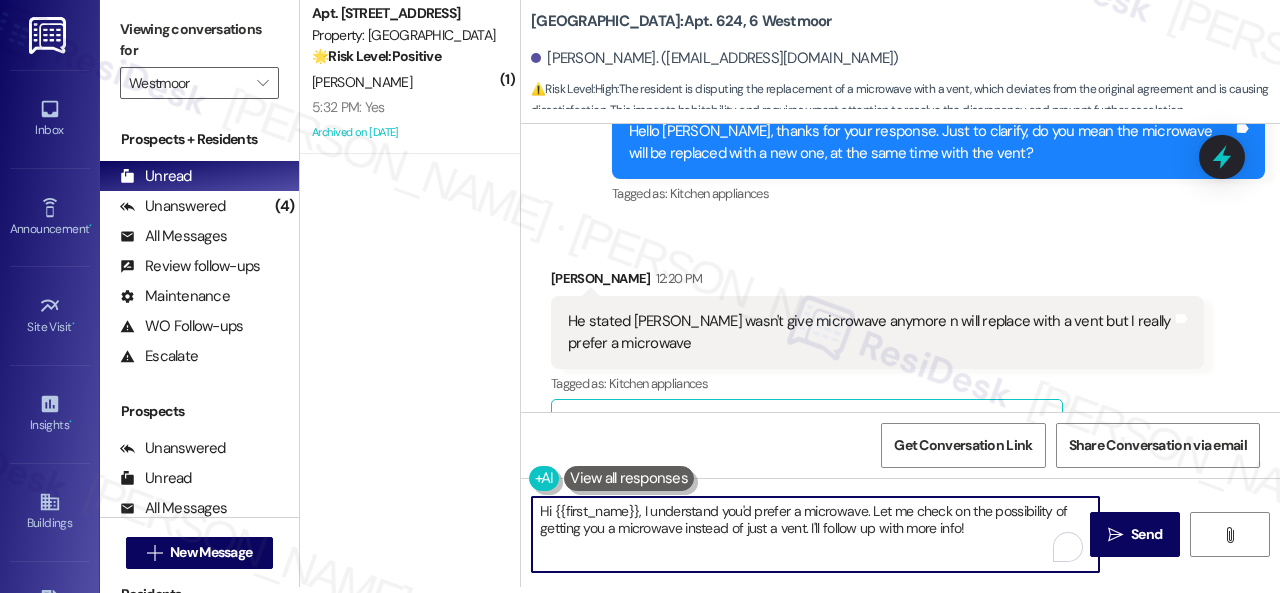 drag, startPoint x: 976, startPoint y: 525, endPoint x: 467, endPoint y: 447, distance: 514.9418 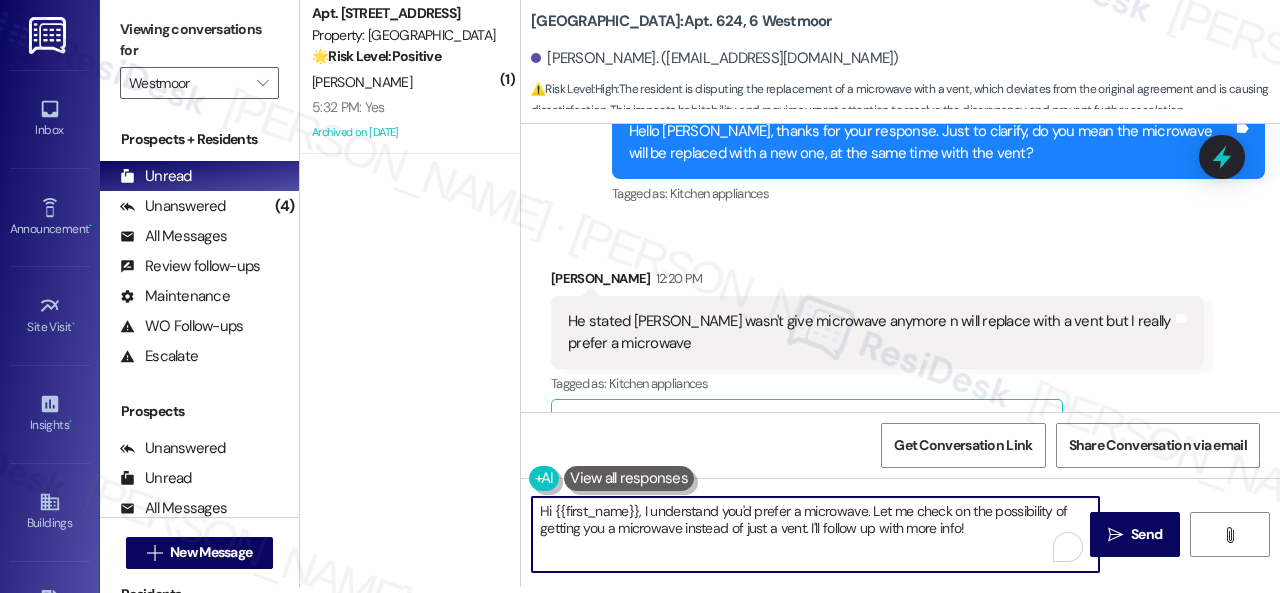 click on "( 1 ) Apt. 2217, 22 Westmoor Property: Westmoor 🌟  Risk Level:  Positive The resident responded positively to a satisfaction check after a work order. This indicates positive engagement and an opportunity for relationship building. B. Ausbrooks 5:32 PM: Yes  5:32 PM: Yes  Archived on 04/09/2025 Westmoor:  Apt. 624, 6 Westmoor       Phyllis Shed. (phyllisshed69@gmail.com)   ⚠️  Risk Level:  High :  The resident is disputing the replacement of a microwave with a vent, which deviates from the original agreement and is causing dissatisfaction. This impacts habitability and requires urgent attention to resolve the discrepancy and prevent further escalation. Survey, sent via SMS Residesk Automated Survey Jul 03, 2024 at 12:23 PM Tags and notes Tagged as:   Property launch Click to highlight conversations about Property launch Announcement, sent via SMS Sarah   (ResiDesk) Jul 10, 2024 at 11:10 AM Tags and notes Tagged as:   Maintenance ,  Click to highlight conversations about Maintenance Maintenance request" at bounding box center [790, 290] 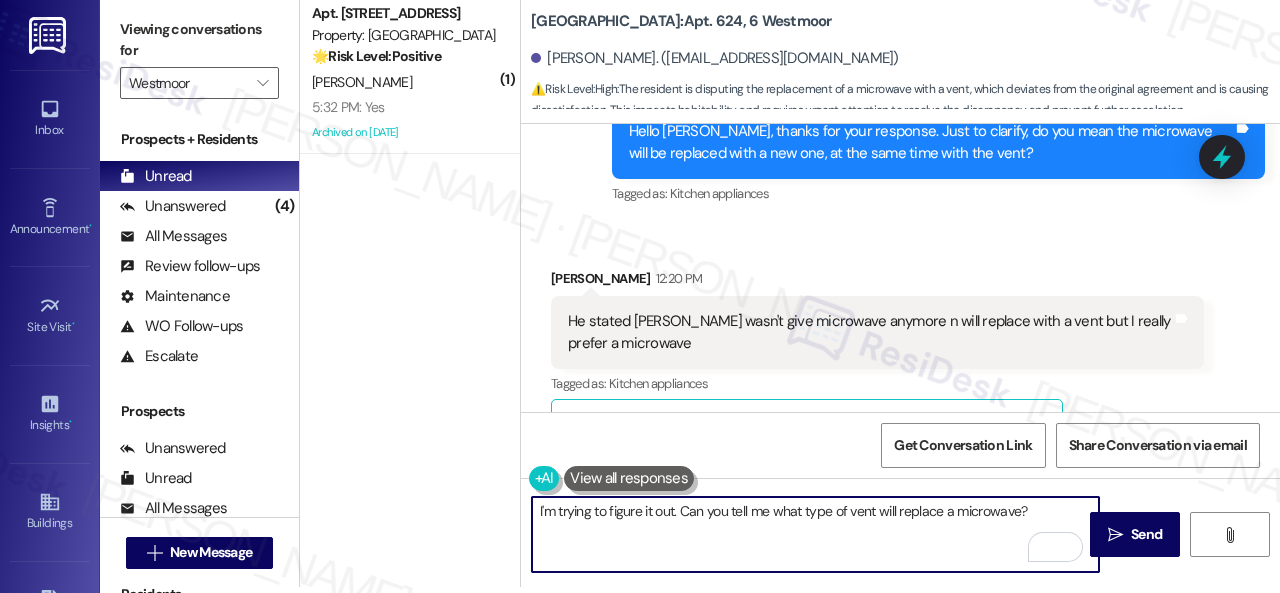 click on "I'm trying to figure it out. Can you tell me what type of vent will replace a microwave?" at bounding box center (815, 534) 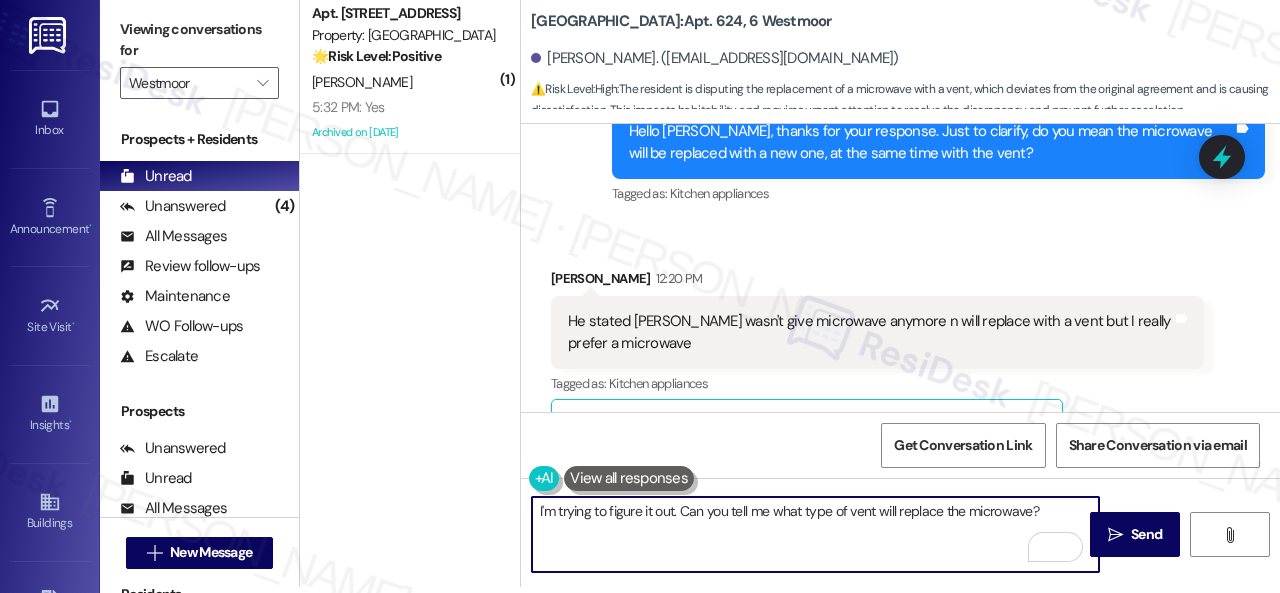 click on "I'm trying to figure it out. Can you tell me what type of vent will replace the microwave?" at bounding box center (815, 534) 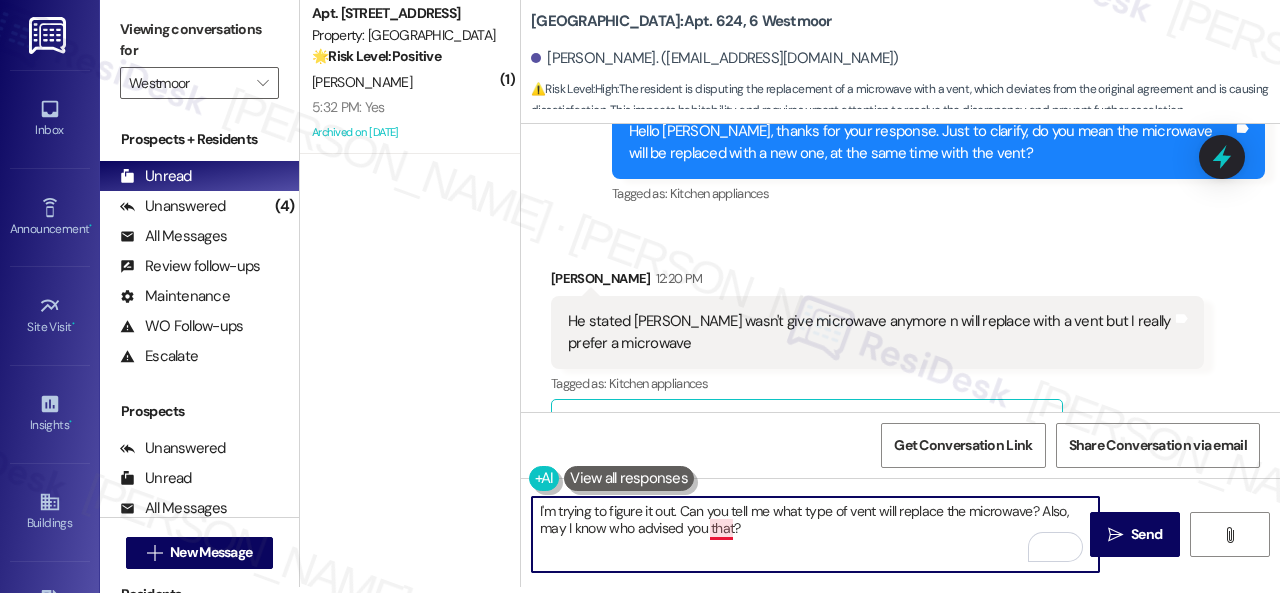 click on "I'm trying to figure it out. Can you tell me what type of vent will replace the microwave? Also, may I know who advised you that?" at bounding box center (815, 534) 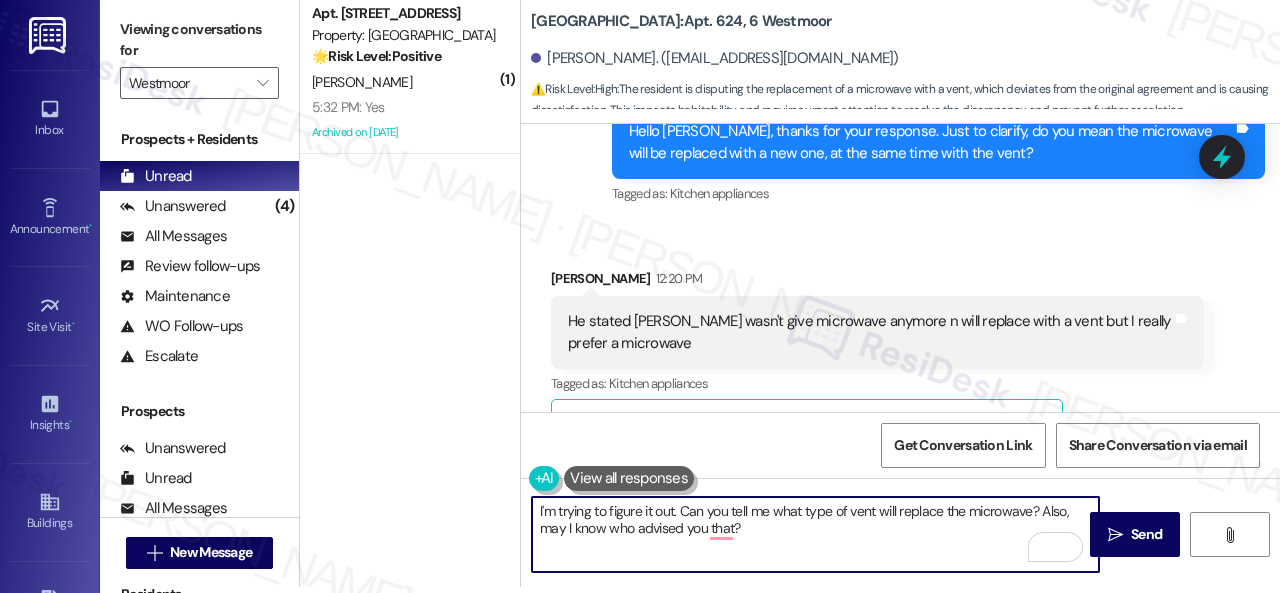 click on "I'm trying to figure it out. Can you tell me what type of vent will replace the microwave? Also, may I know who advised you that?" at bounding box center (815, 534) 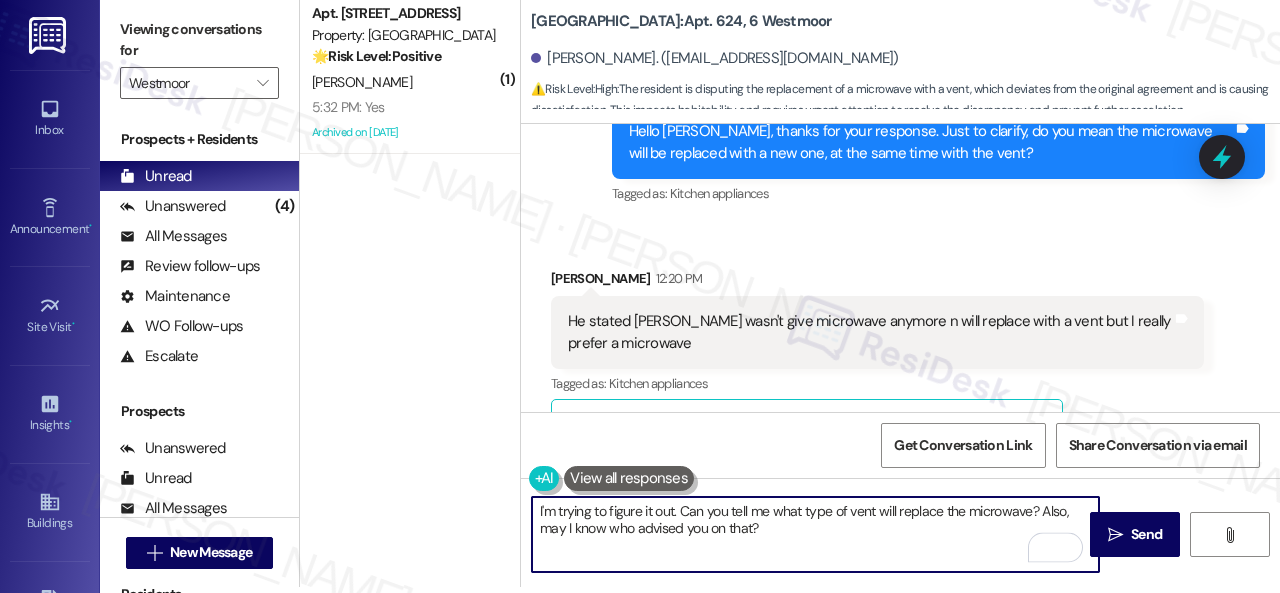 click on "I'm trying to figure it out. Can you tell me what type of vent will replace the microwave? Also, may I know who advised you on that?" at bounding box center [815, 534] 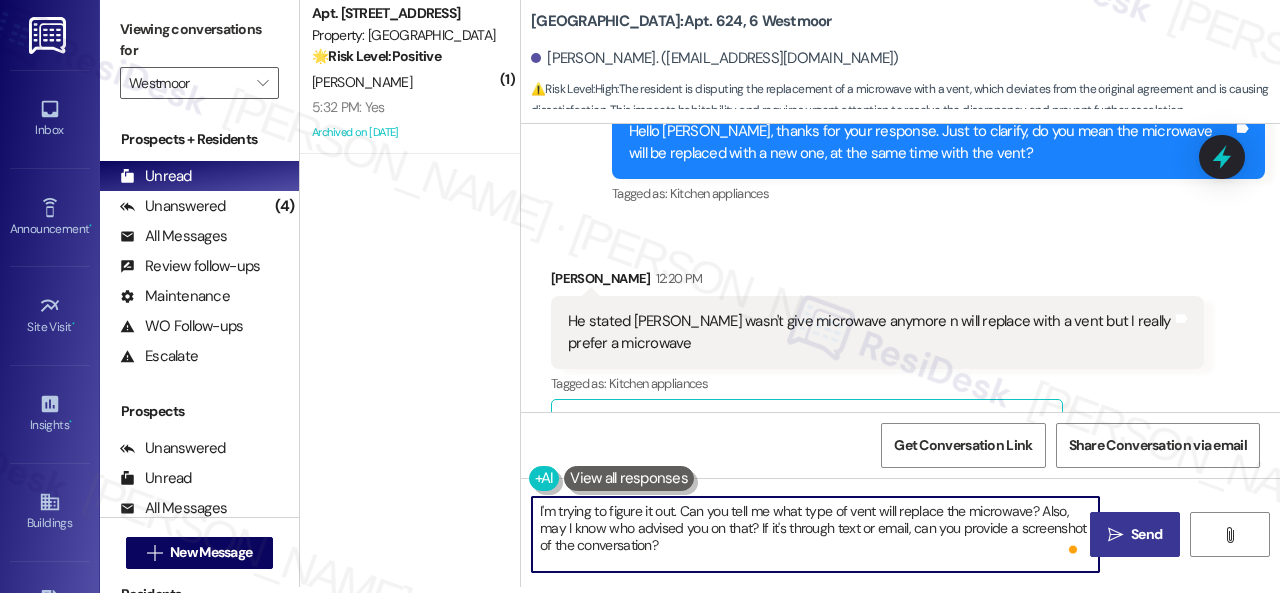type on "I'm trying to figure it out. Can you tell me what type of vent will replace the microwave? Also, may I know who advised you on that? If it's through text or email, can you provide a screenshot of the conversation?" 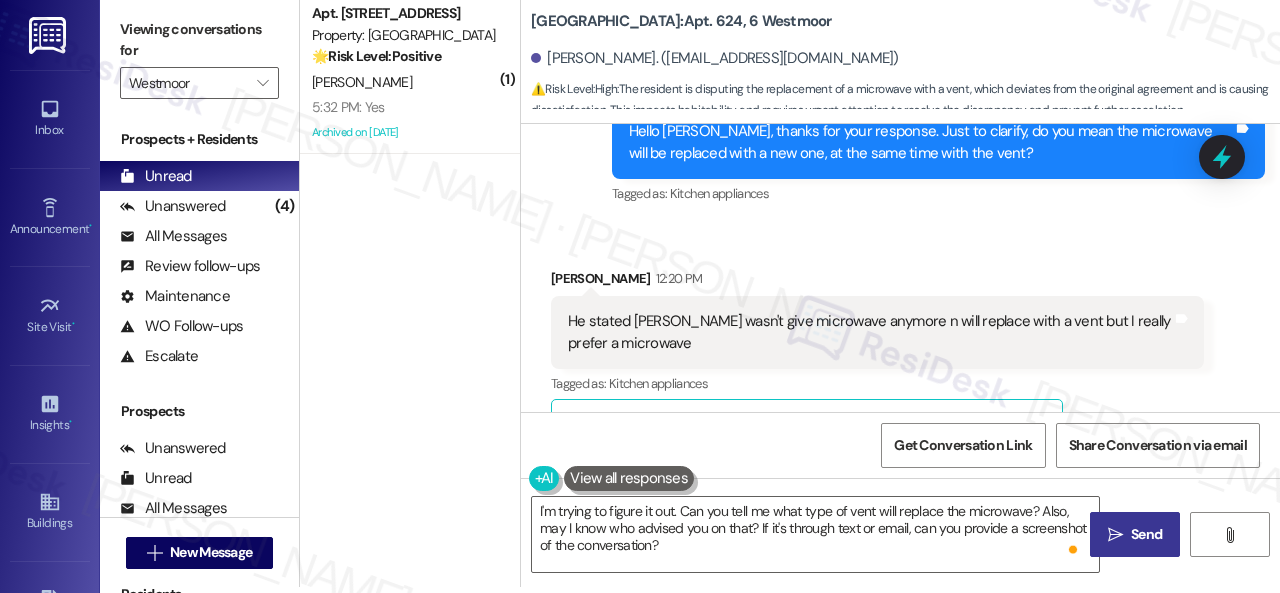 click on " Send" at bounding box center (1135, 534) 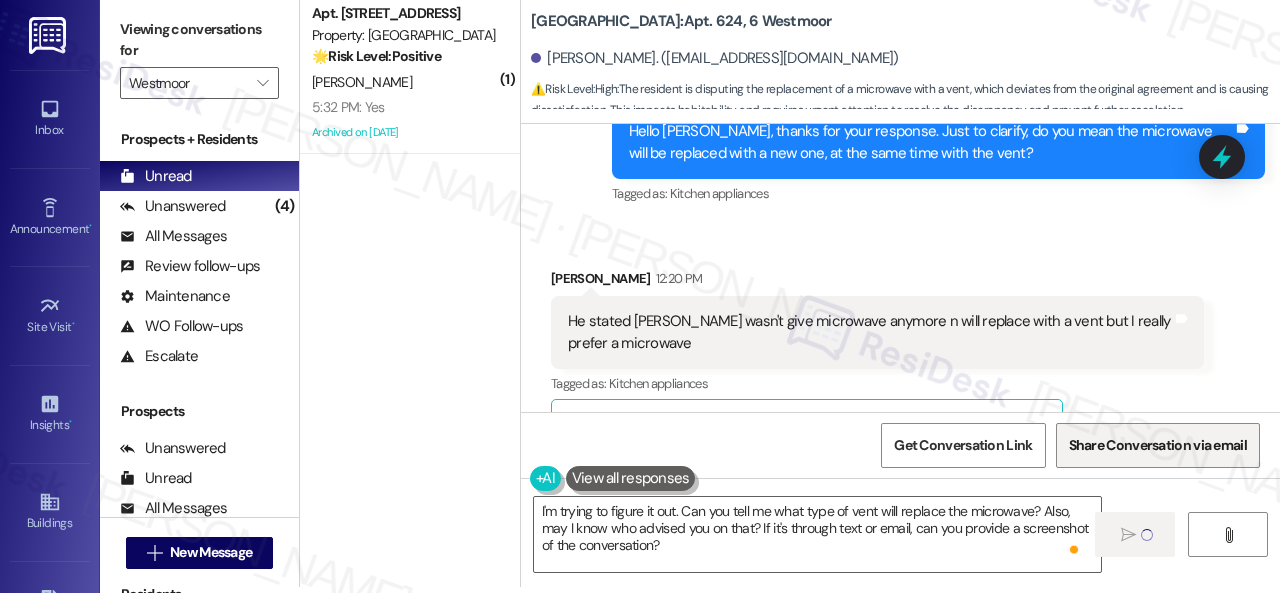 type 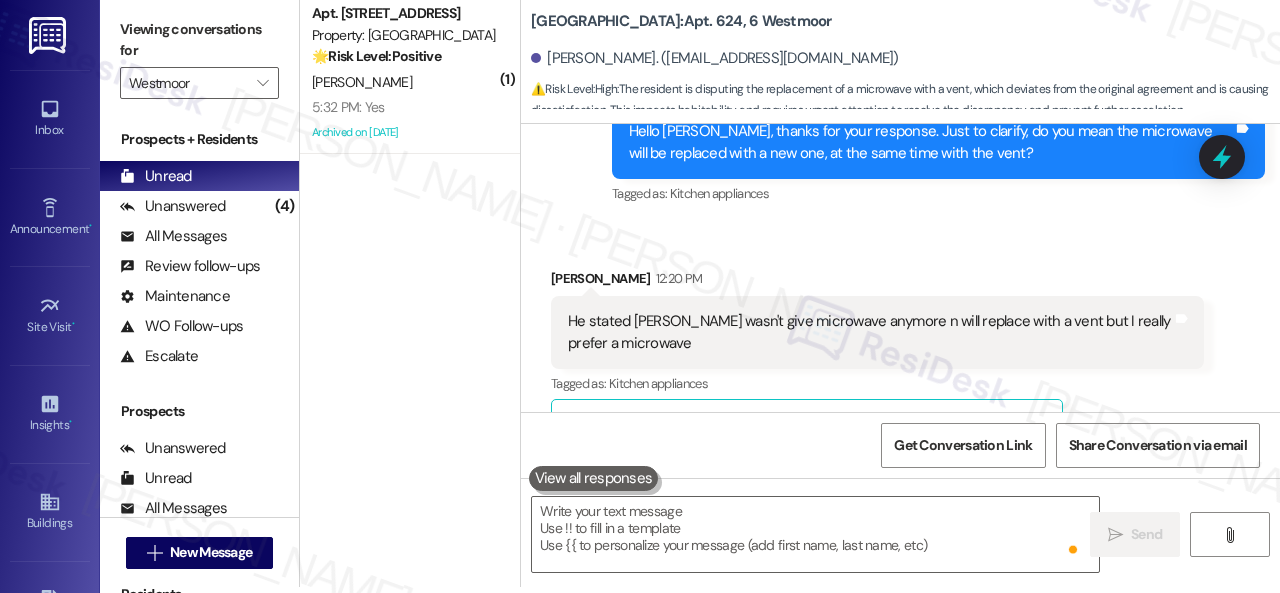 scroll, scrollTop: 0, scrollLeft: 0, axis: both 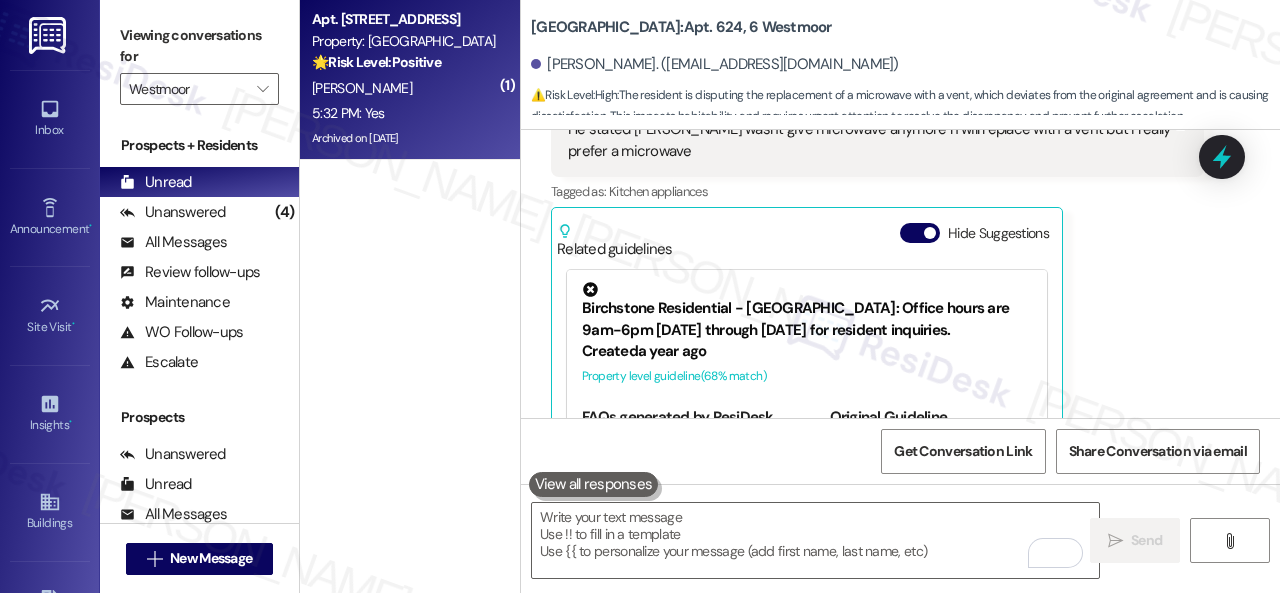 click on "B. Ausbrooks" at bounding box center [404, 88] 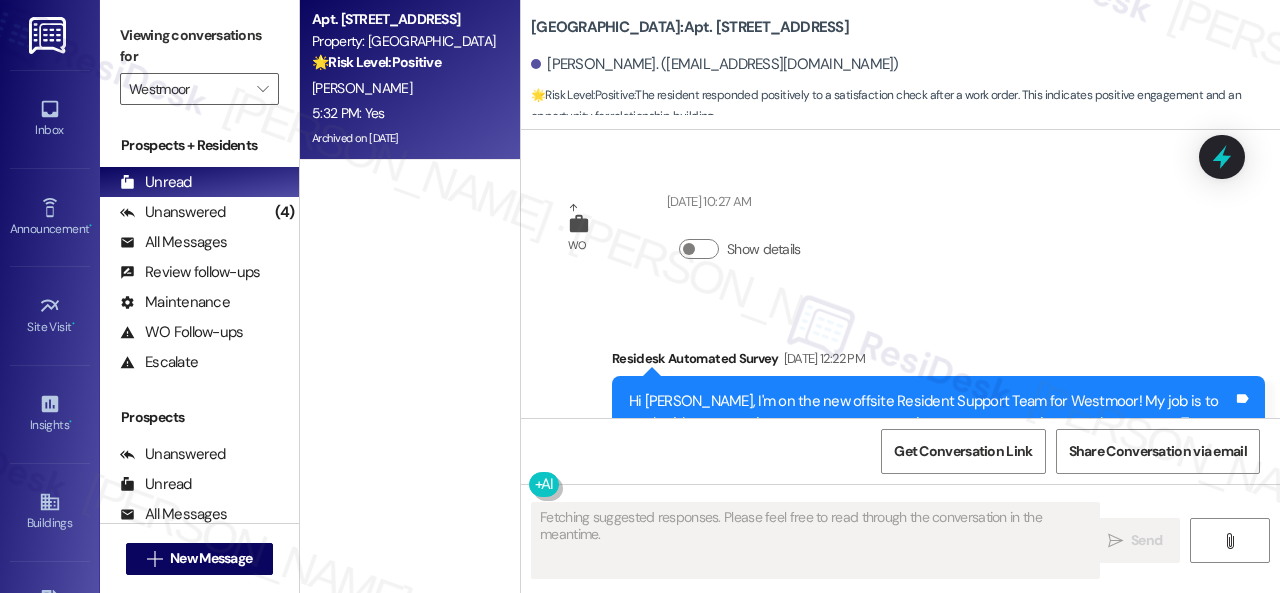 scroll, scrollTop: 25147, scrollLeft: 0, axis: vertical 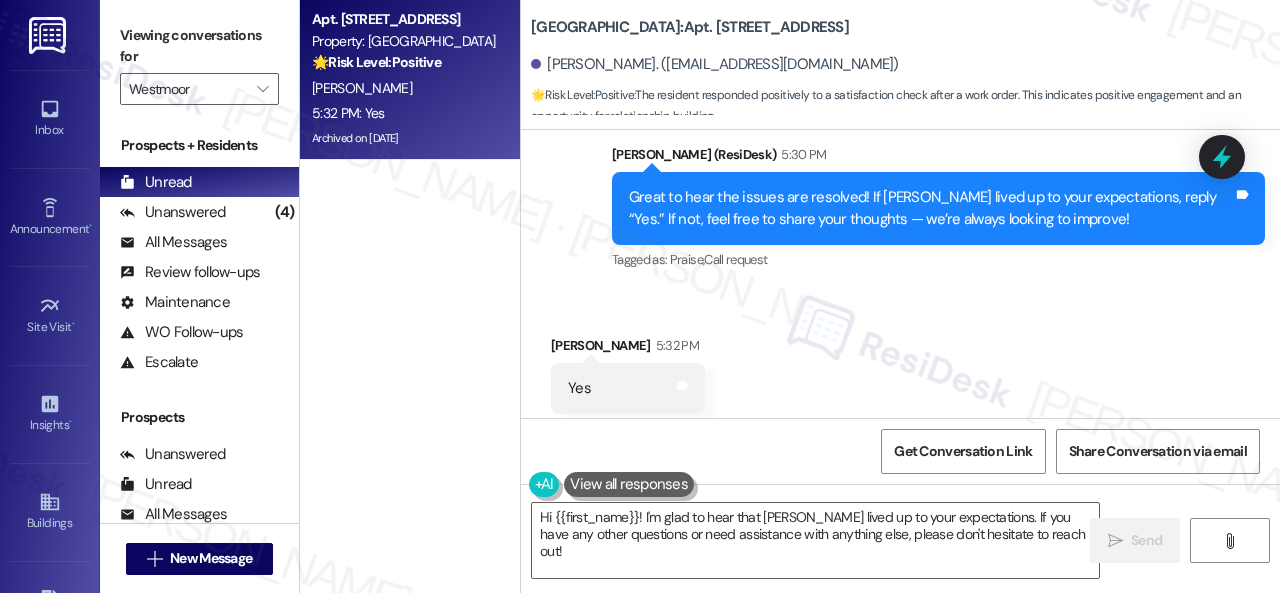 click on "Get Conversation Link Share Conversation via email" at bounding box center [900, 451] 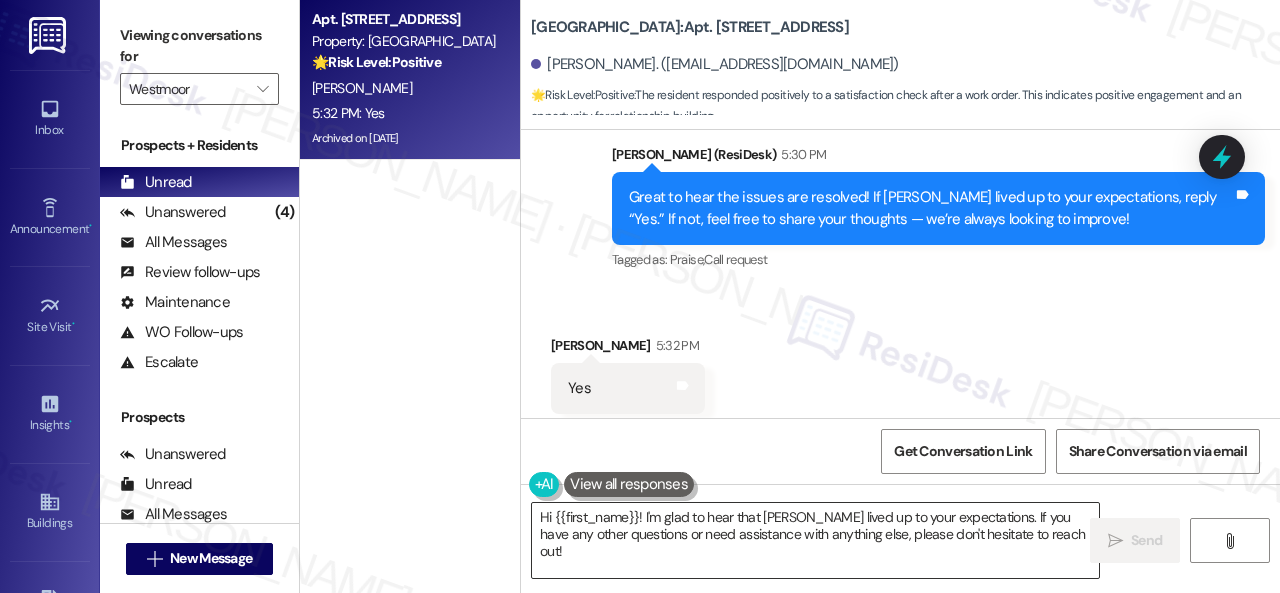 click on "Hi {{first_name}}! I'm glad to hear that Westmoor lived up to your expectations. If you have any other questions or need assistance with anything else, please don't hesitate to reach out!" at bounding box center (815, 540) 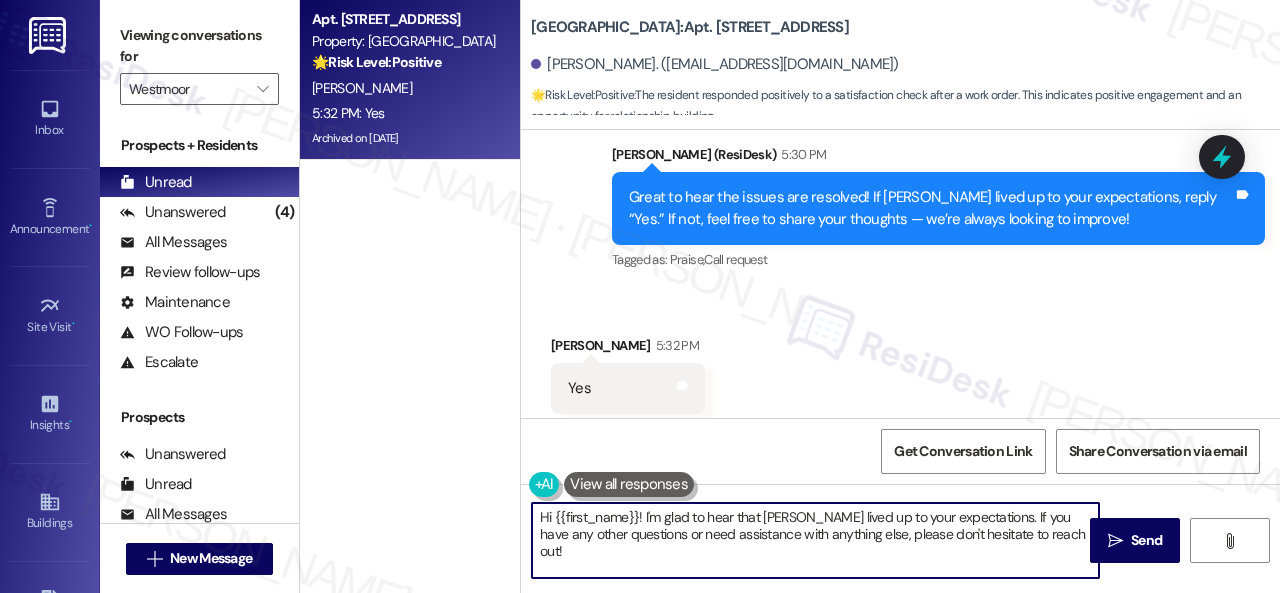 paste on "I'm glad you are satisfied with your home. Have you written a review for us before? If not, can I ask a quick favor? Would you mind writing one for us? I'll give you the link if you are willing.
If you've already done it or couldn't this time, no worries at all—no action is required. Thanks" 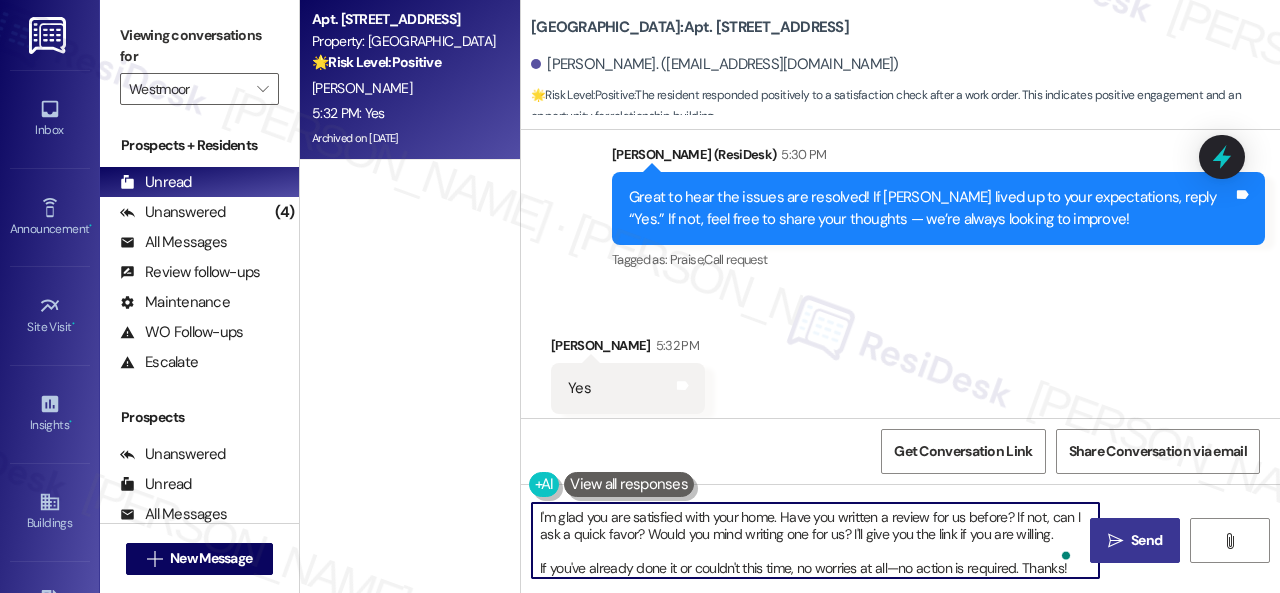 type on "I'm glad you are satisfied with your home. Have you written a review for us before? If not, can I ask a quick favor? Would you mind writing one for us? I'll give you the link if you are willing.
If you've already done it or couldn't this time, no worries at all—no action is required. Thanks!" 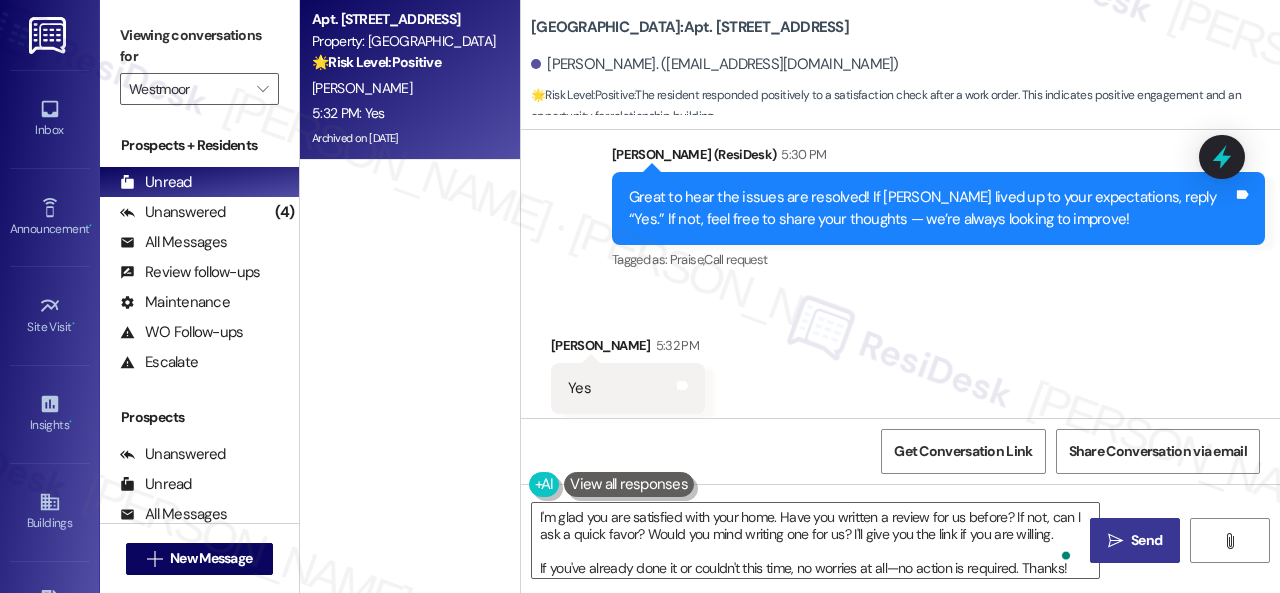click on " Send" at bounding box center [1135, 540] 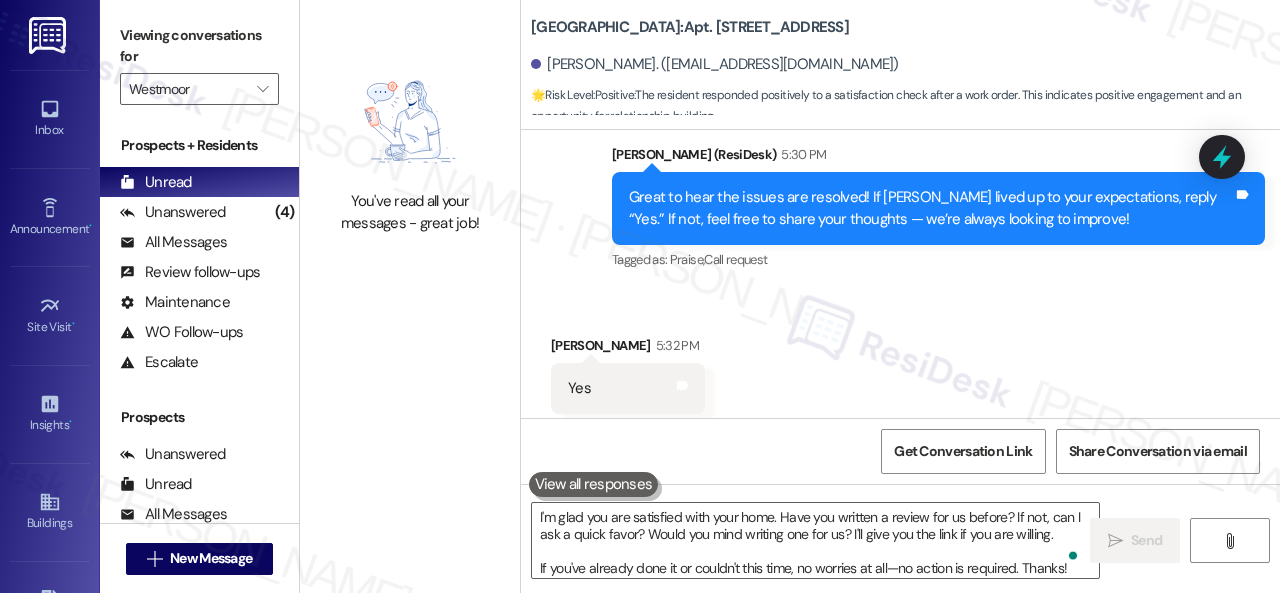 type 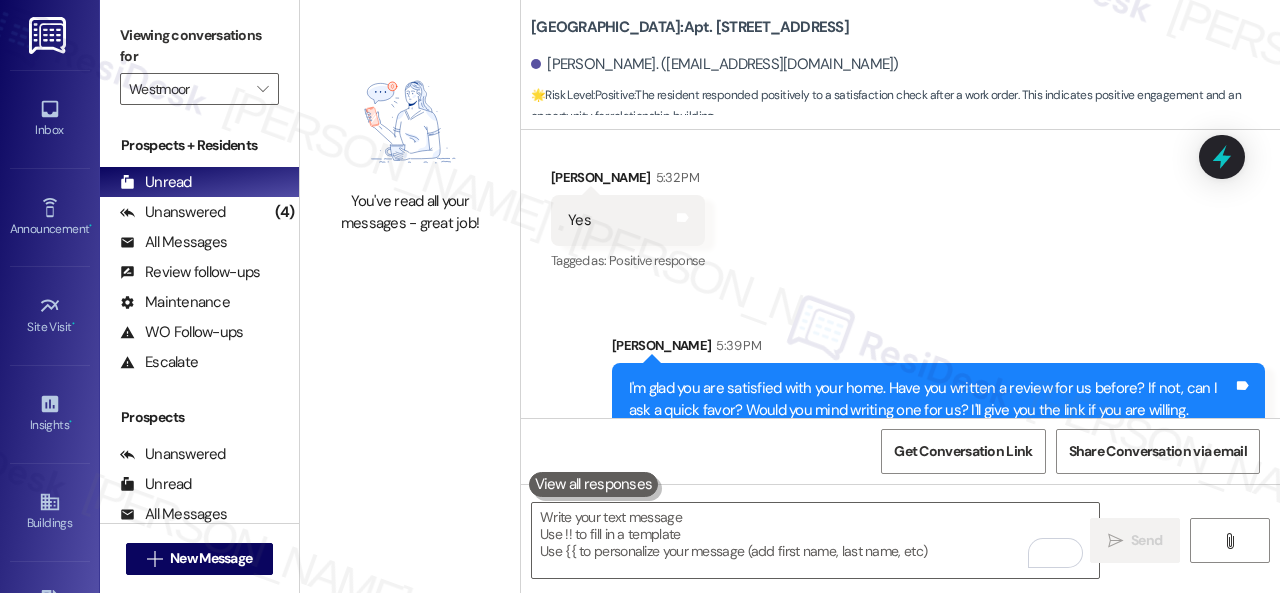 scroll, scrollTop: 25352, scrollLeft: 0, axis: vertical 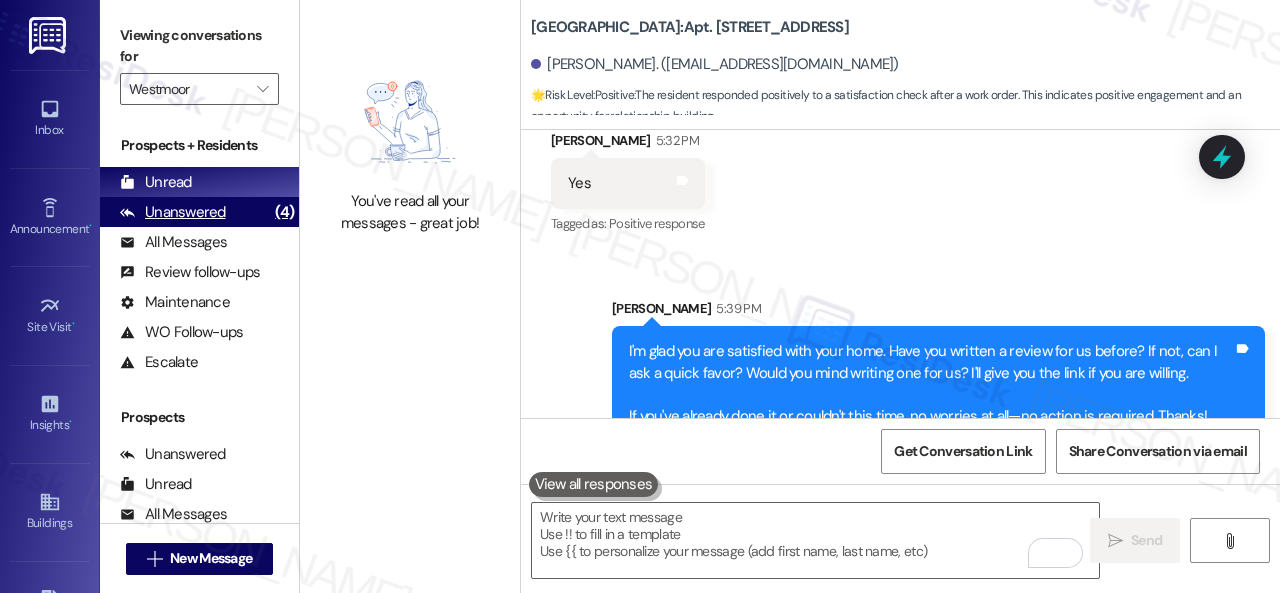 click on "Unanswered" at bounding box center [173, 212] 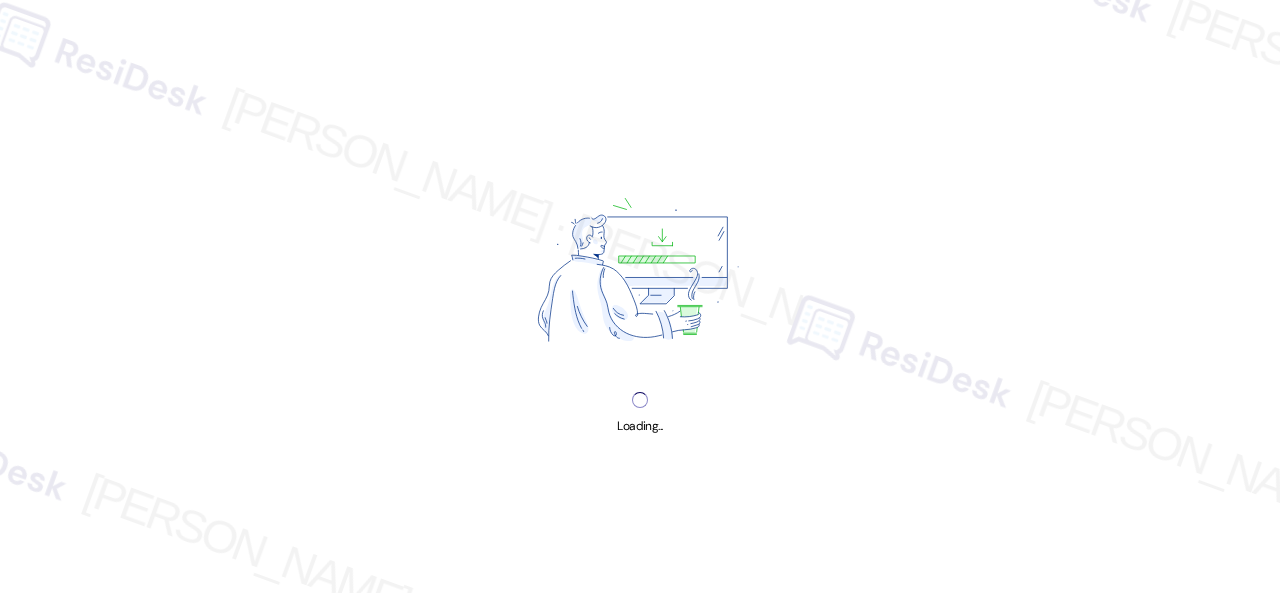 scroll, scrollTop: 0, scrollLeft: 0, axis: both 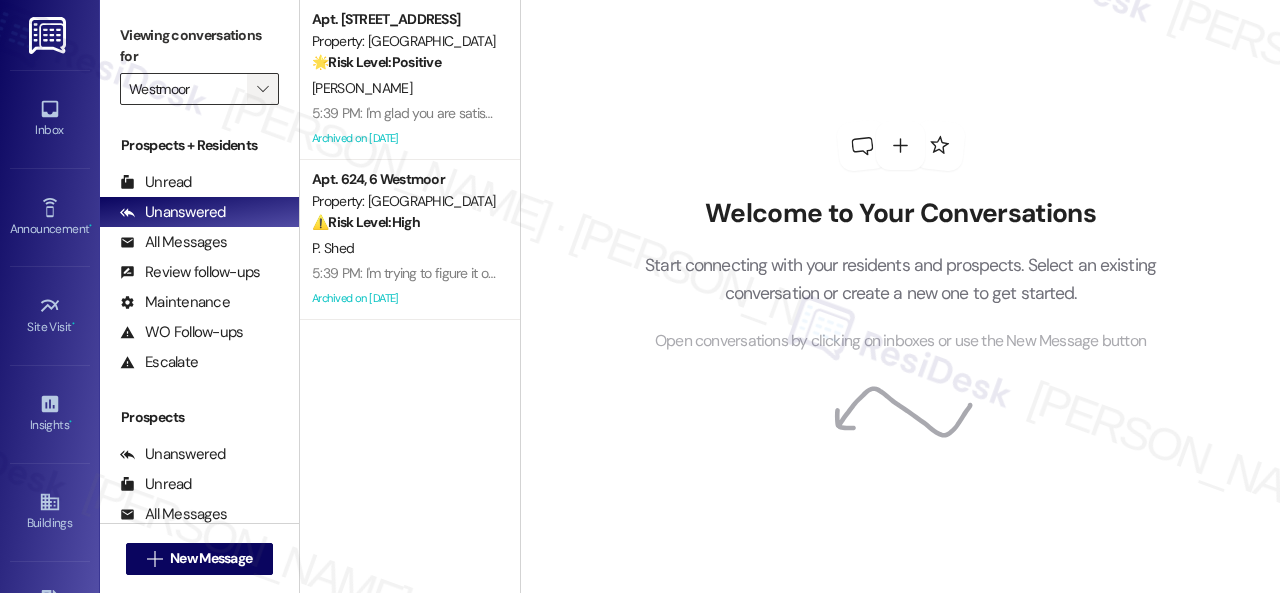 click on "" at bounding box center (262, 89) 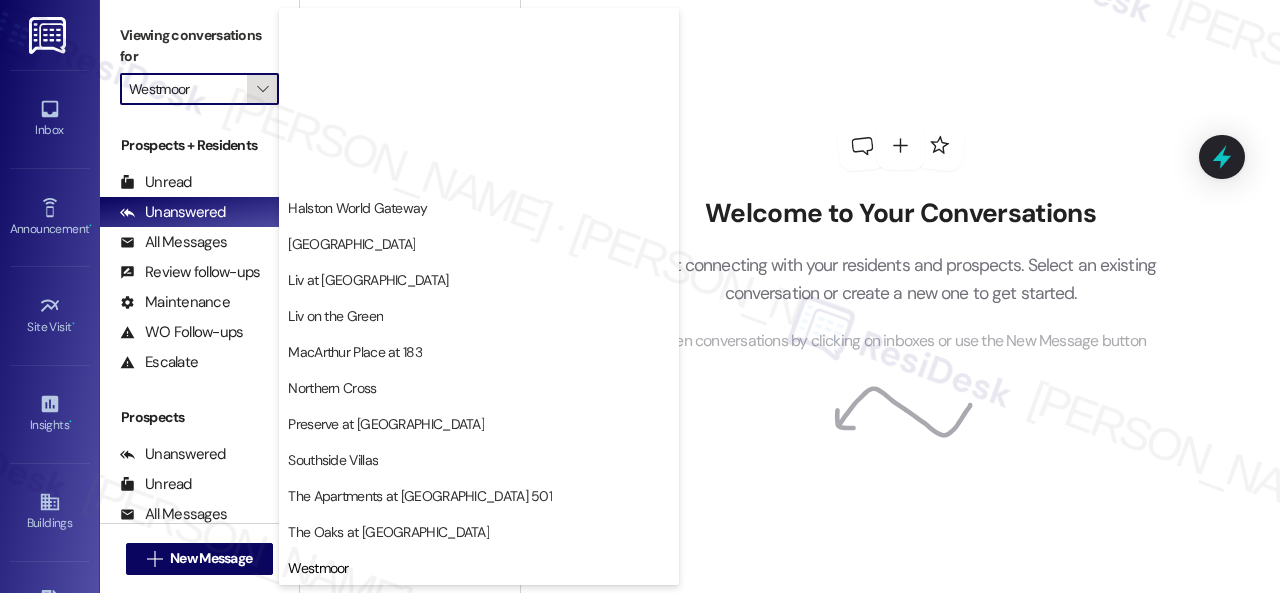 scroll, scrollTop: 864, scrollLeft: 0, axis: vertical 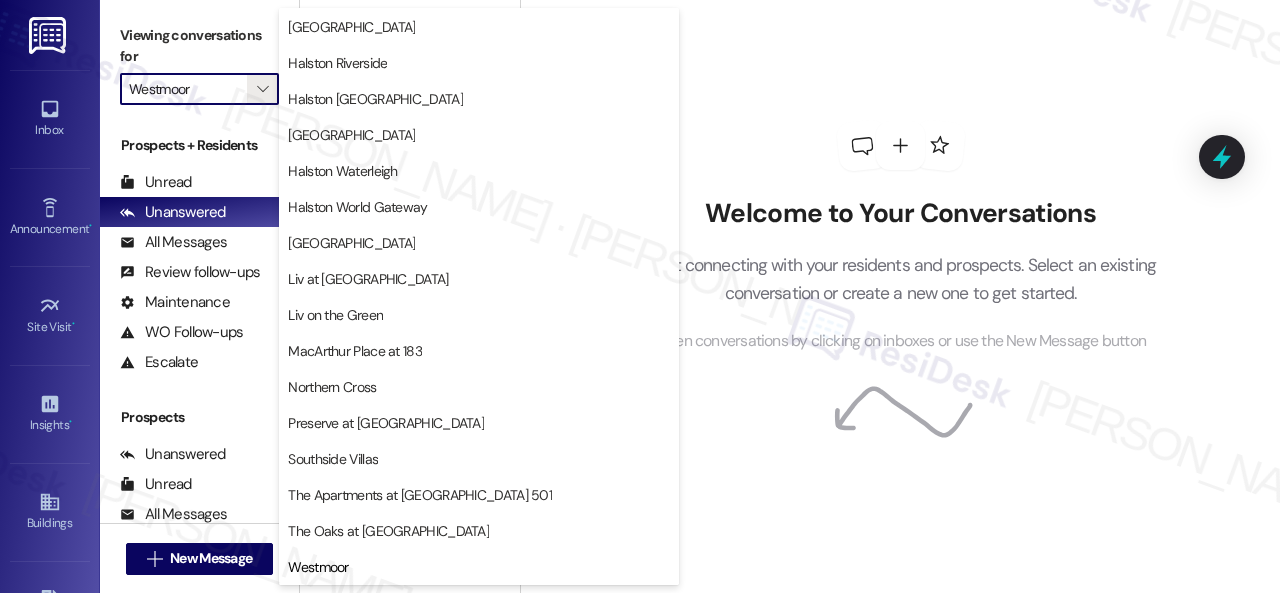drag, startPoint x: 320, startPoint y: 530, endPoint x: 410, endPoint y: 502, distance: 94.254974 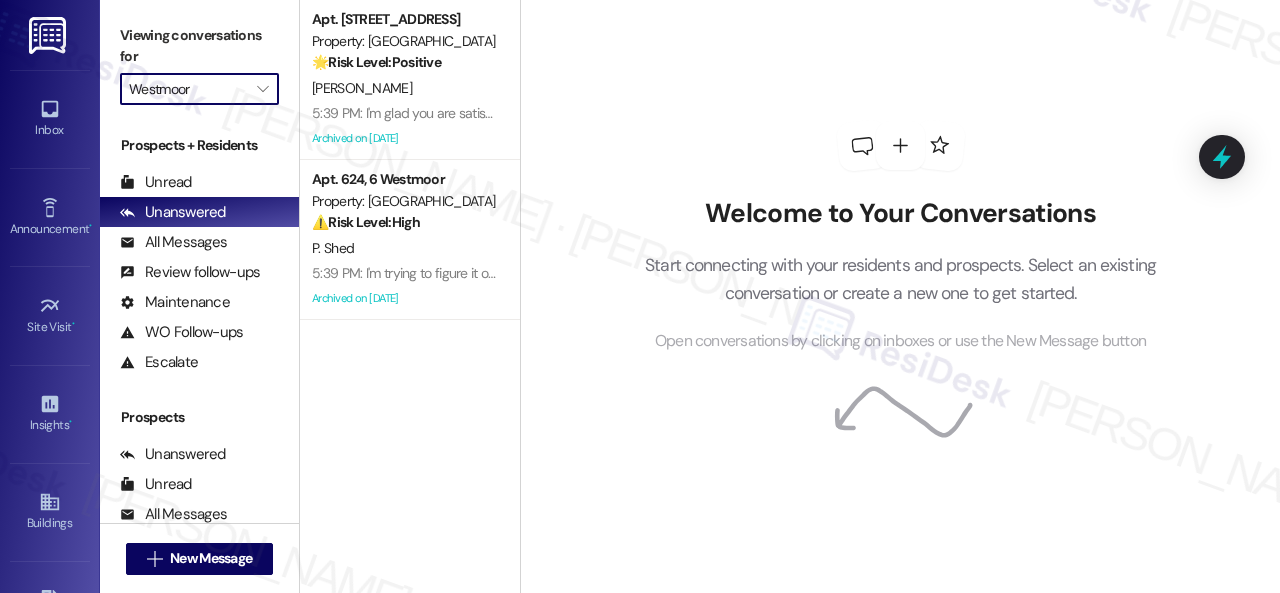 type on "The Oaks at [GEOGRAPHIC_DATA]" 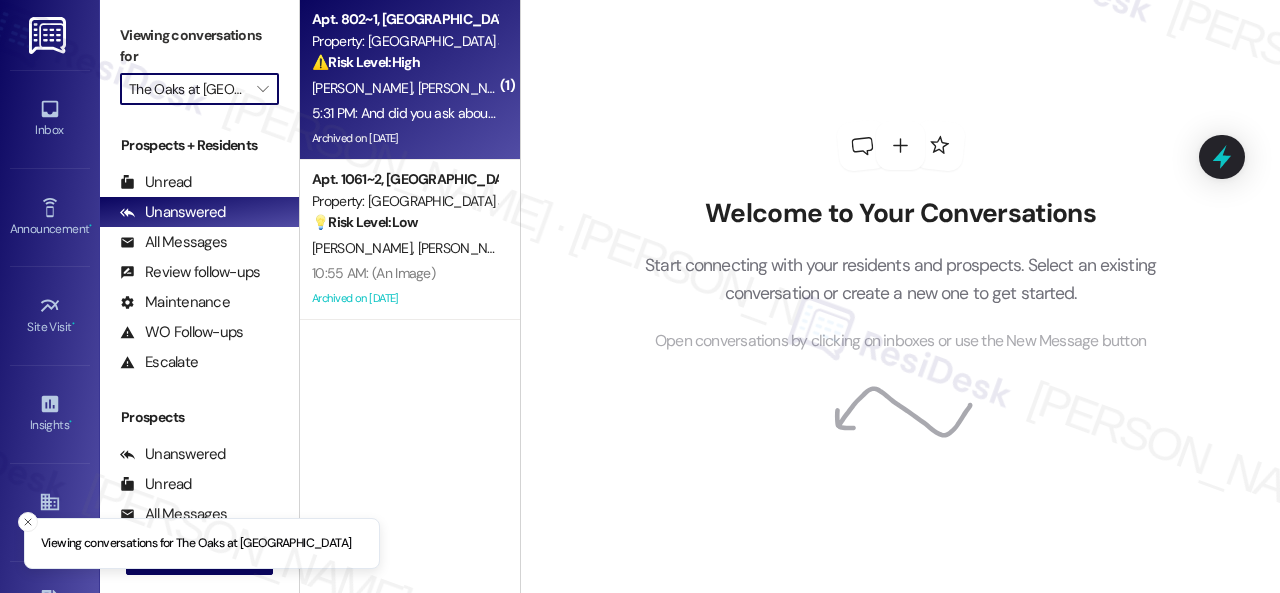 click on "[PERSON_NAME] [PERSON_NAME]" at bounding box center (404, 88) 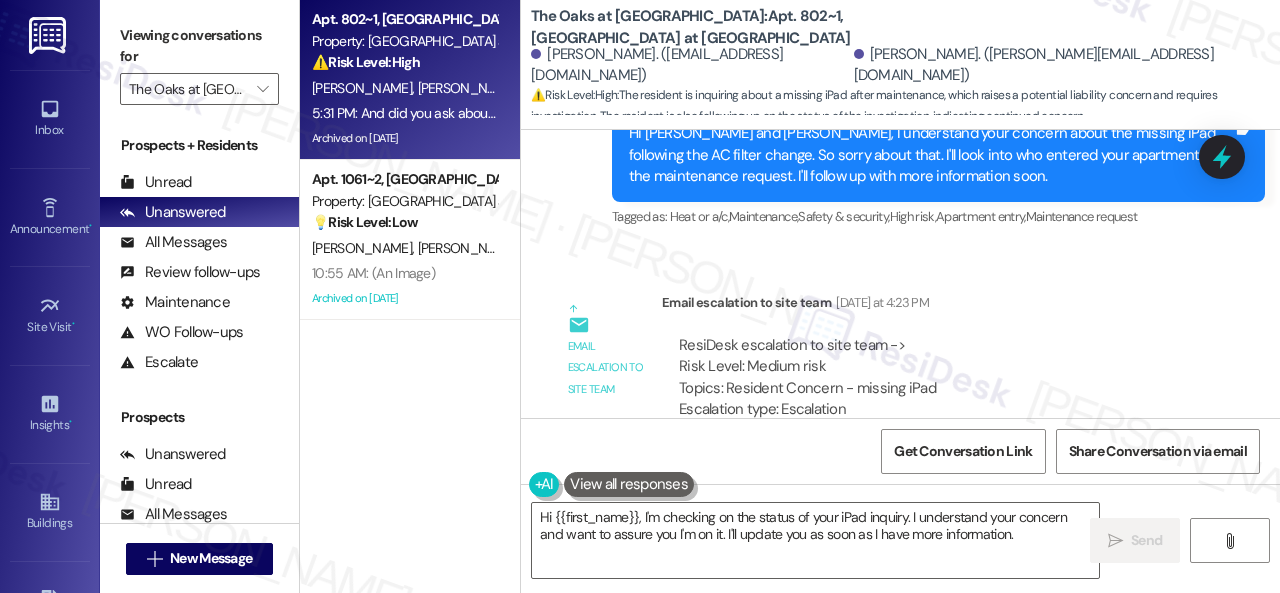 scroll, scrollTop: 29300, scrollLeft: 0, axis: vertical 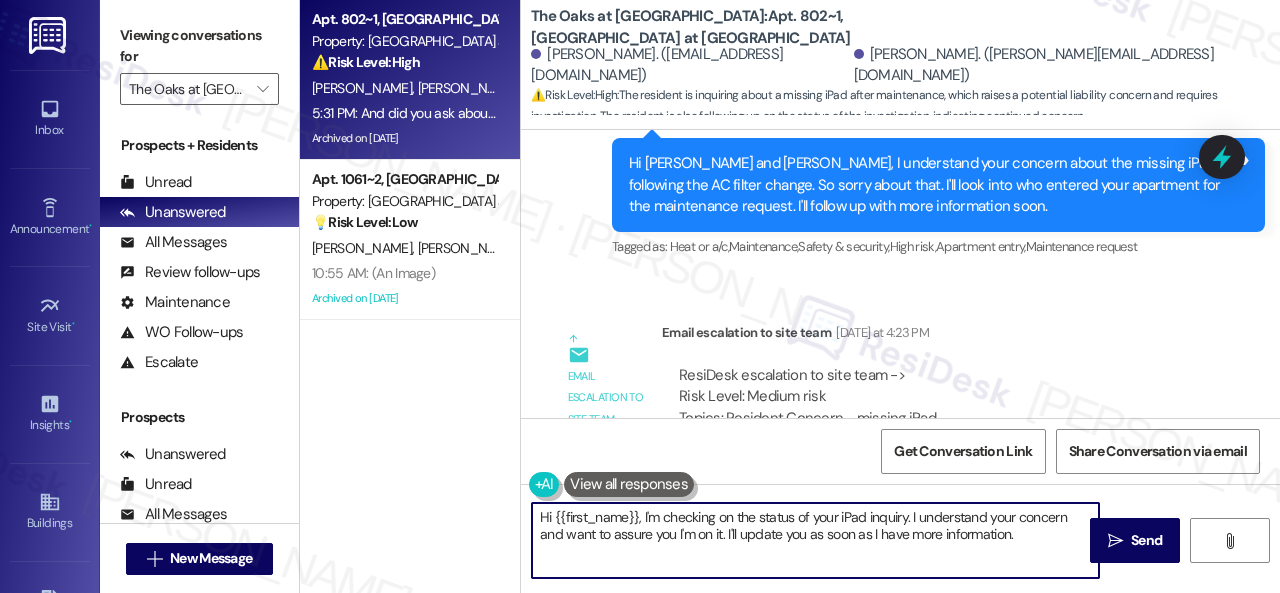 drag, startPoint x: 537, startPoint y: 513, endPoint x: 1121, endPoint y: 632, distance: 596.00085 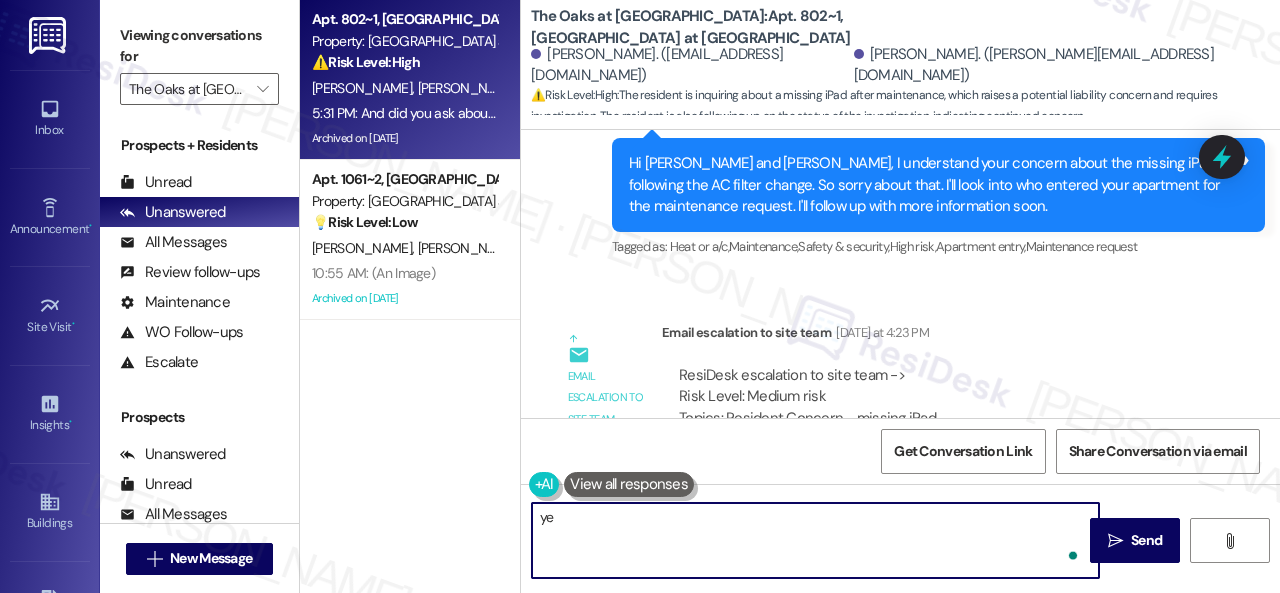 type on "y" 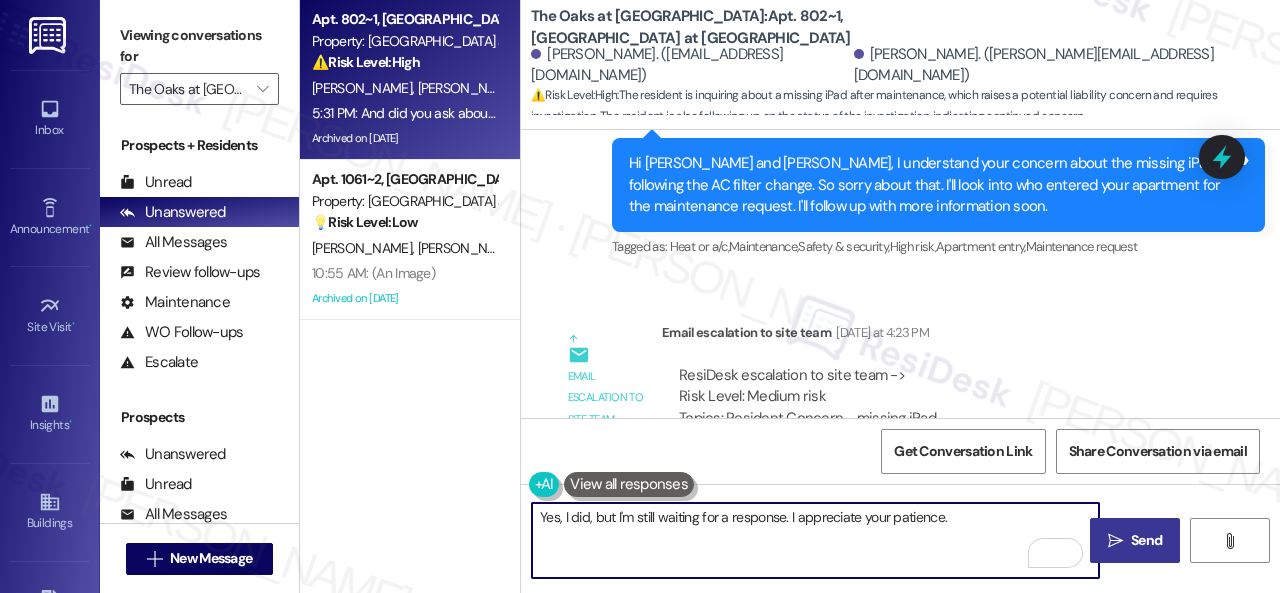 type on "Yes, I did, but I'm still waiting for a response. I appreciate your patience." 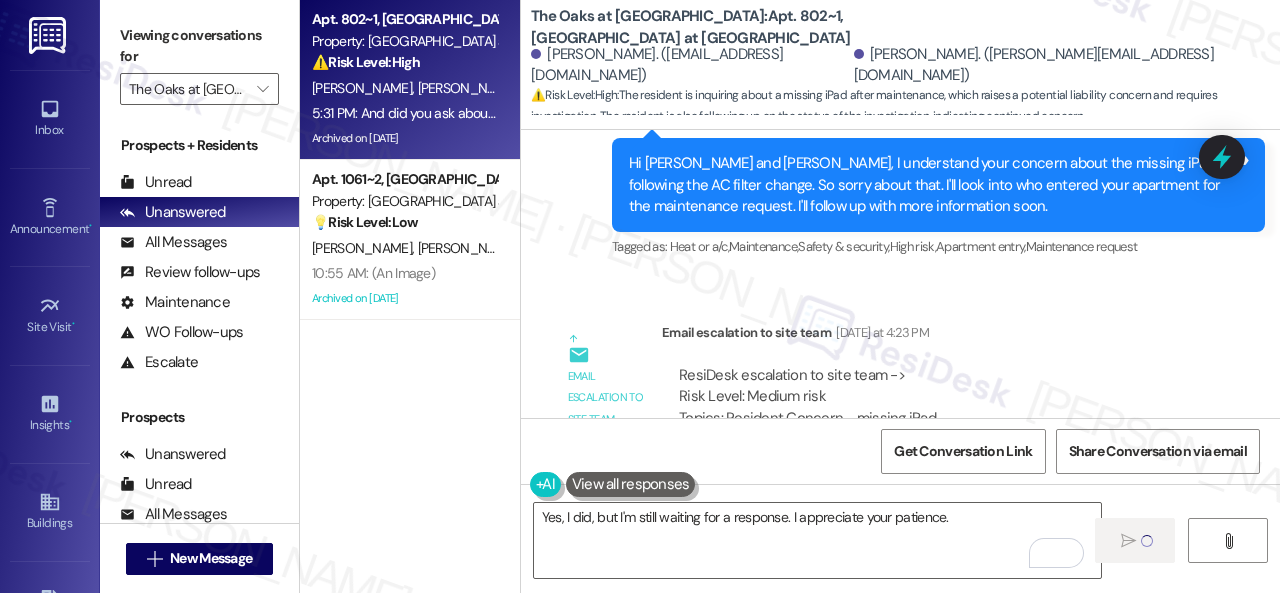 type 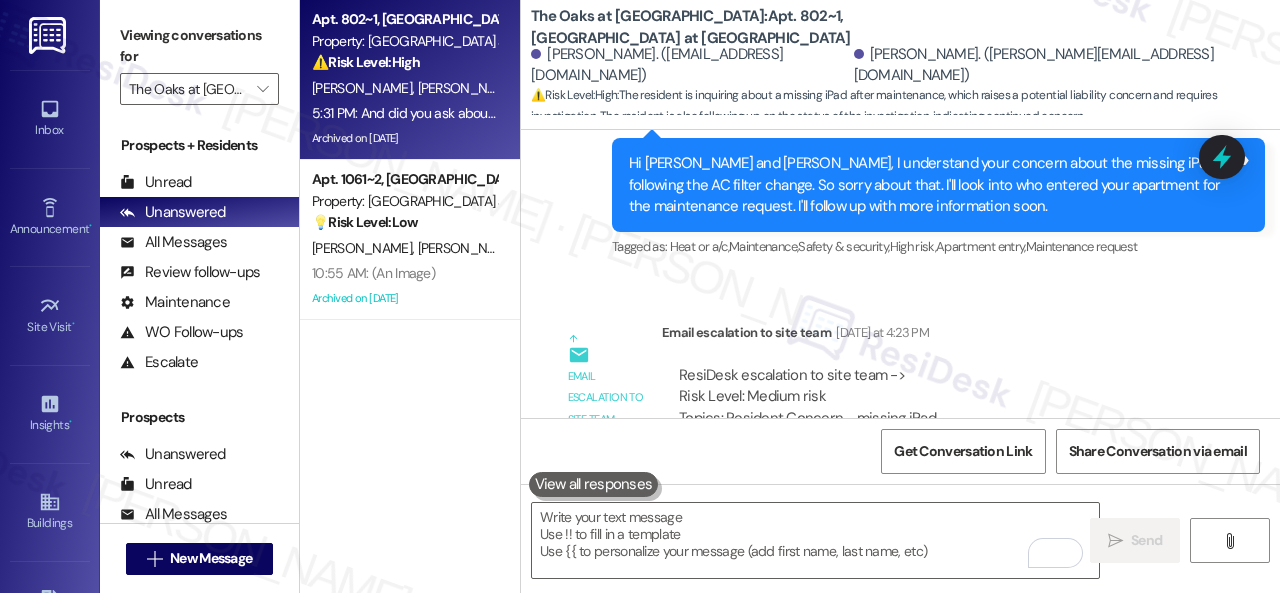 scroll, scrollTop: 30398, scrollLeft: 0, axis: vertical 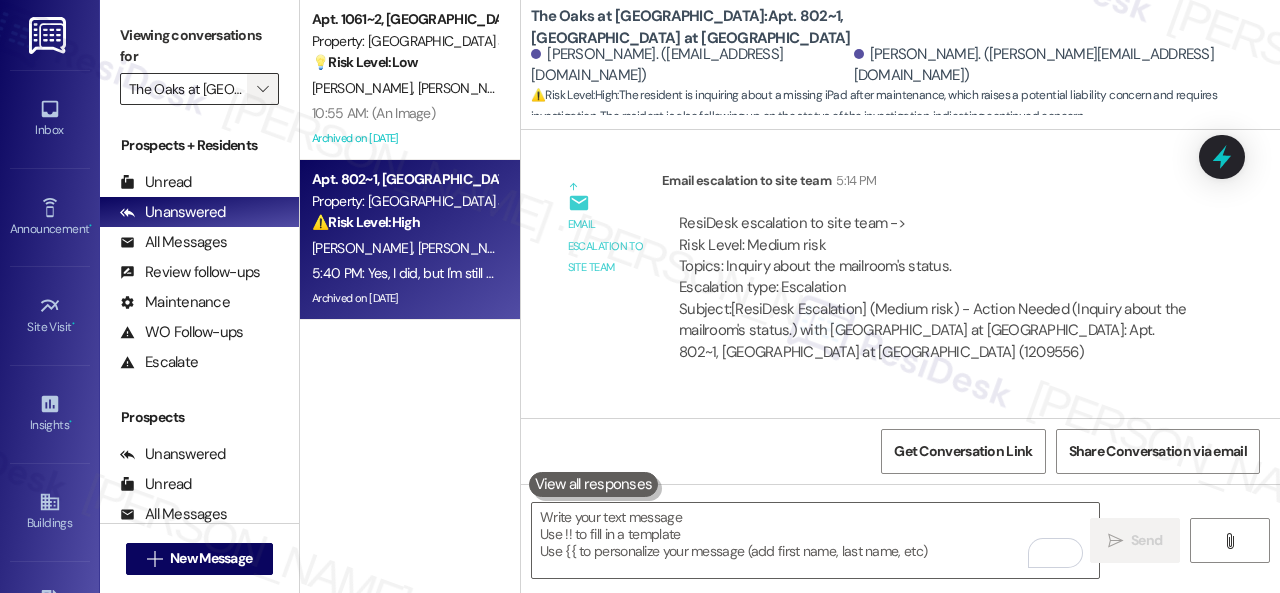 click on "" at bounding box center [263, 89] 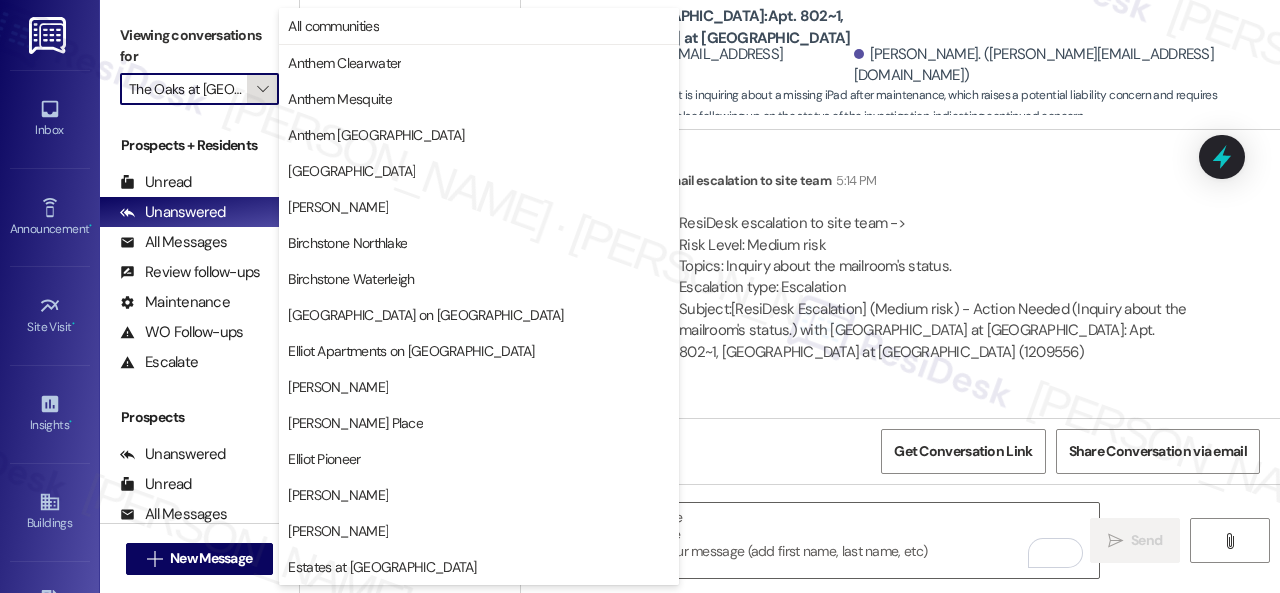 scroll, scrollTop: 0, scrollLeft: 26, axis: horizontal 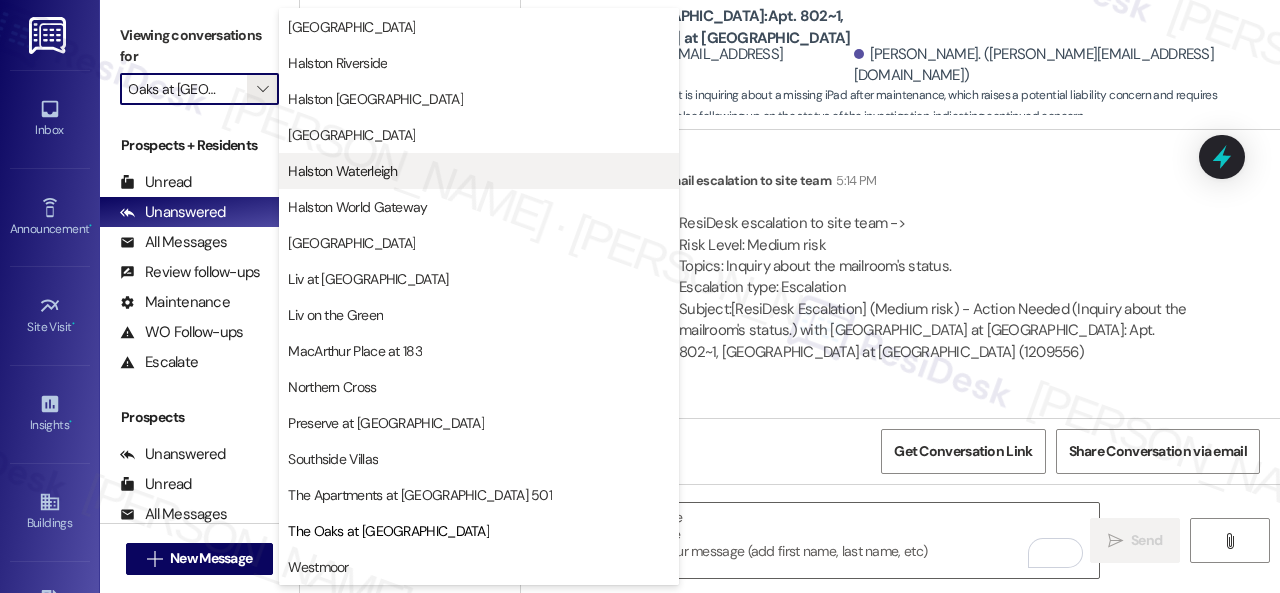 click on "Halston Waterleigh" at bounding box center [342, 171] 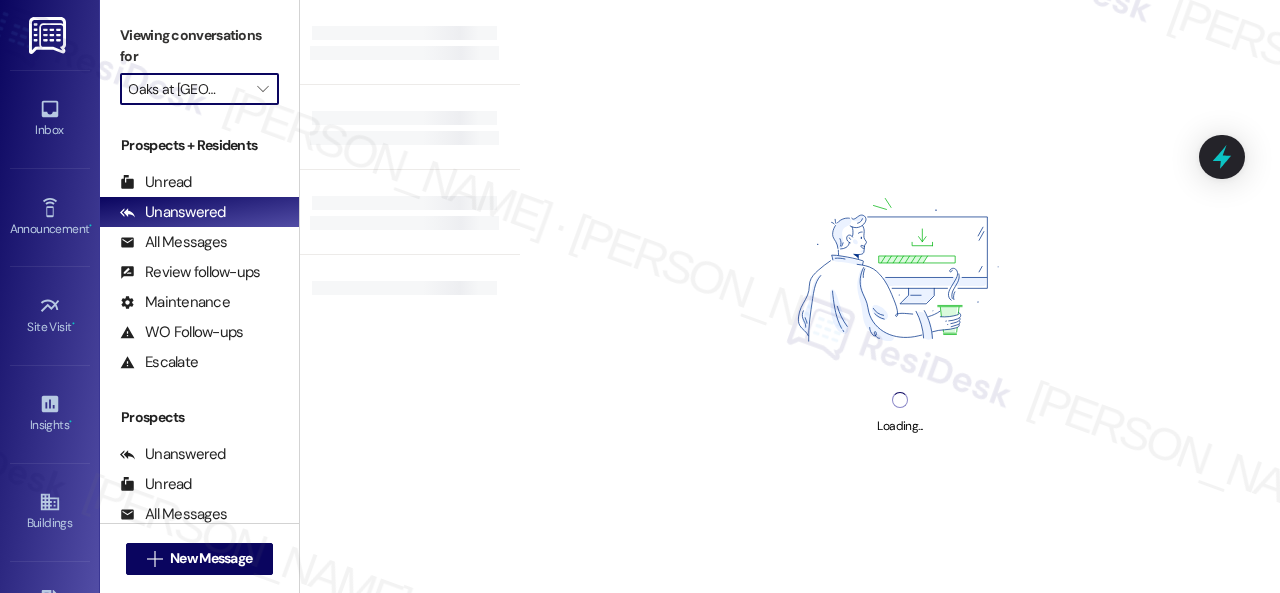 type on "Halston Waterleigh" 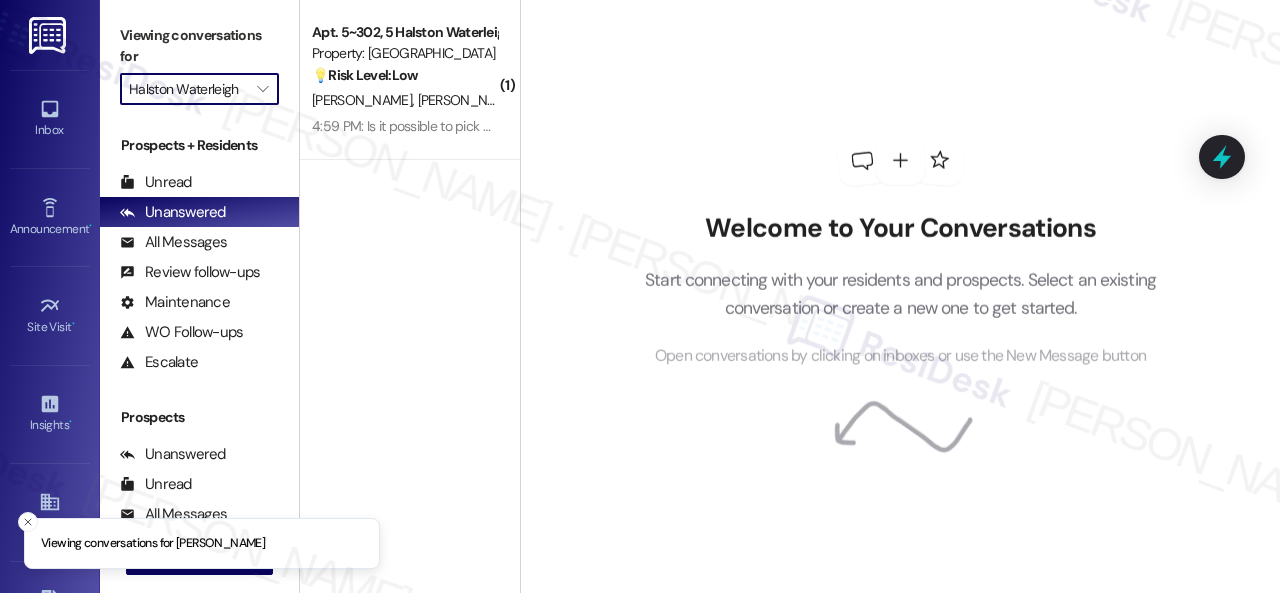 scroll, scrollTop: 0, scrollLeft: 0, axis: both 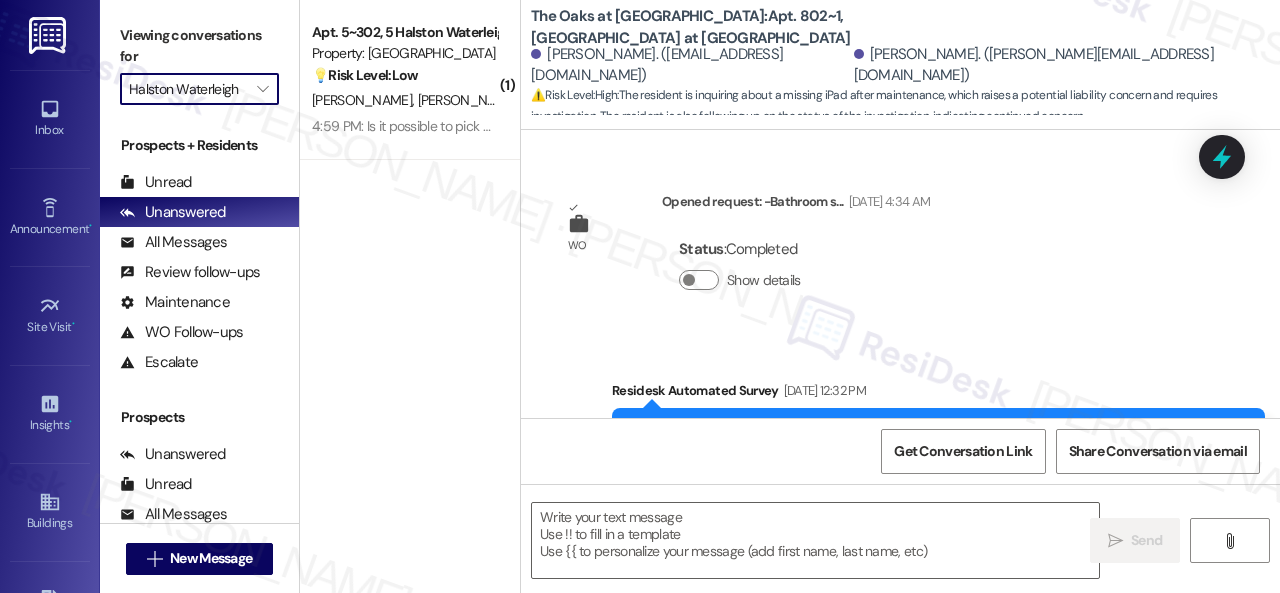 type on "Fetching suggested responses. Please feel free to read through the conversation in the meantime." 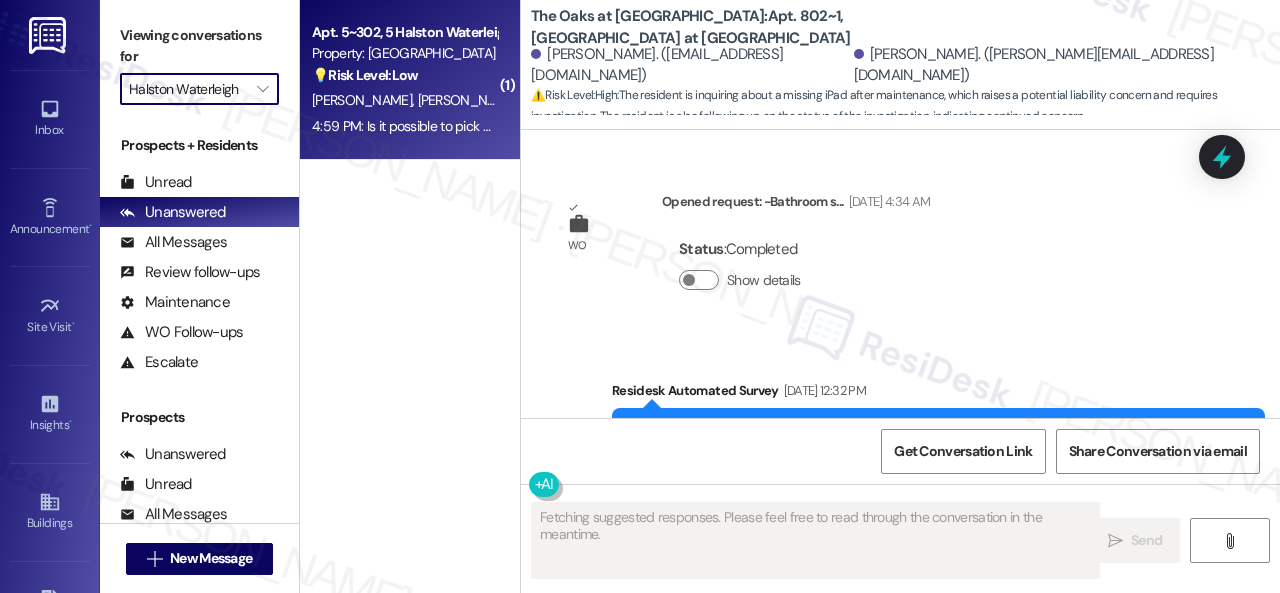 scroll, scrollTop: 30398, scrollLeft: 0, axis: vertical 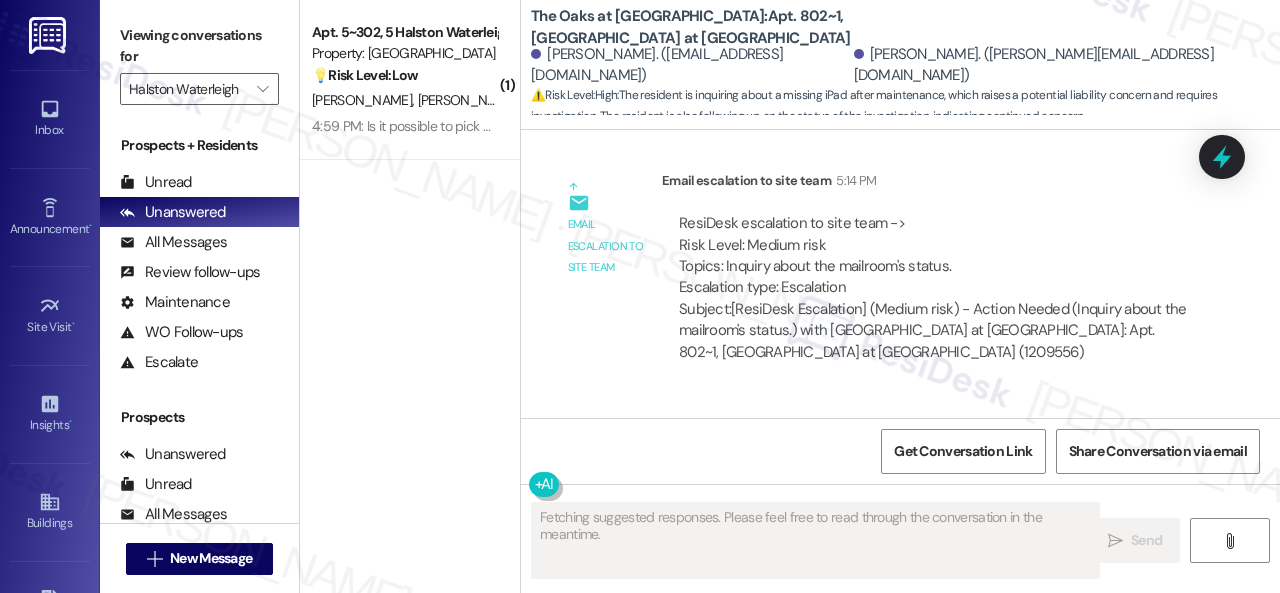 click on "[PERSON_NAME] [PERSON_NAME]" at bounding box center (404, 100) 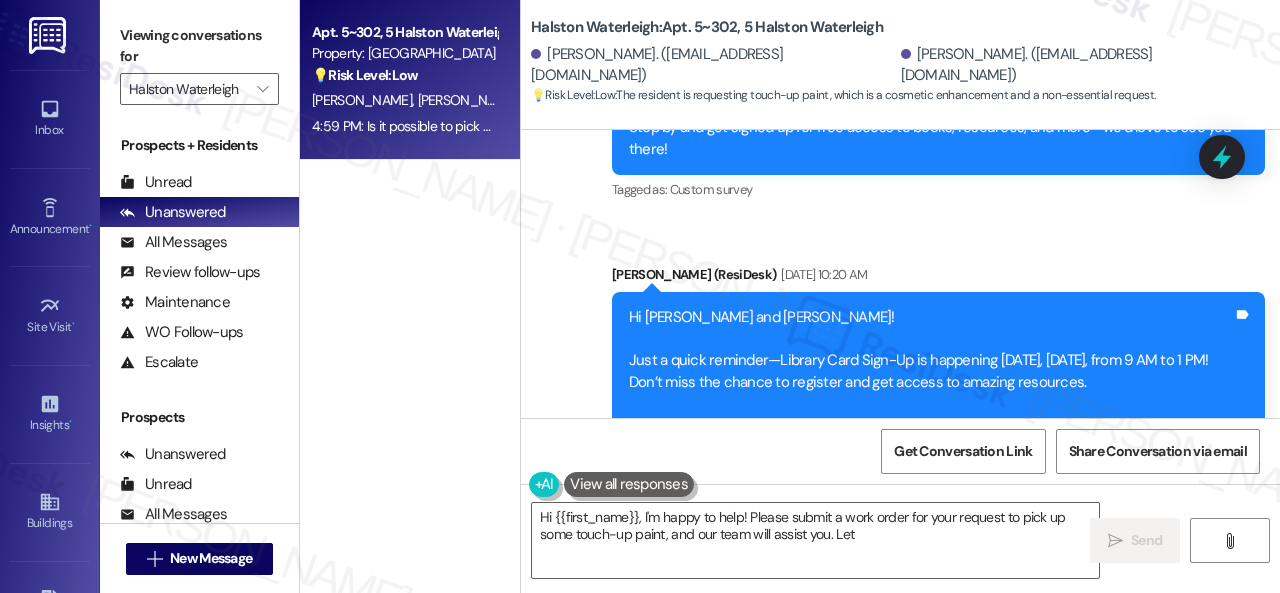 scroll, scrollTop: 46059, scrollLeft: 0, axis: vertical 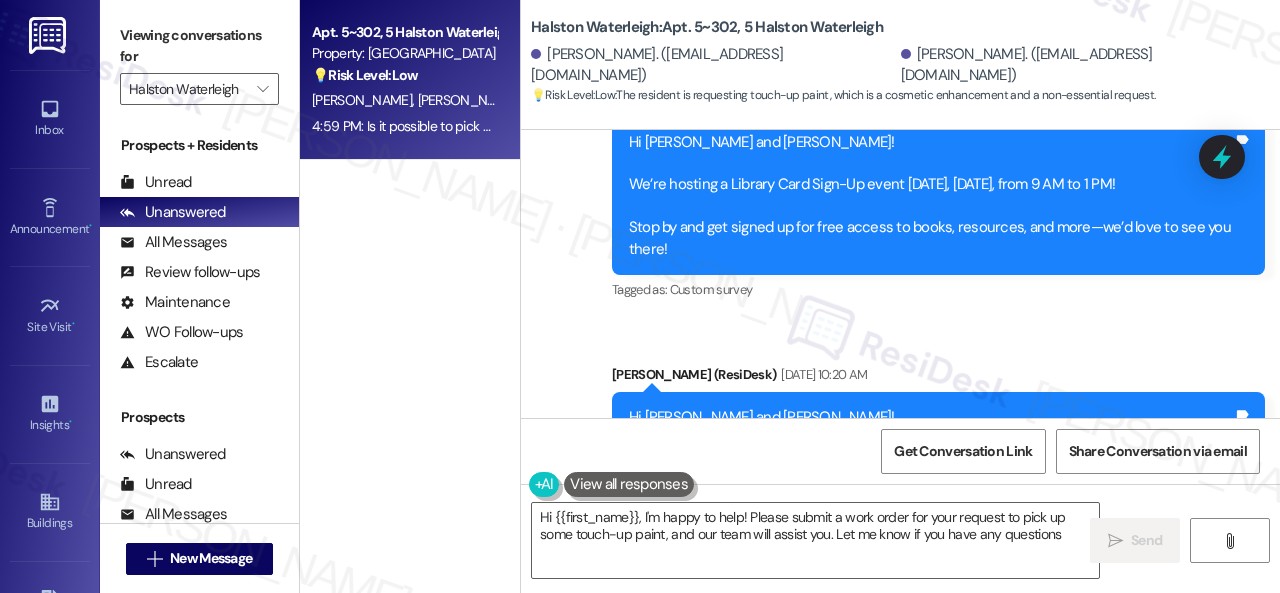 type on "Hi {{first_name}}, I'm happy to help! Please submit a work order for your request to pick up some touch-up paint, and our team will assist you. Let me know if you have any questions!" 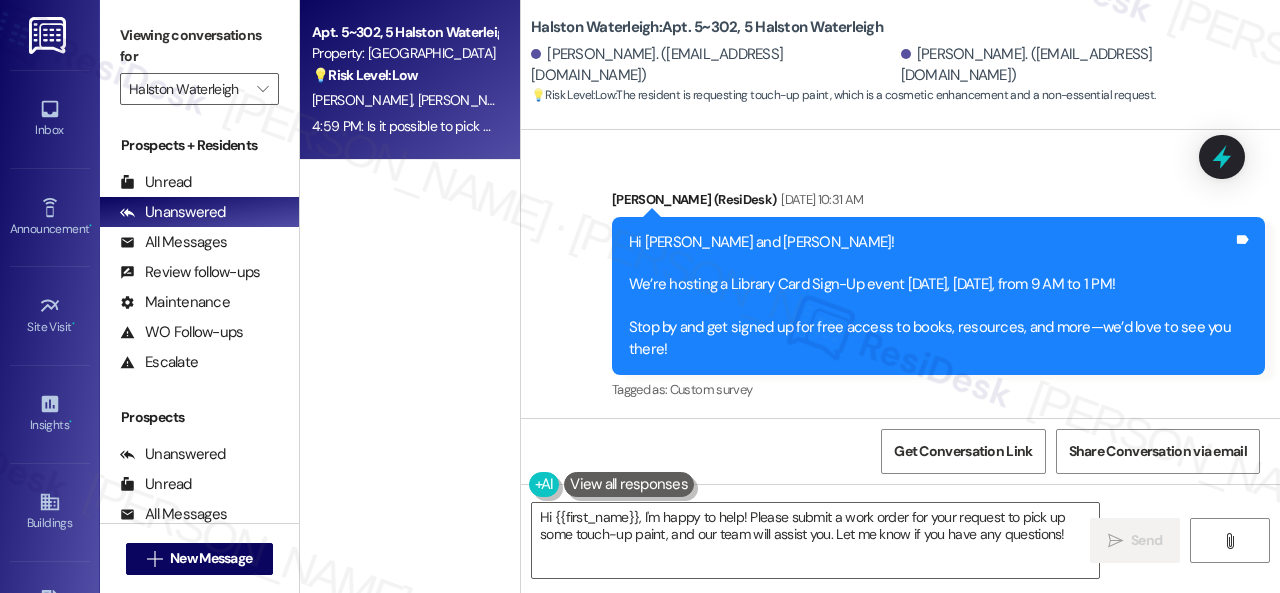 scroll, scrollTop: 46359, scrollLeft: 0, axis: vertical 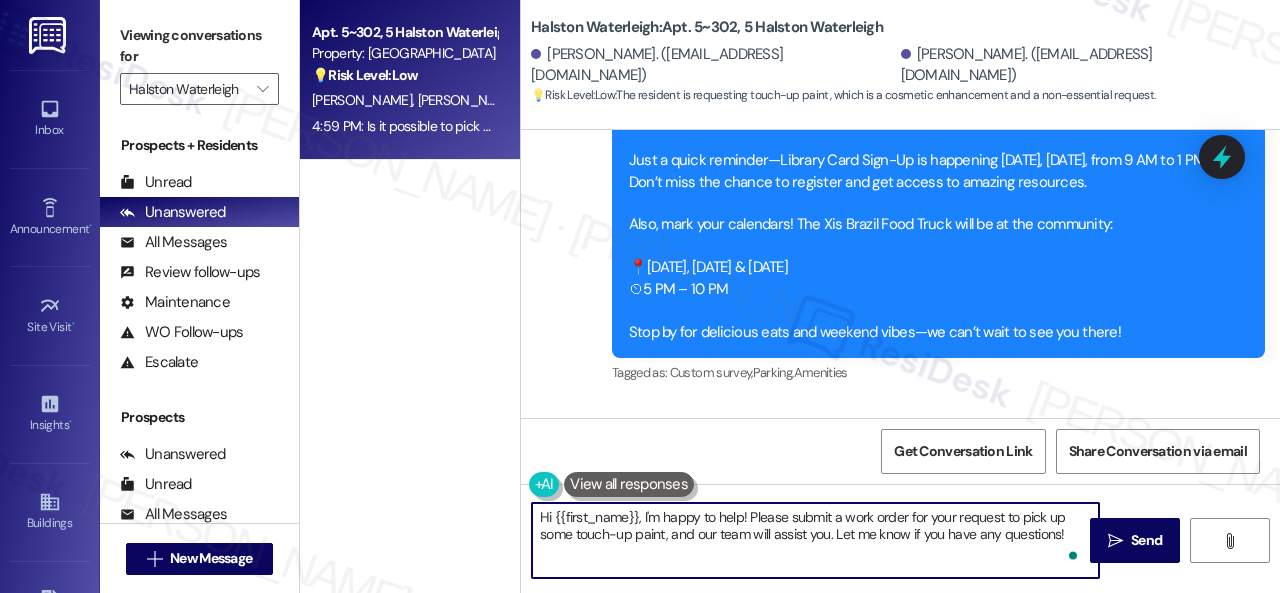 drag, startPoint x: 556, startPoint y: 512, endPoint x: 597, endPoint y: 514, distance: 41.04875 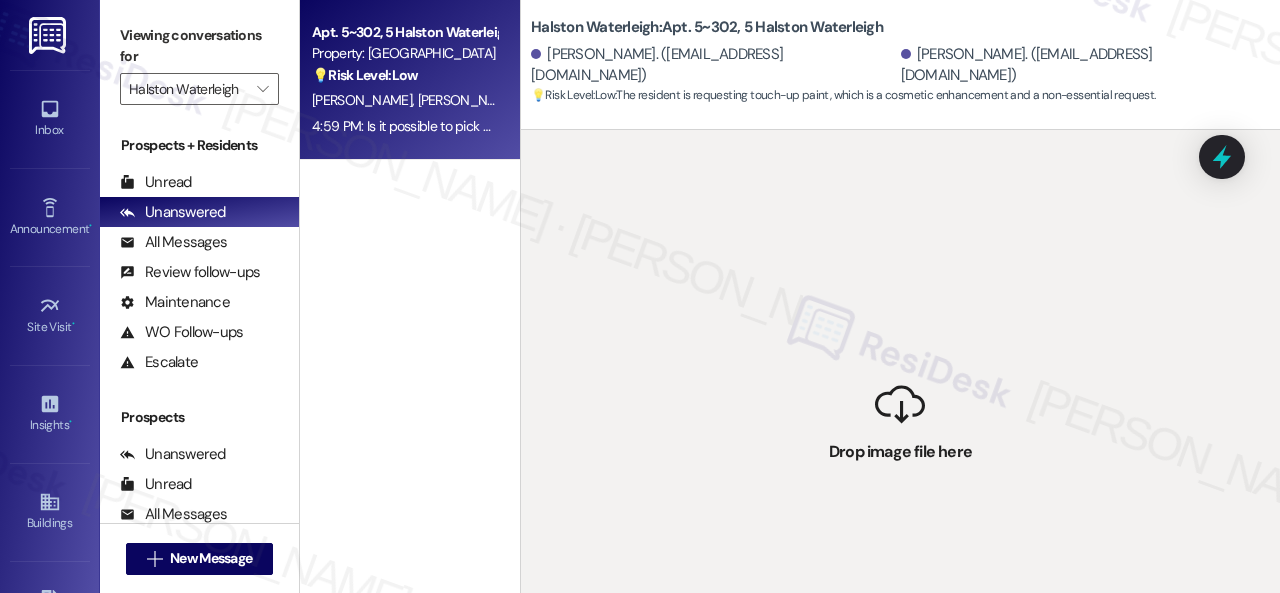 click on "Apt. 5~302, 5 Halston Waterleigh Property: Halston Waterleigh 💡  Risk Level:  Low The resident is requesting touch-up paint, which is a cosmetic enhancement and a non-essential request. B. Ceballos M. Kell 4:59 PM: Is it possible to pick up some touch up paint? 4:59 PM: Is it possible to pick up some touch up paint?" at bounding box center [410, 225] 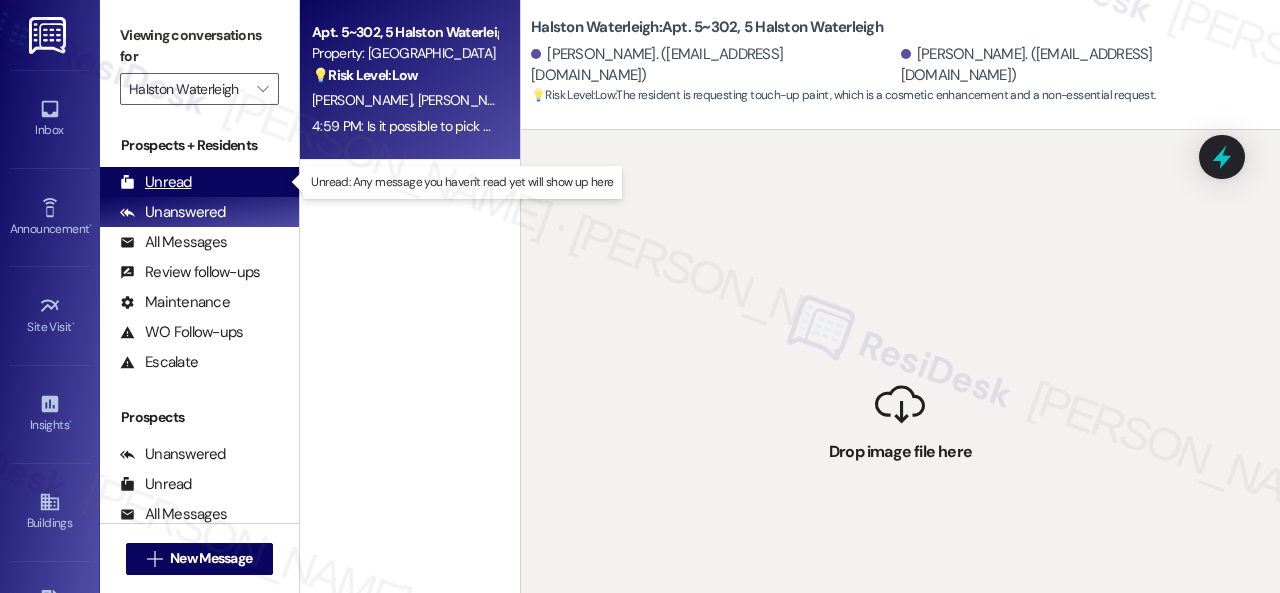 click on "Unread" at bounding box center [156, 182] 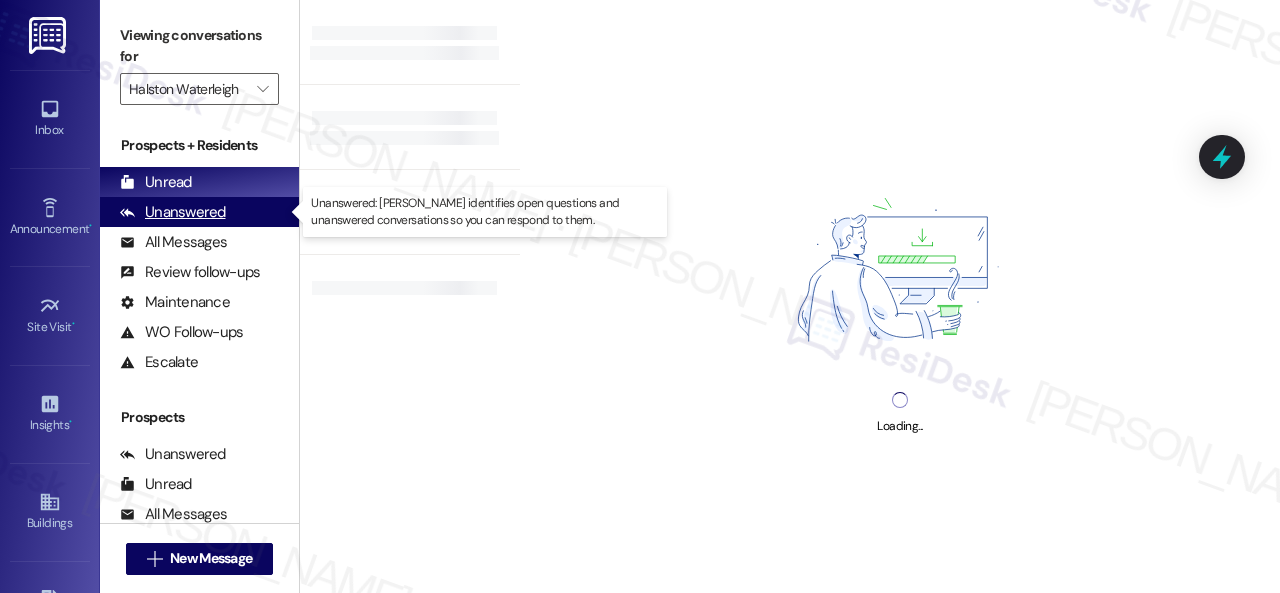 click on "Unanswered" at bounding box center [173, 212] 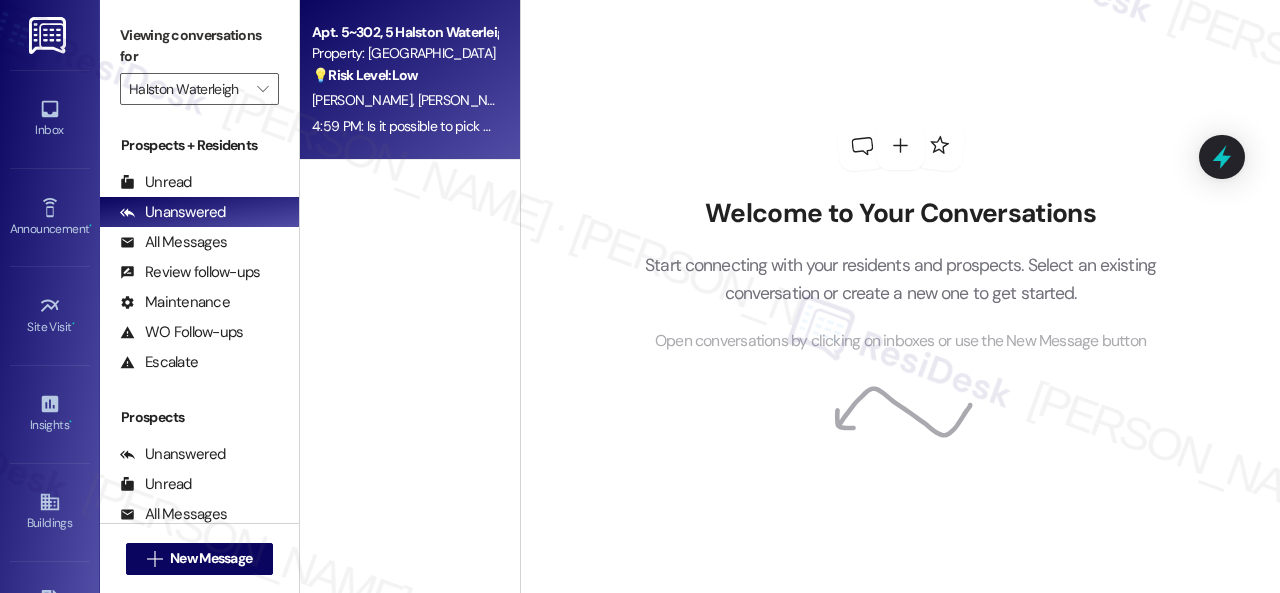 click on "[PERSON_NAME] [PERSON_NAME]" at bounding box center (404, 100) 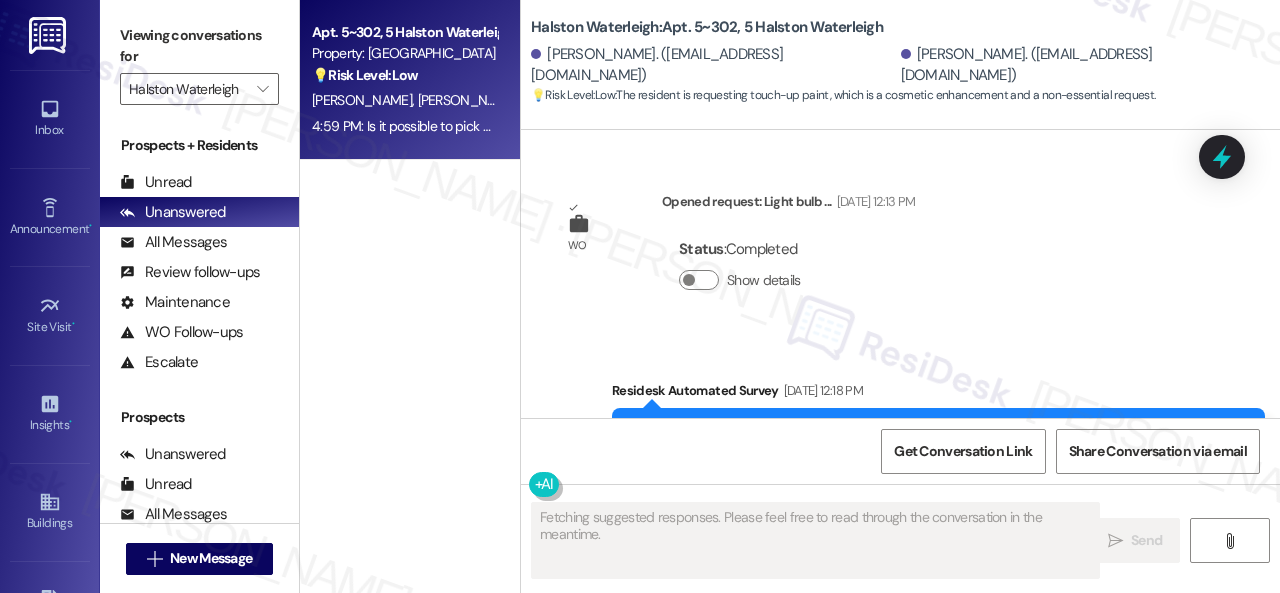 scroll, scrollTop: 46358, scrollLeft: 0, axis: vertical 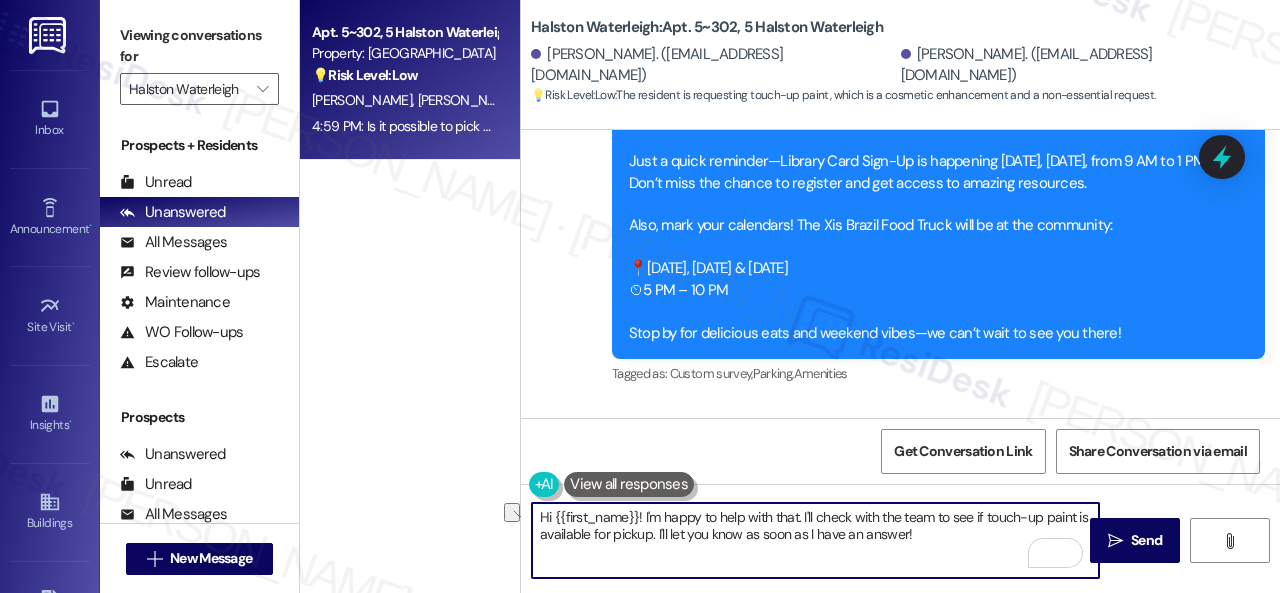 drag, startPoint x: 556, startPoint y: 519, endPoint x: 799, endPoint y: 516, distance: 243.01852 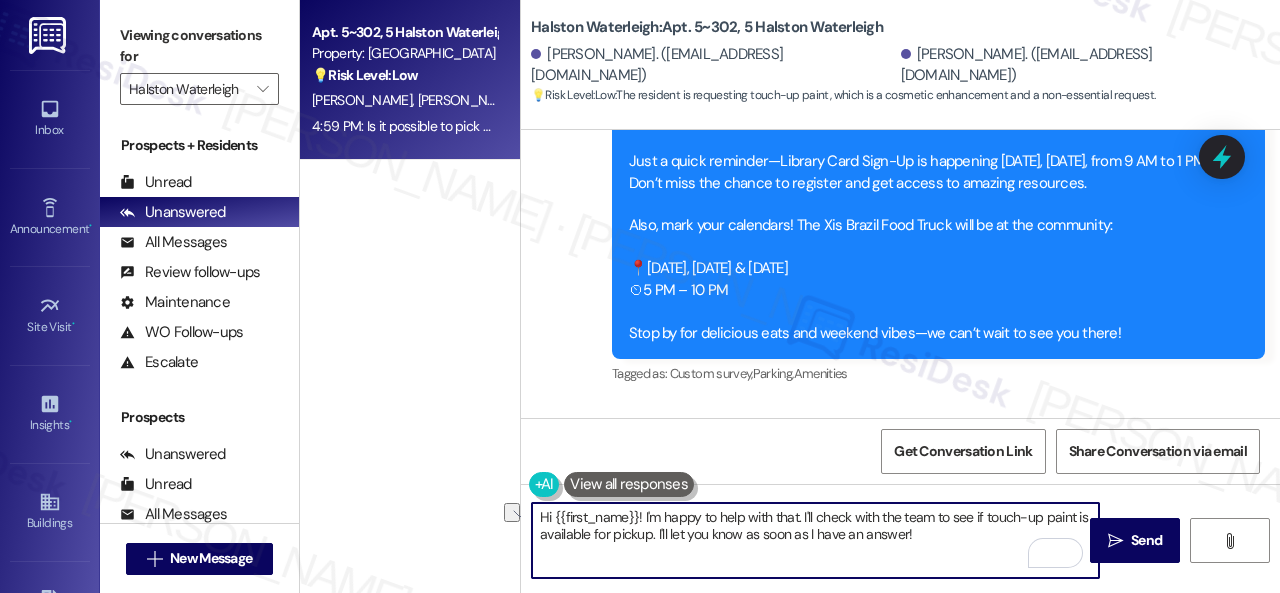 click on "Hi {{first_name}}! I'm happy to help with that. I'll check with the team to see if touch-up paint is available for pickup. I'll let you know as soon as I have an answer!" at bounding box center [815, 540] 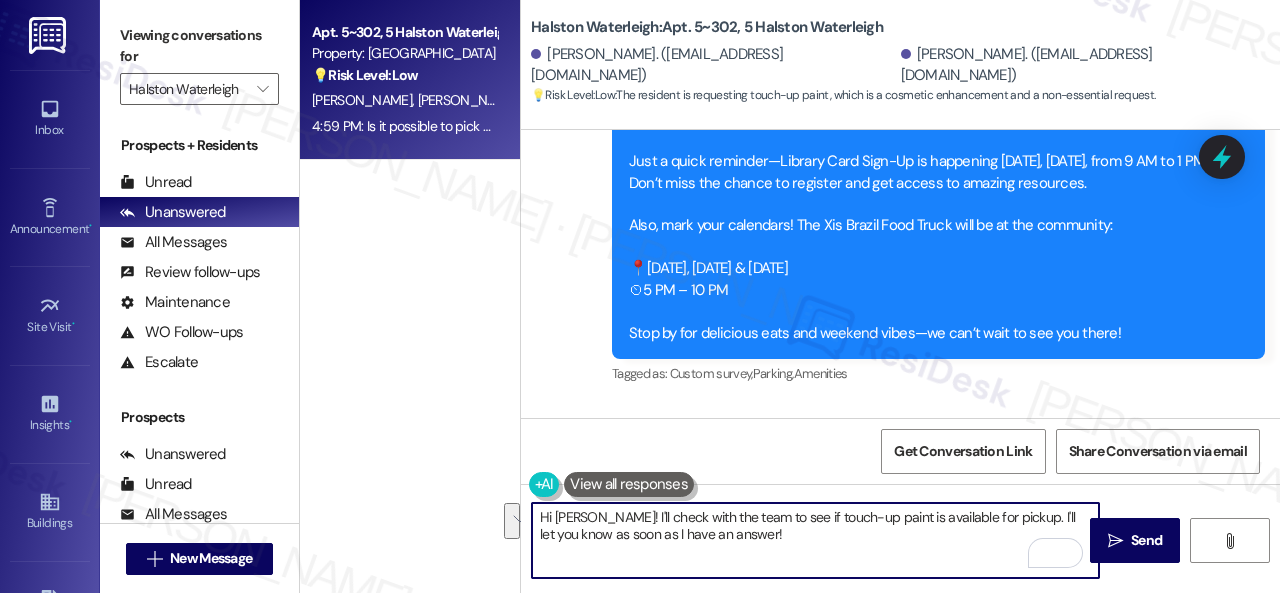 drag, startPoint x: 1015, startPoint y: 519, endPoint x: 1024, endPoint y: 550, distance: 32.280025 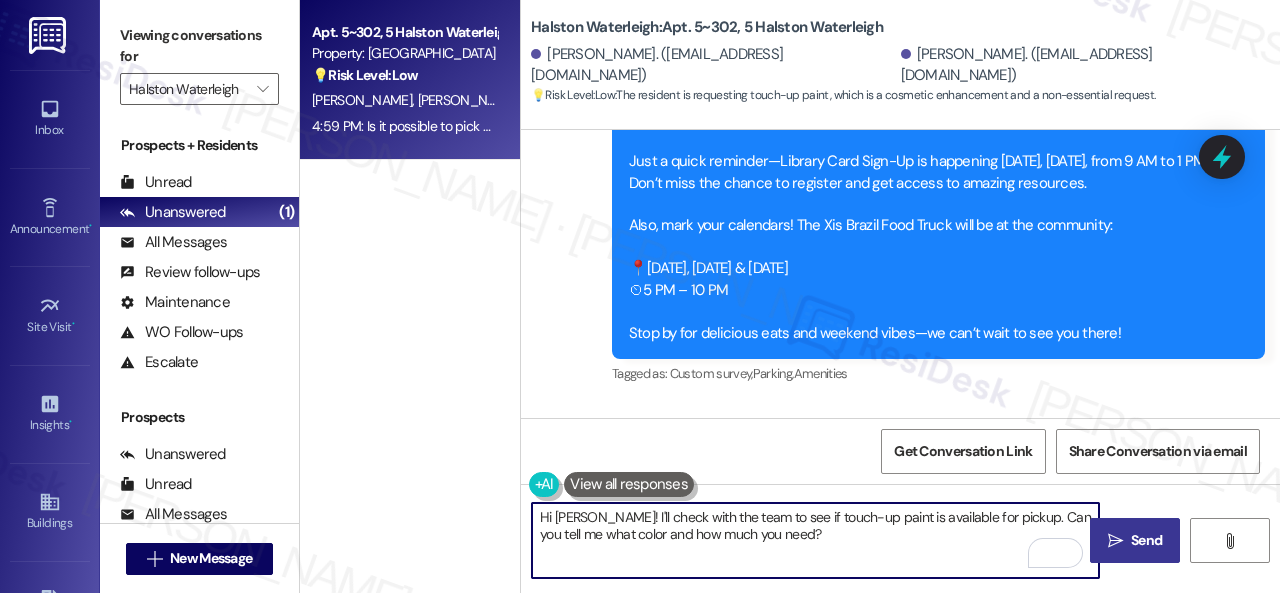 type on "Hi Matthew! I'll check with the team to see if touch-up paint is available for pickup. Can you tell me what color and how much you need?" 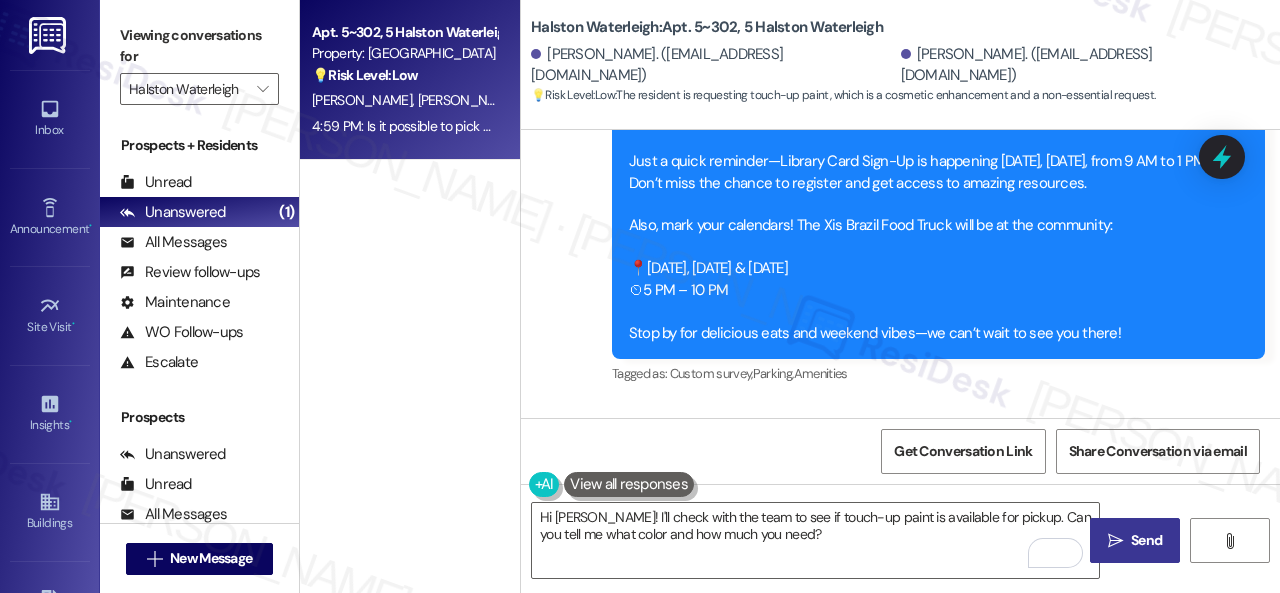 click on "Send" at bounding box center [1146, 540] 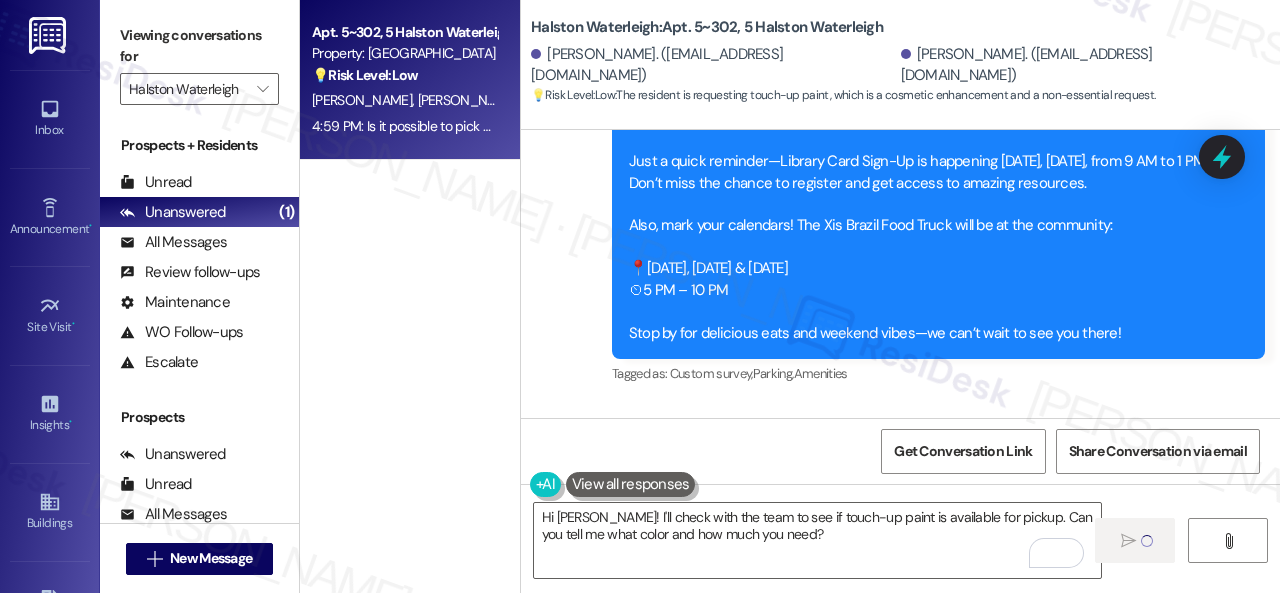 type 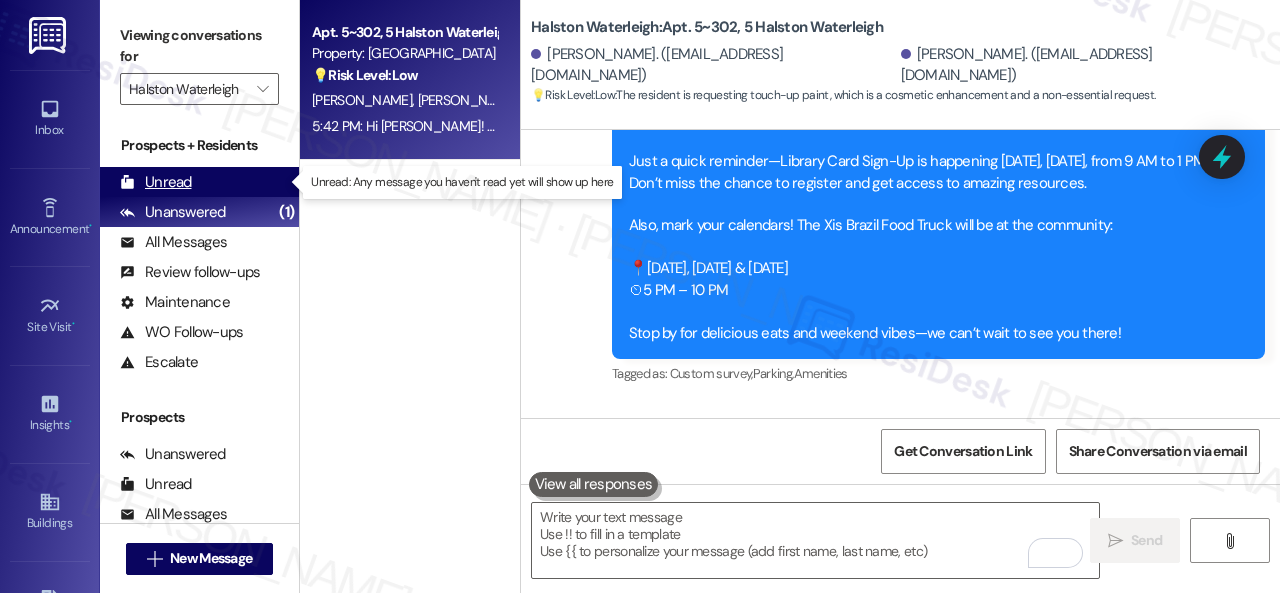 click on "Unread" at bounding box center (156, 182) 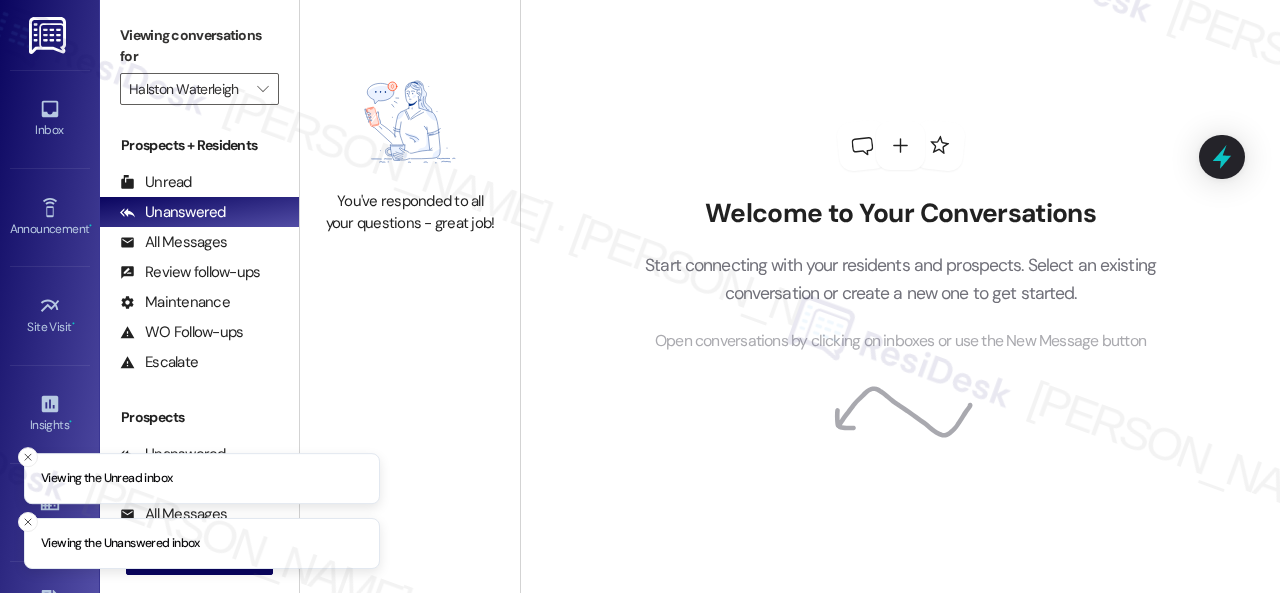 scroll, scrollTop: 0, scrollLeft: 0, axis: both 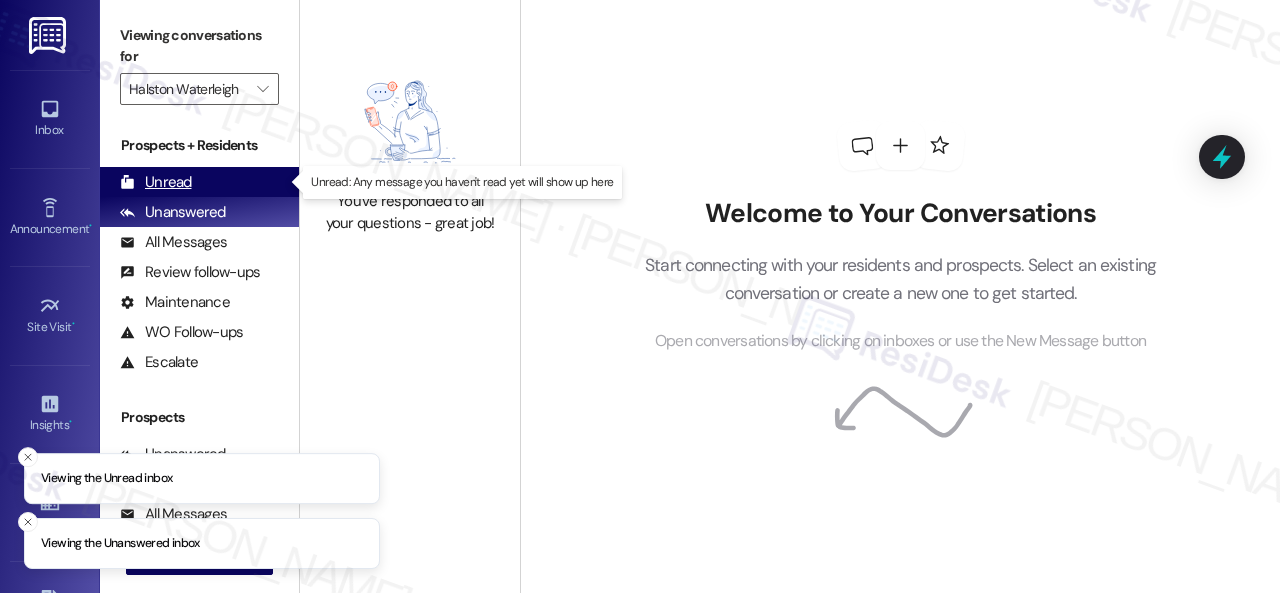 click on "Unread" at bounding box center [156, 182] 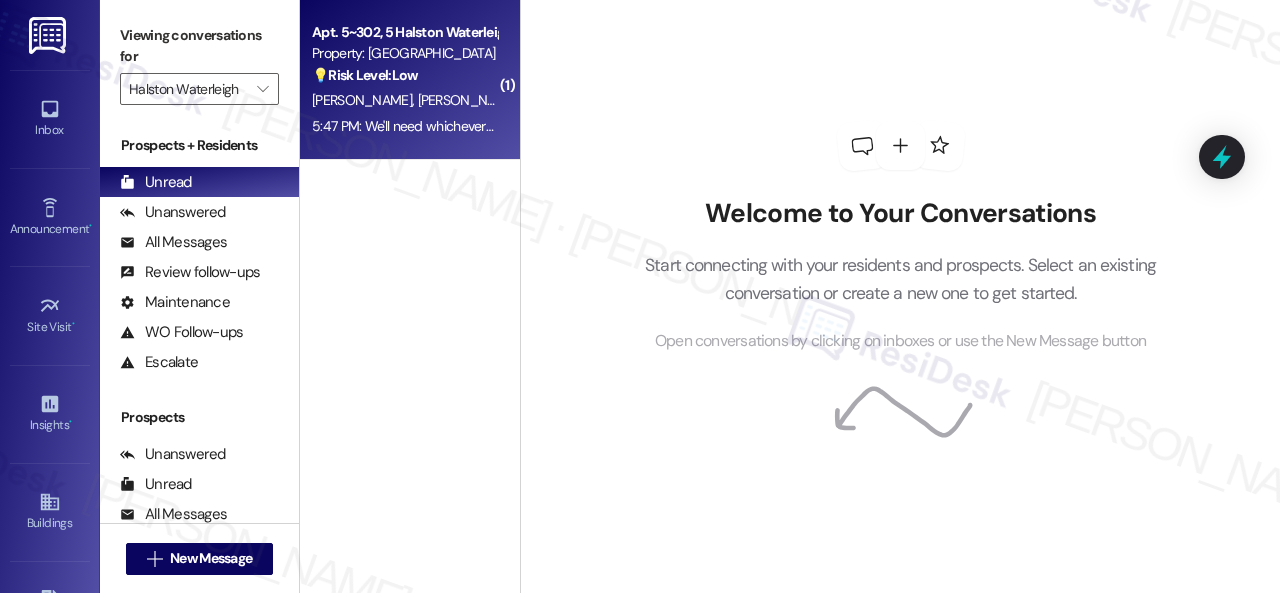 click on "[PERSON_NAME] [PERSON_NAME]" at bounding box center [404, 100] 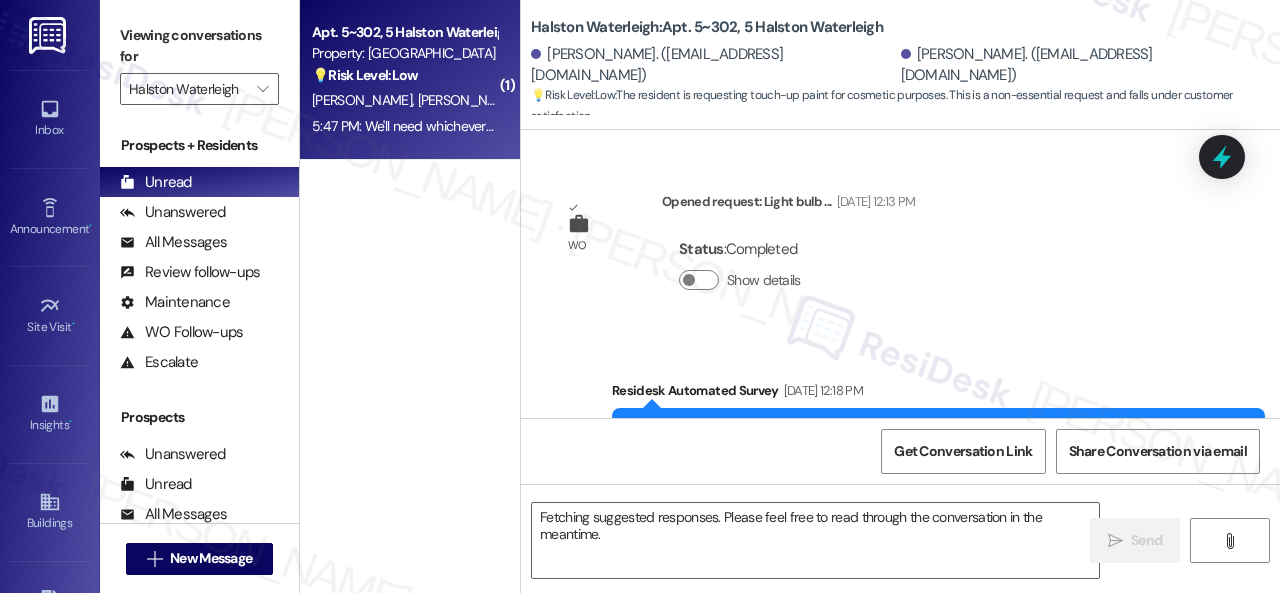 scroll, scrollTop: 46688, scrollLeft: 0, axis: vertical 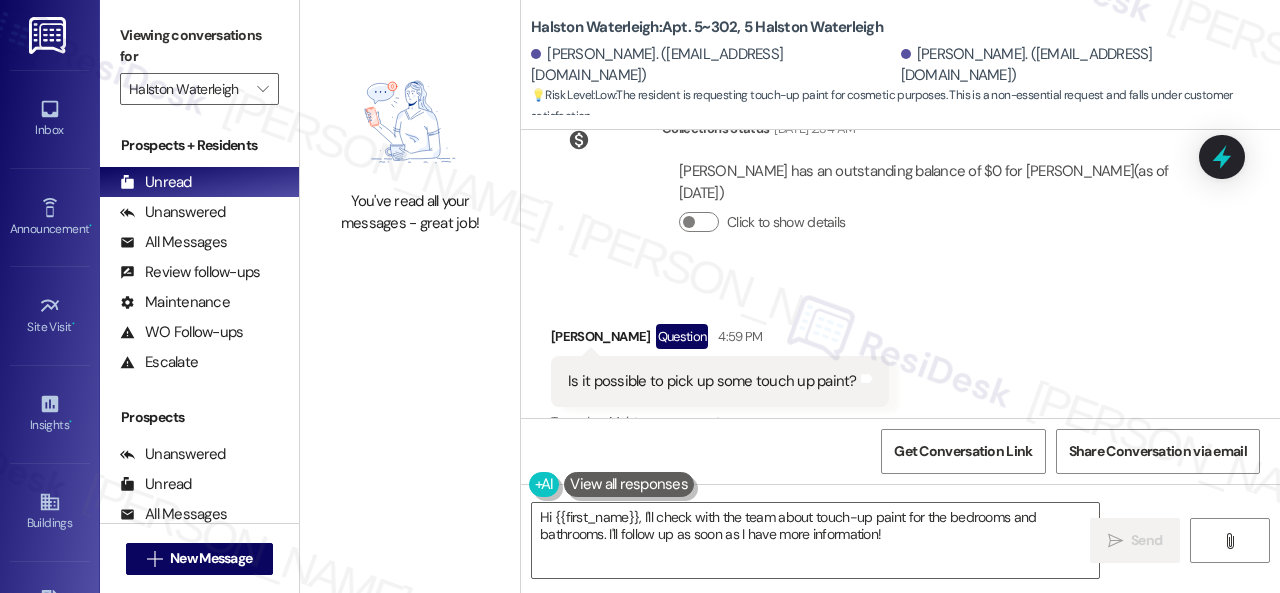 click on "Received via SMS [PERSON_NAME] 5:47 PM We'll need whichever color is the bedrooms and bathrooms and 3oz of each Tags and notes" at bounding box center [816, 726] 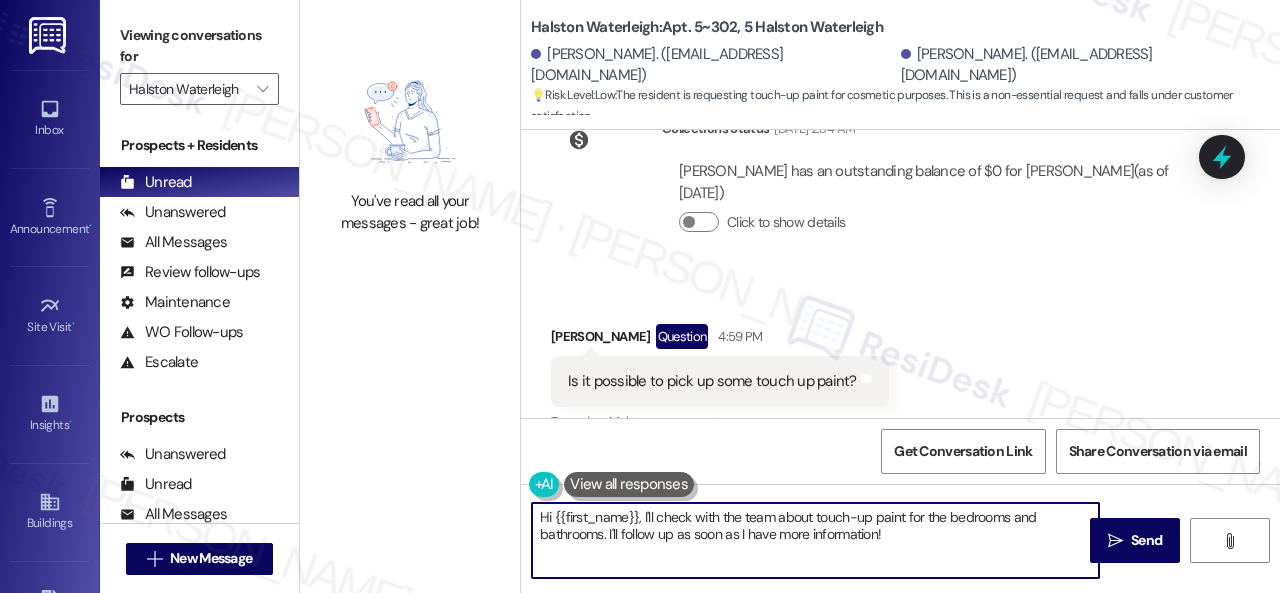 drag, startPoint x: 780, startPoint y: 531, endPoint x: 176, endPoint y: 417, distance: 614.6641 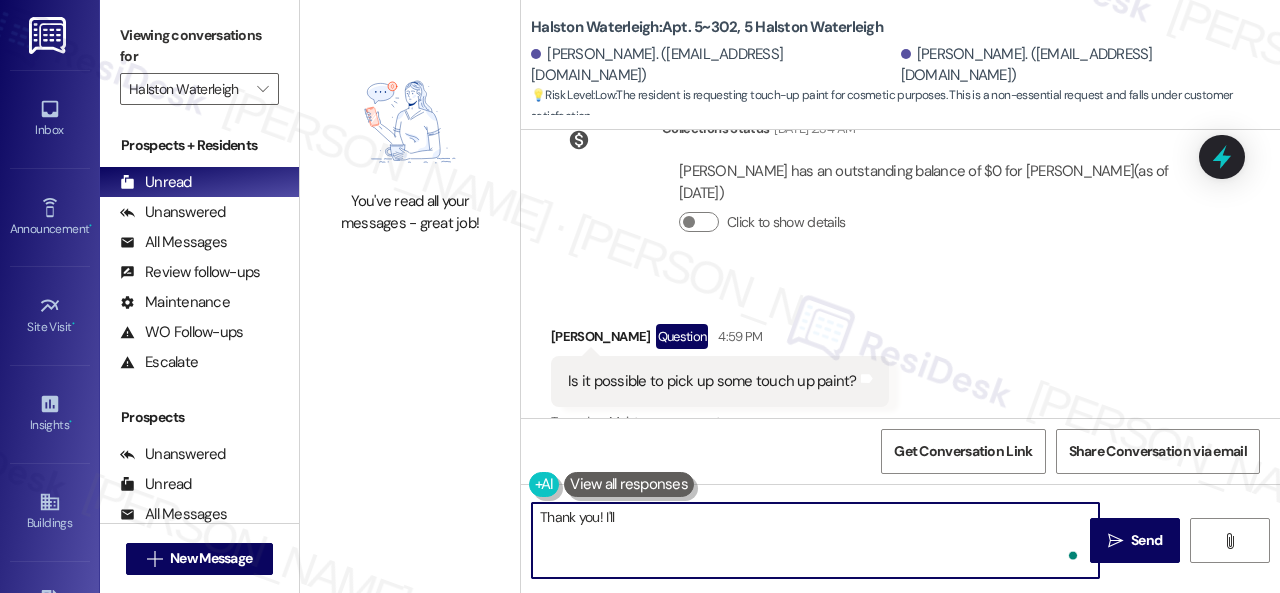 paste on "get back to you as soon as I receive a response. I appreciate your patience." 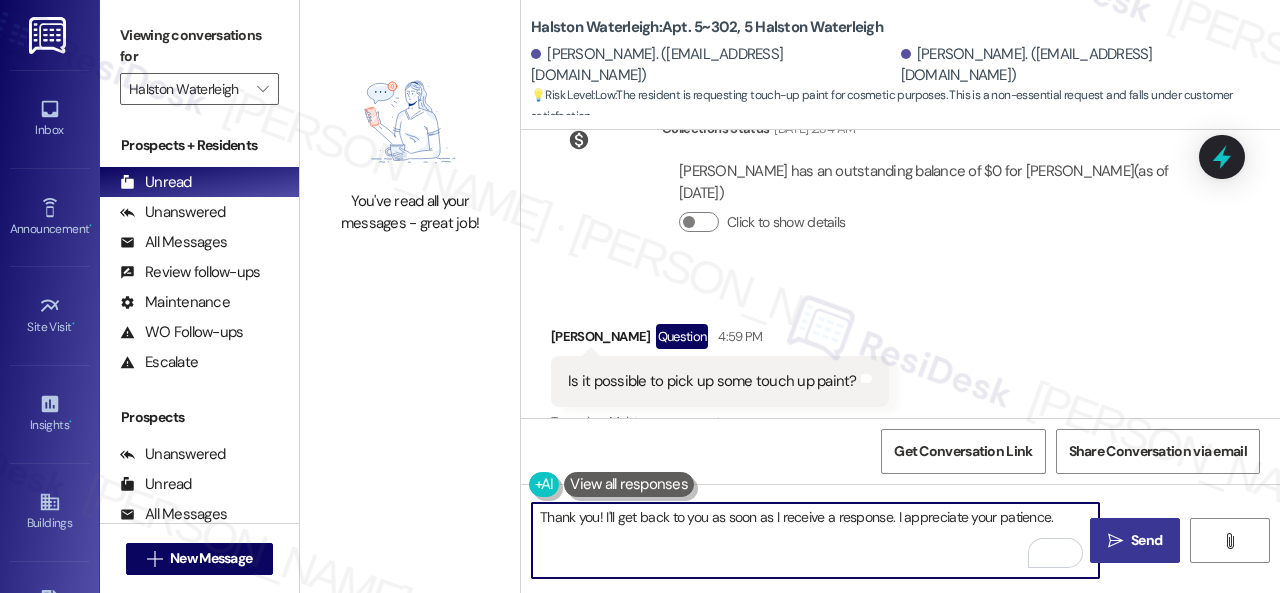 type on "Thank you! I'll get back to you as soon as I receive a response. I appreciate your patience." 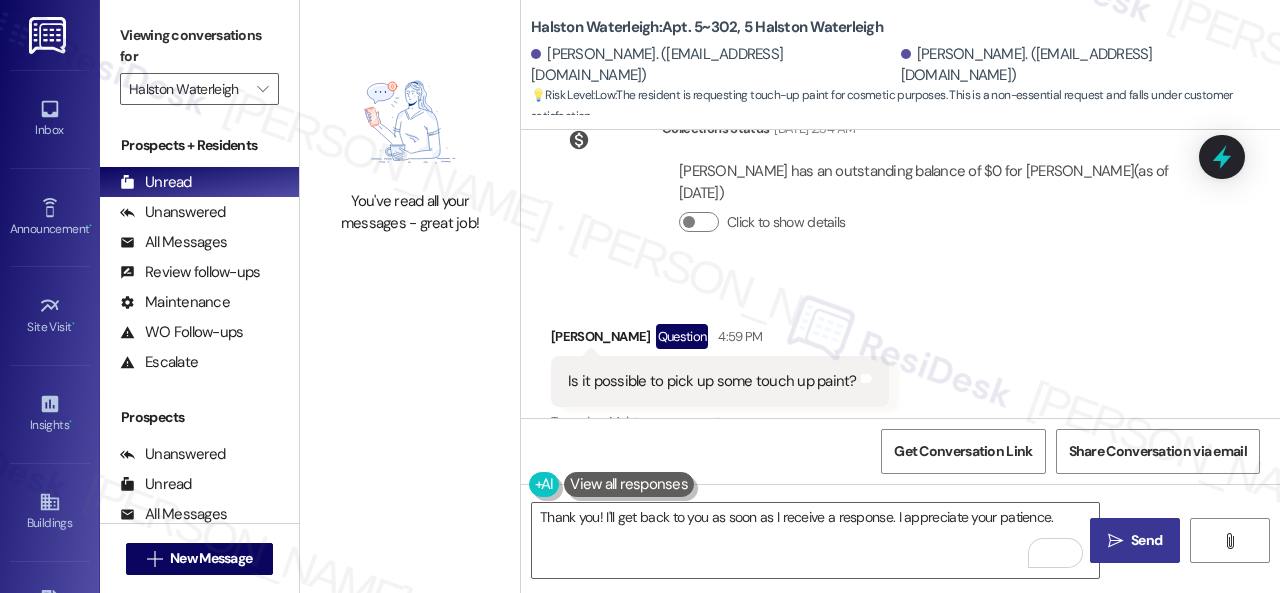 click on " Send" at bounding box center (1135, 540) 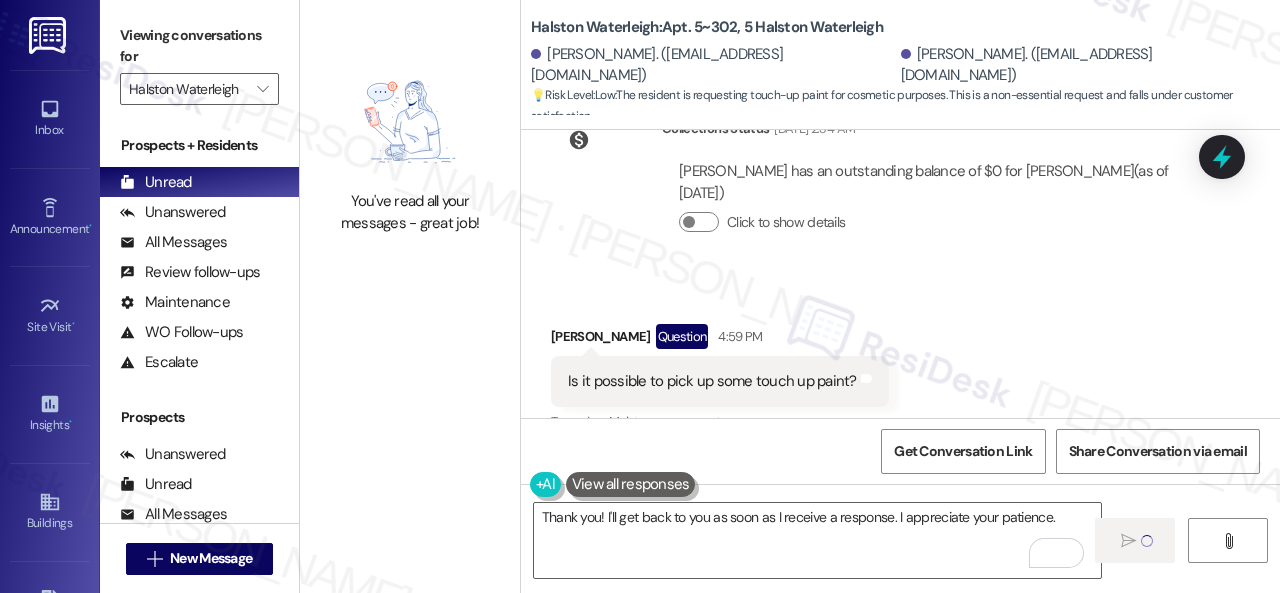 type 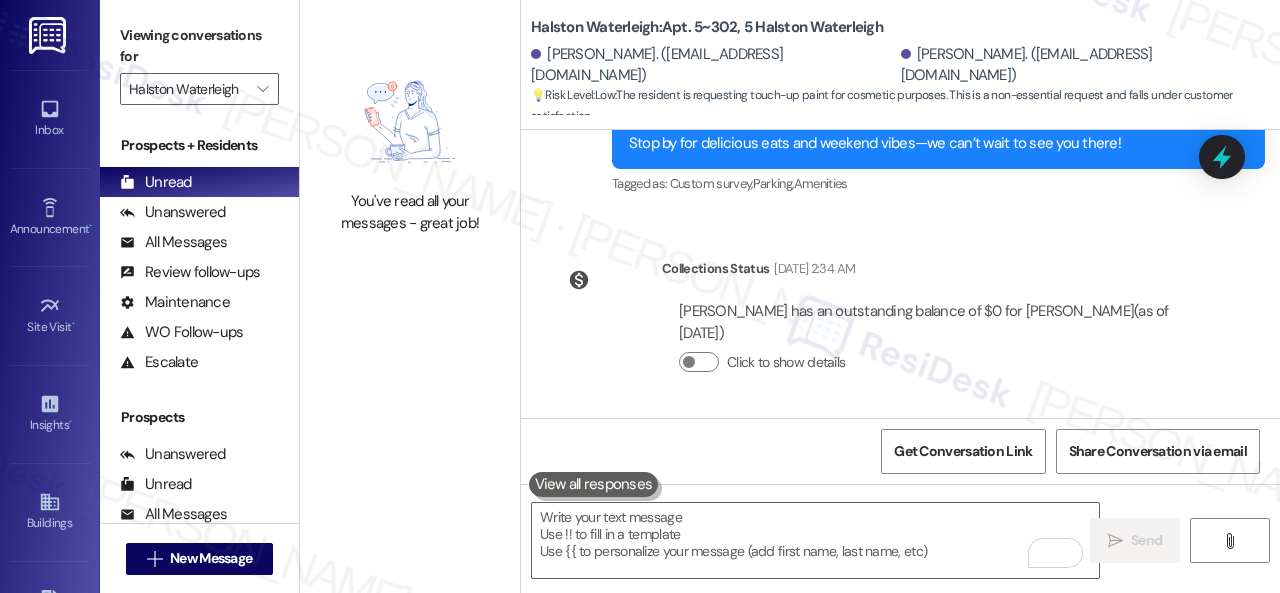 scroll, scrollTop: 46487, scrollLeft: 0, axis: vertical 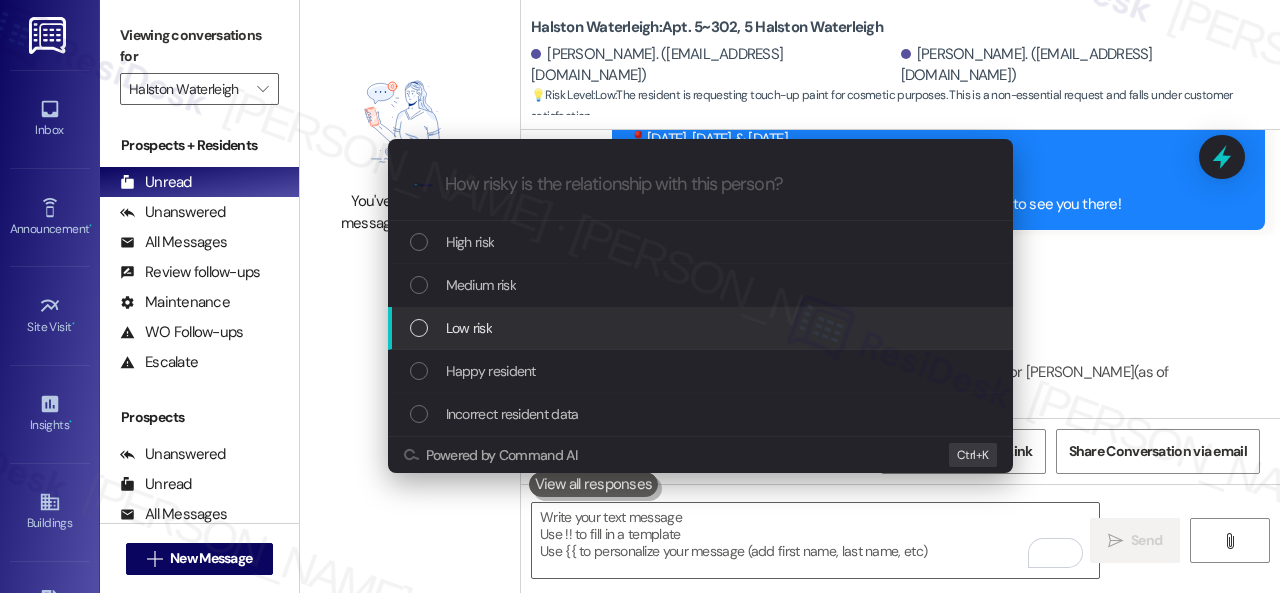 click on "Low risk" at bounding box center (469, 328) 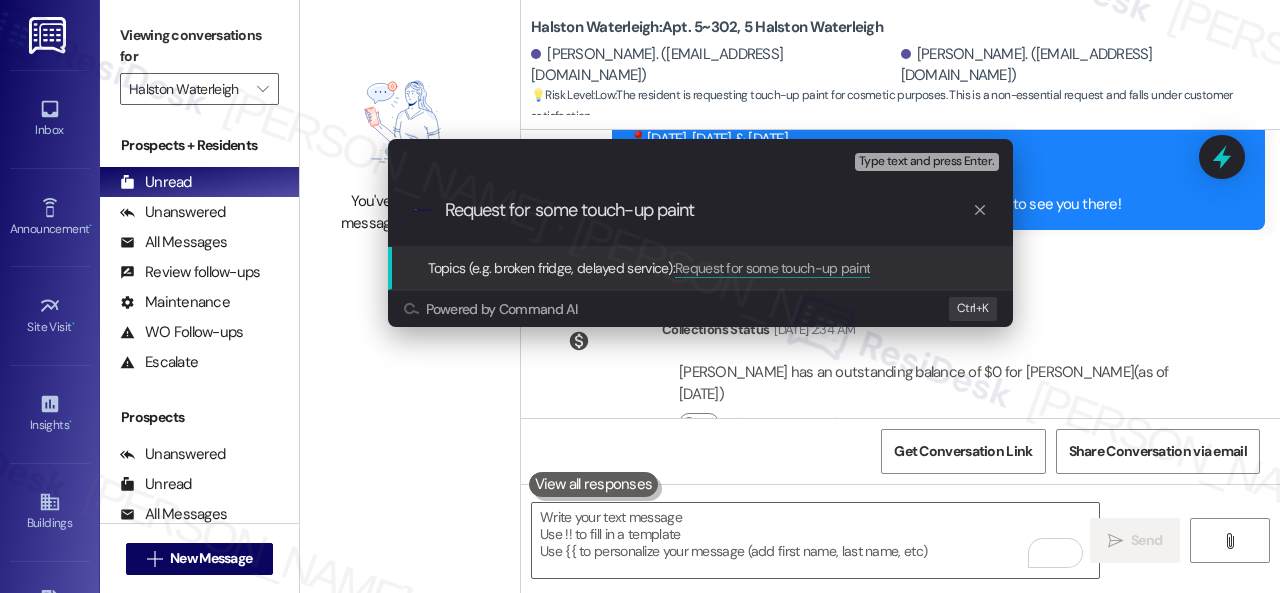 type on "Request for some touch-up paint." 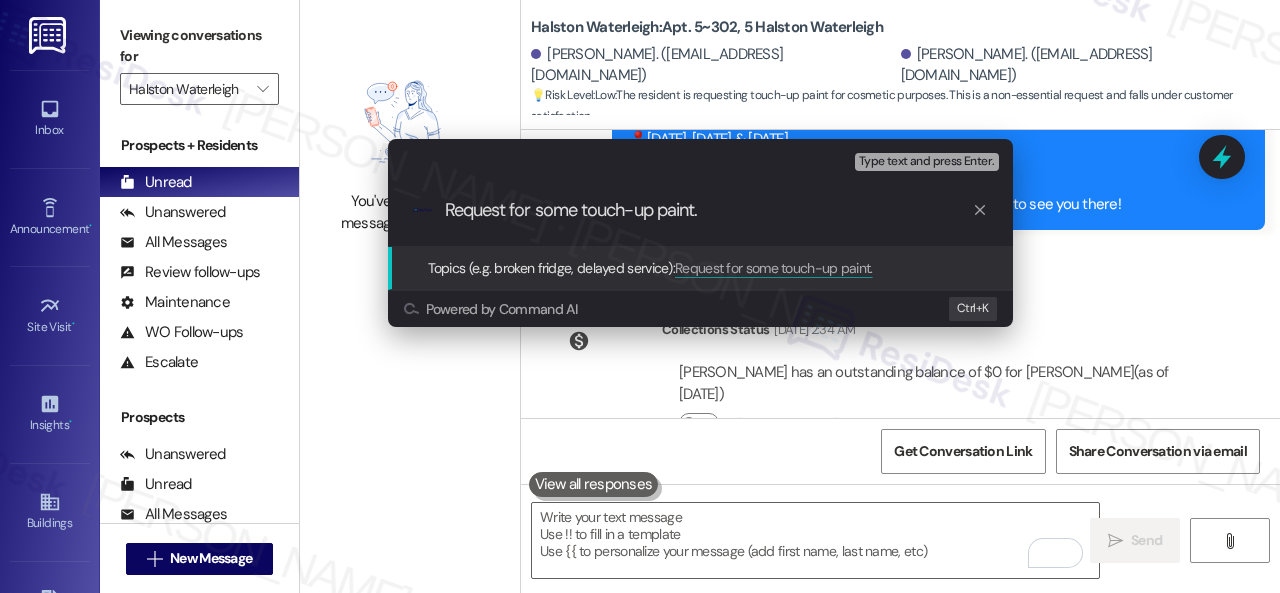 type 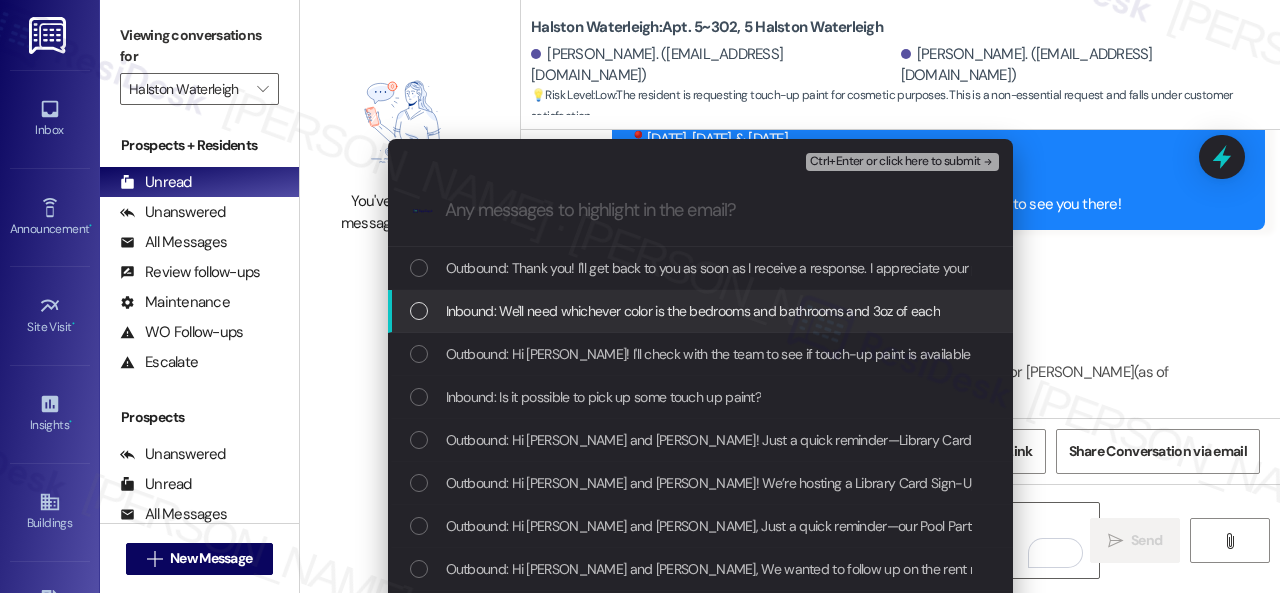 click on "Inbound: We'll need whichever color is the bedrooms and bathrooms and 3oz of each" at bounding box center (693, 311) 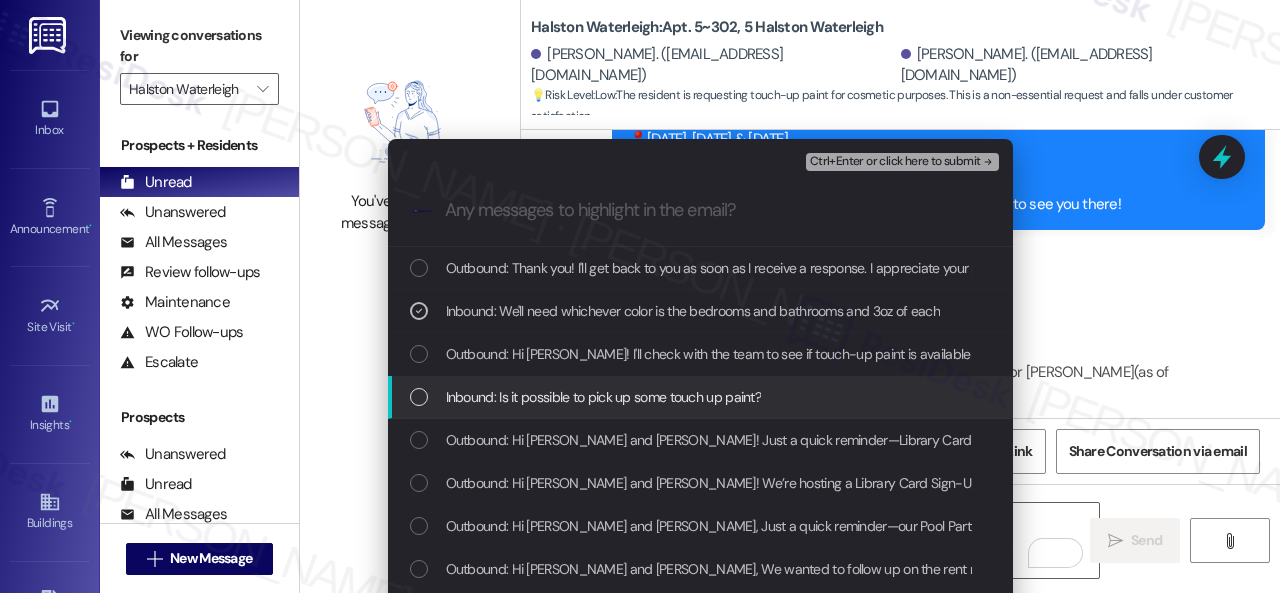 click on "Inbound: Is it possible to pick up some touch up paint?" at bounding box center [604, 397] 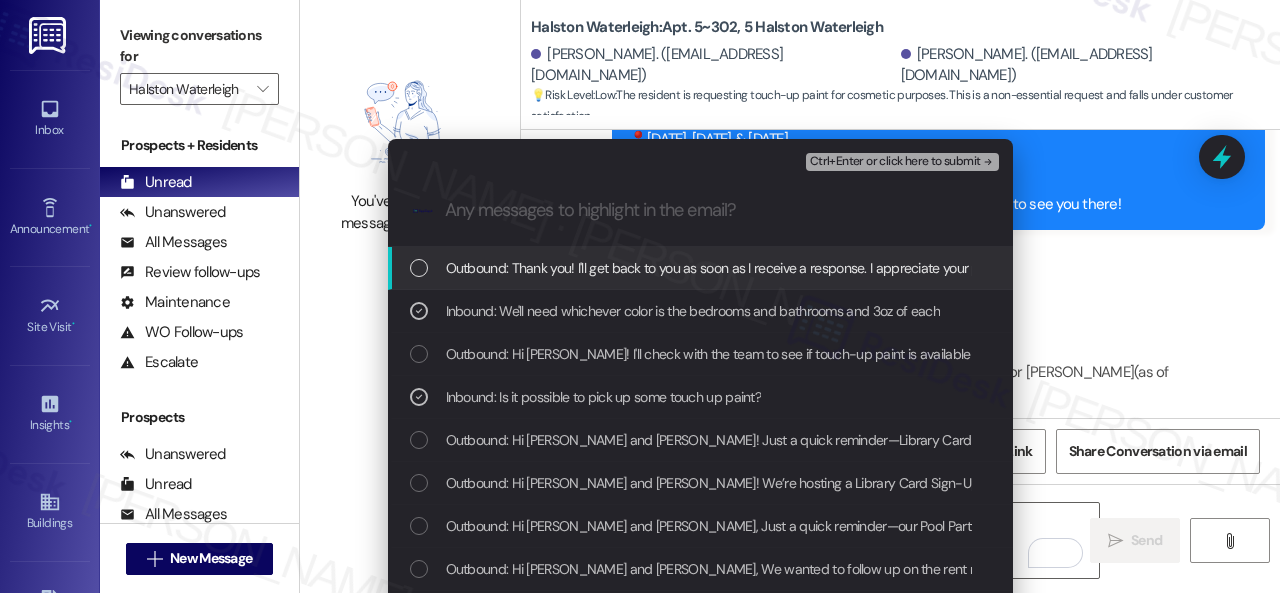 click on "Ctrl+Enter or click here to submit" at bounding box center [895, 162] 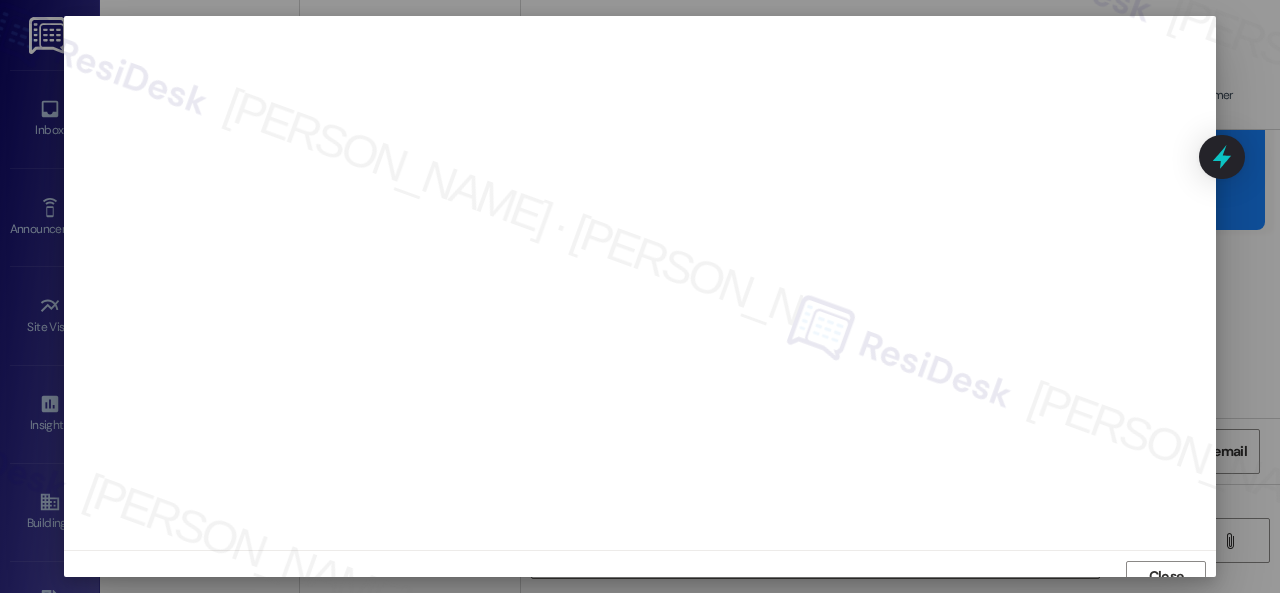 scroll, scrollTop: 15, scrollLeft: 0, axis: vertical 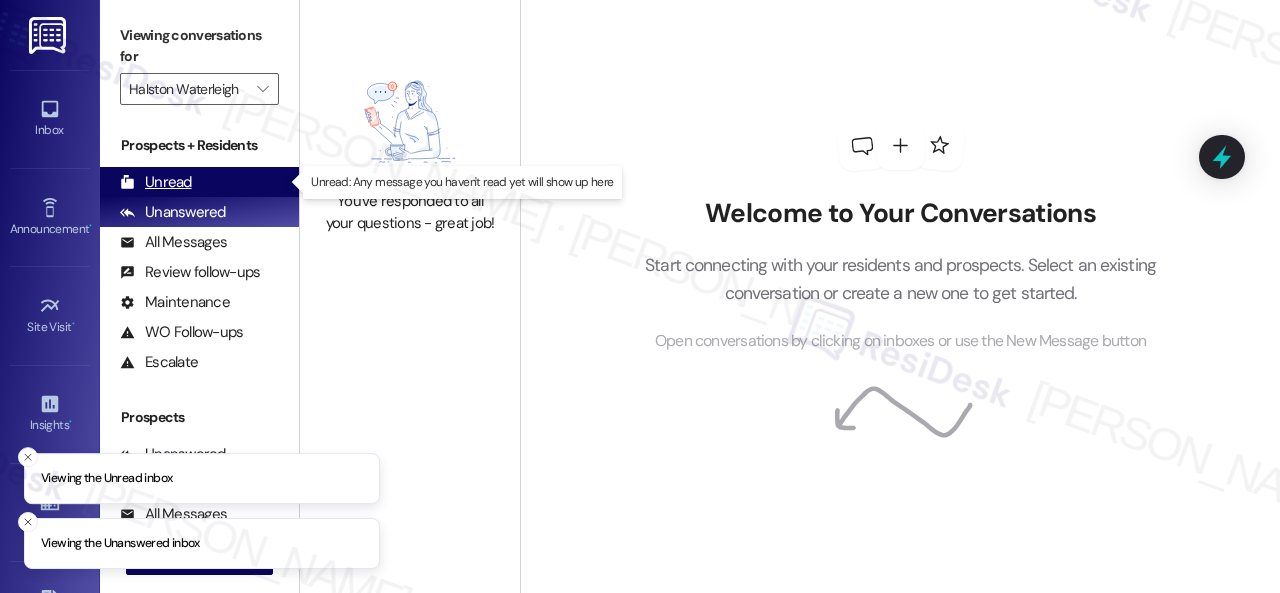 click on "Unread" at bounding box center [156, 182] 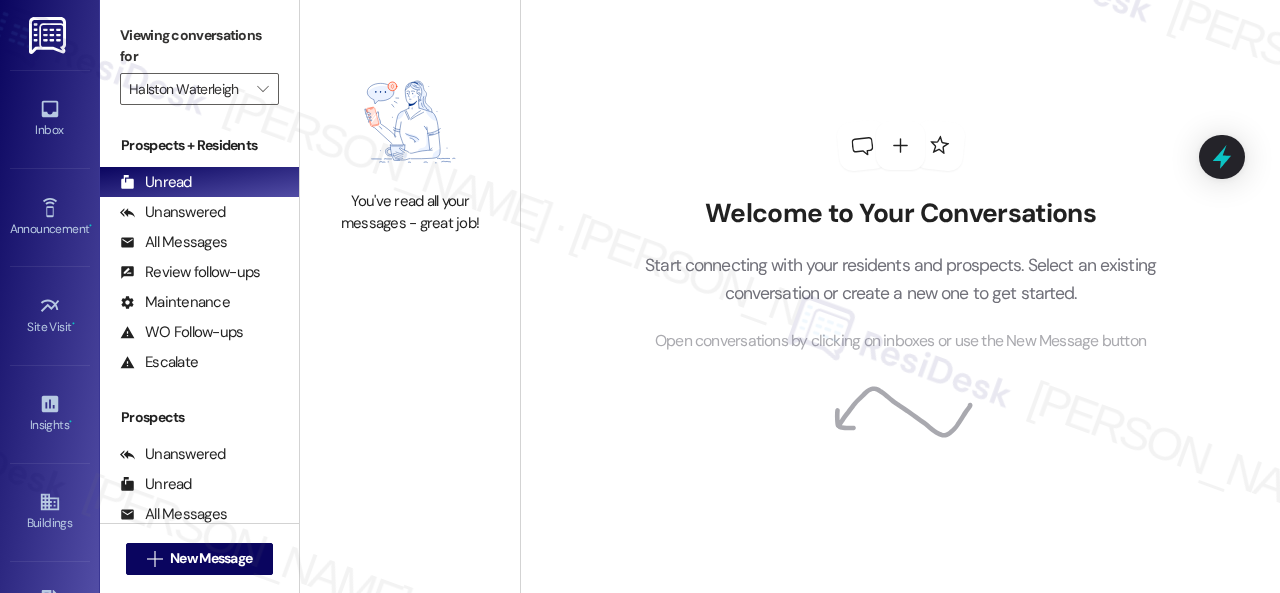 click on "Welcome to Your Conversations Start connecting with your residents and prospects. Select an existing conversation or create a new one to get started. Open conversations by clicking on inboxes or use the New Message button" at bounding box center (901, 237) 